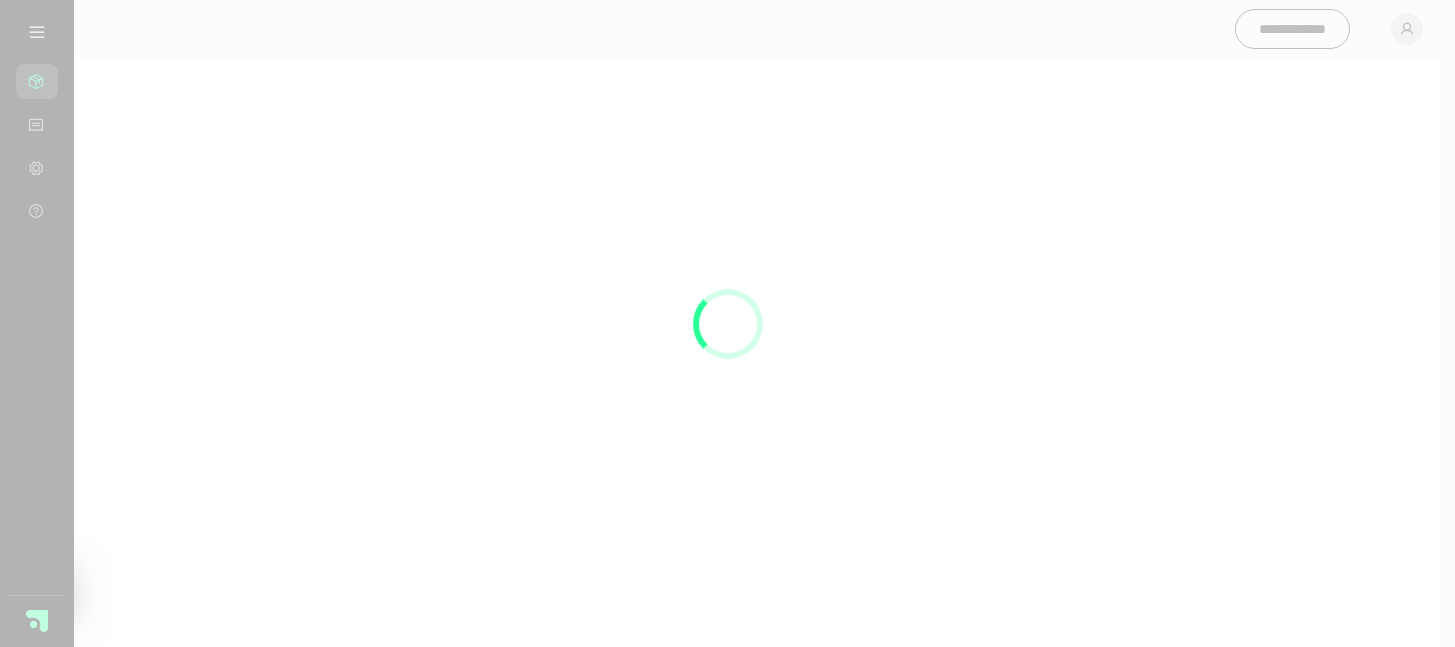 scroll, scrollTop: 0, scrollLeft: 0, axis: both 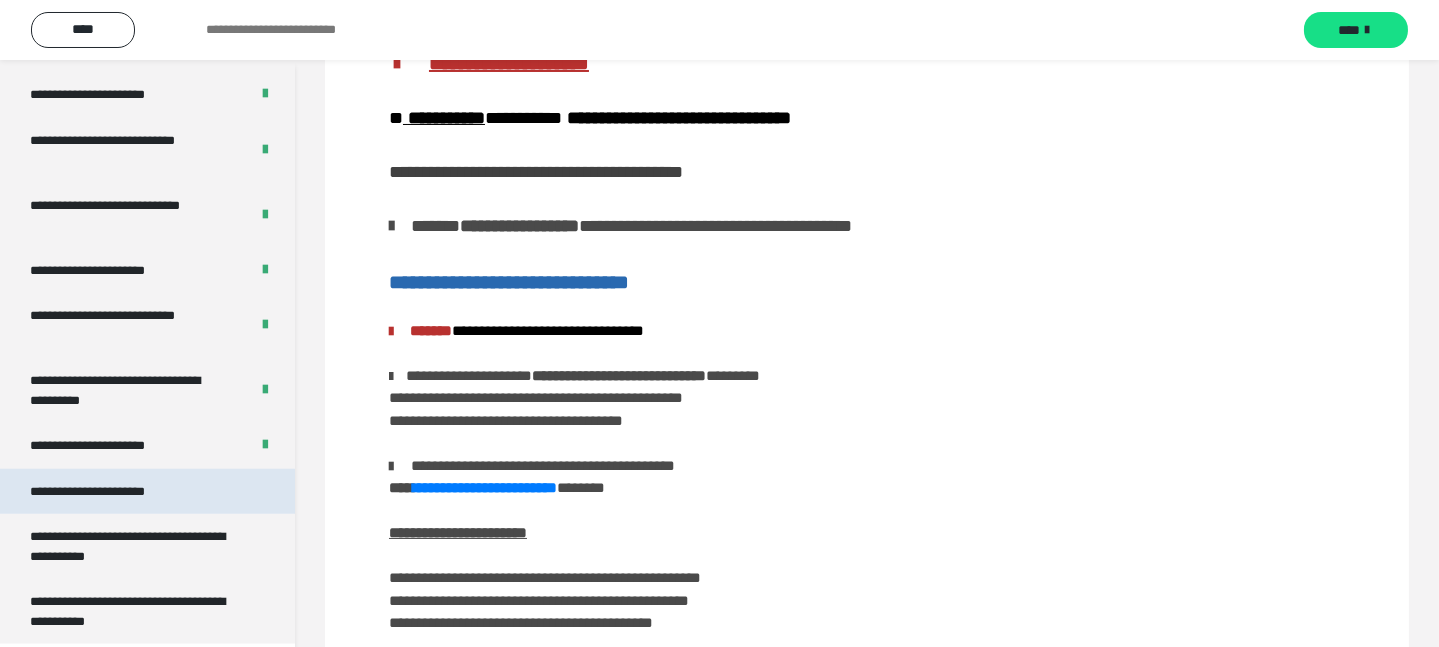 click on "**********" at bounding box center [111, 491] 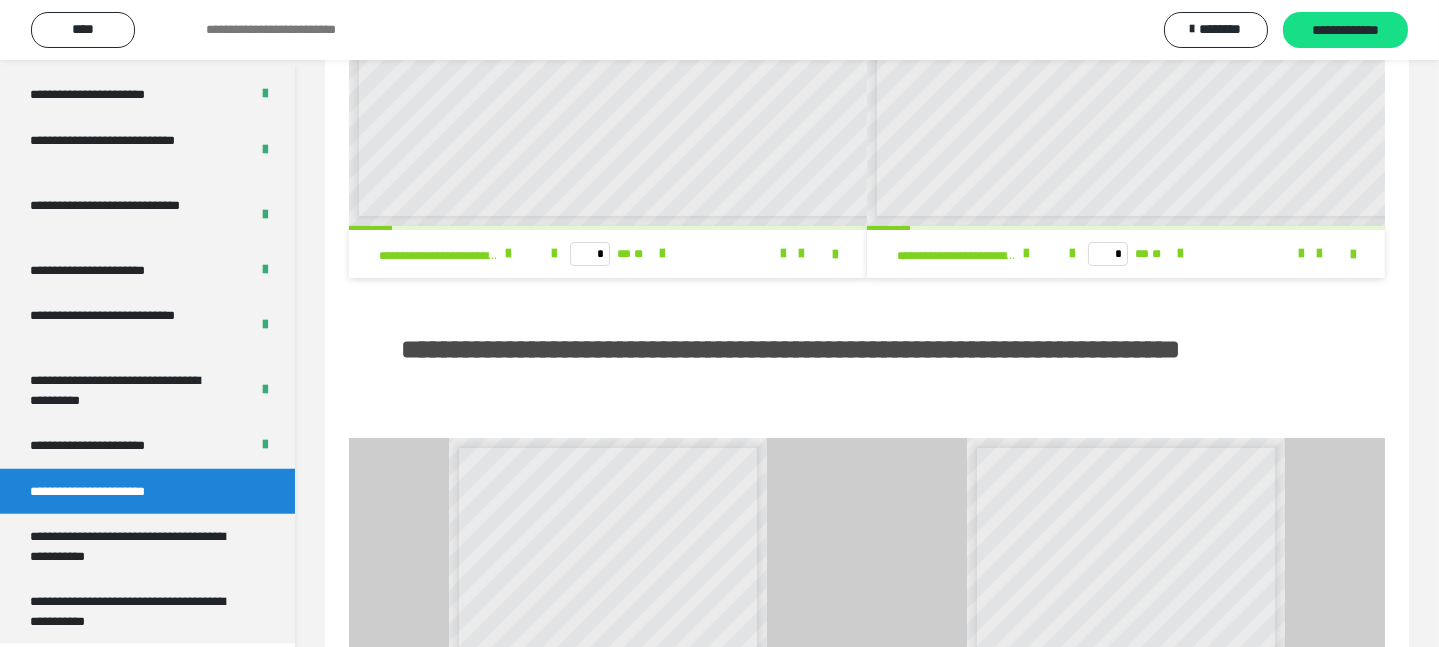 scroll, scrollTop: 545, scrollLeft: 0, axis: vertical 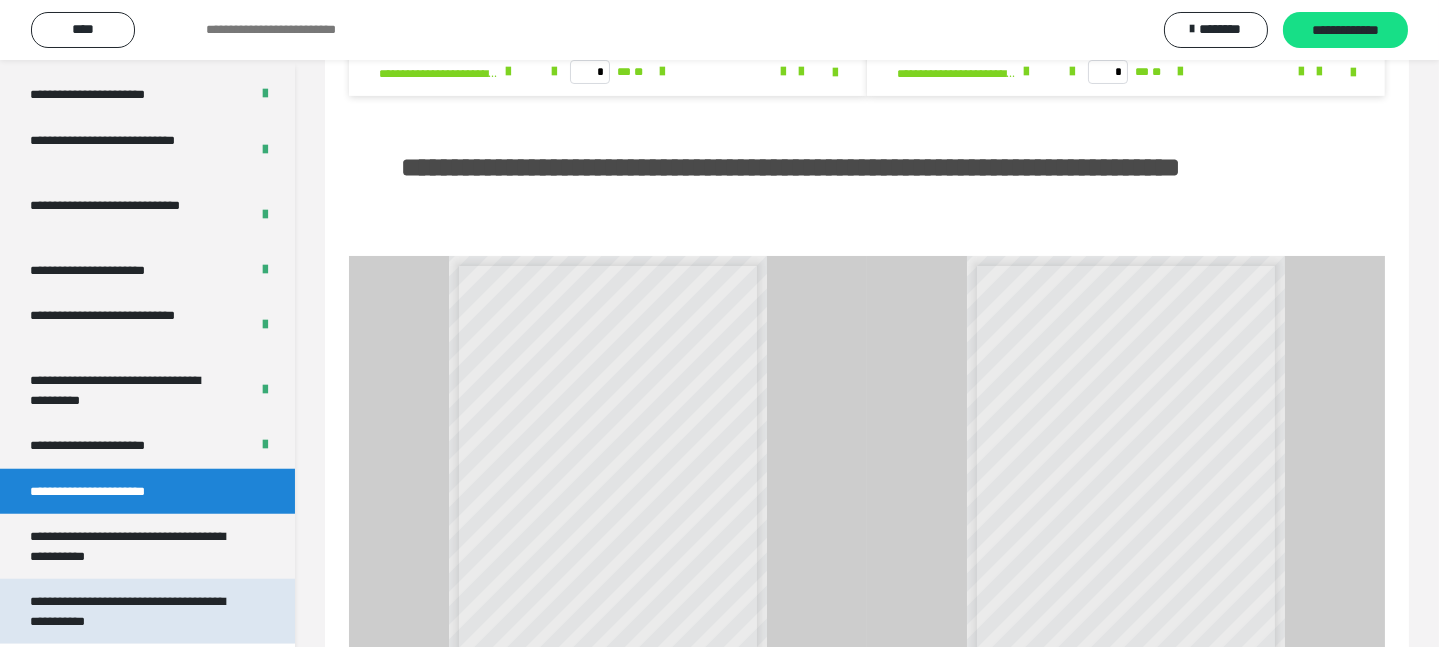 click on "**********" at bounding box center (132, 611) 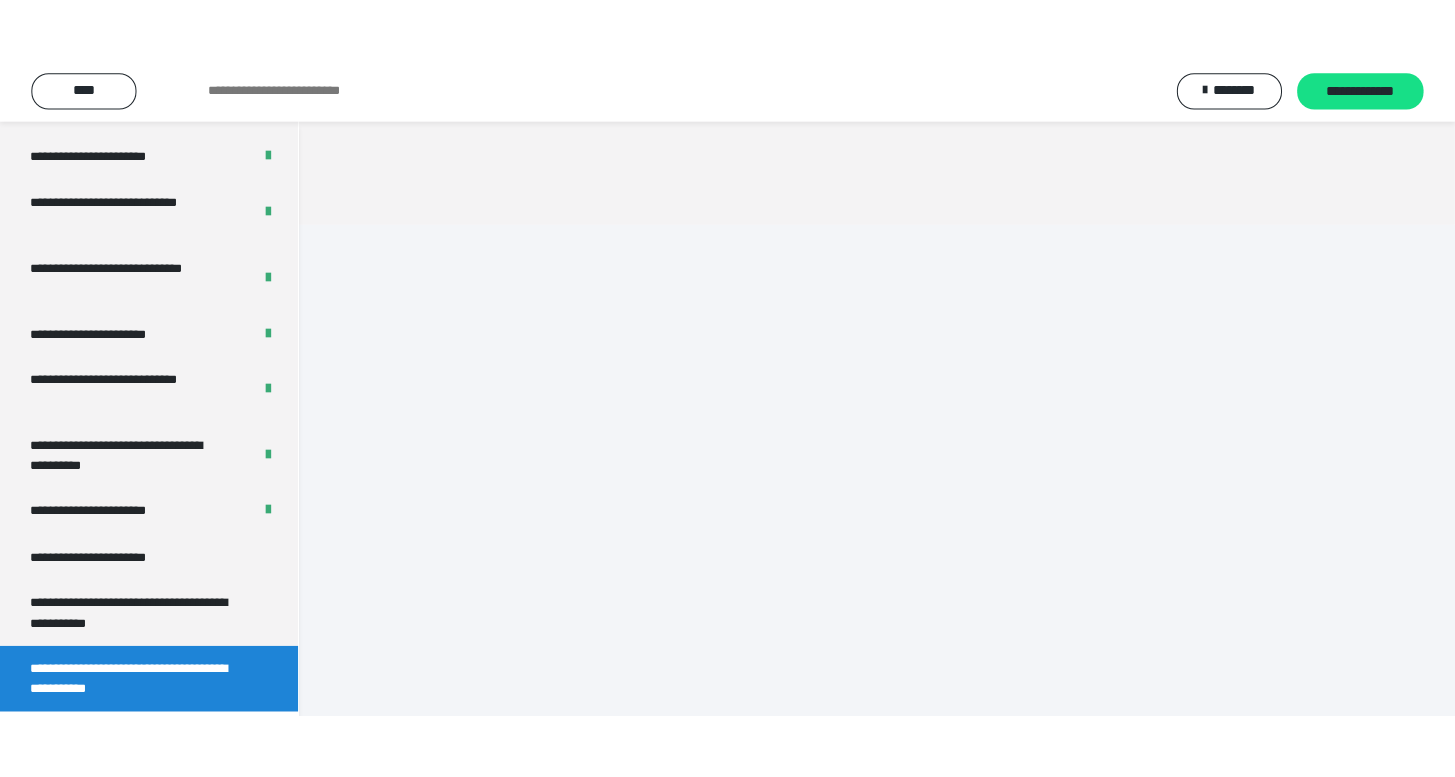 scroll, scrollTop: 60, scrollLeft: 0, axis: vertical 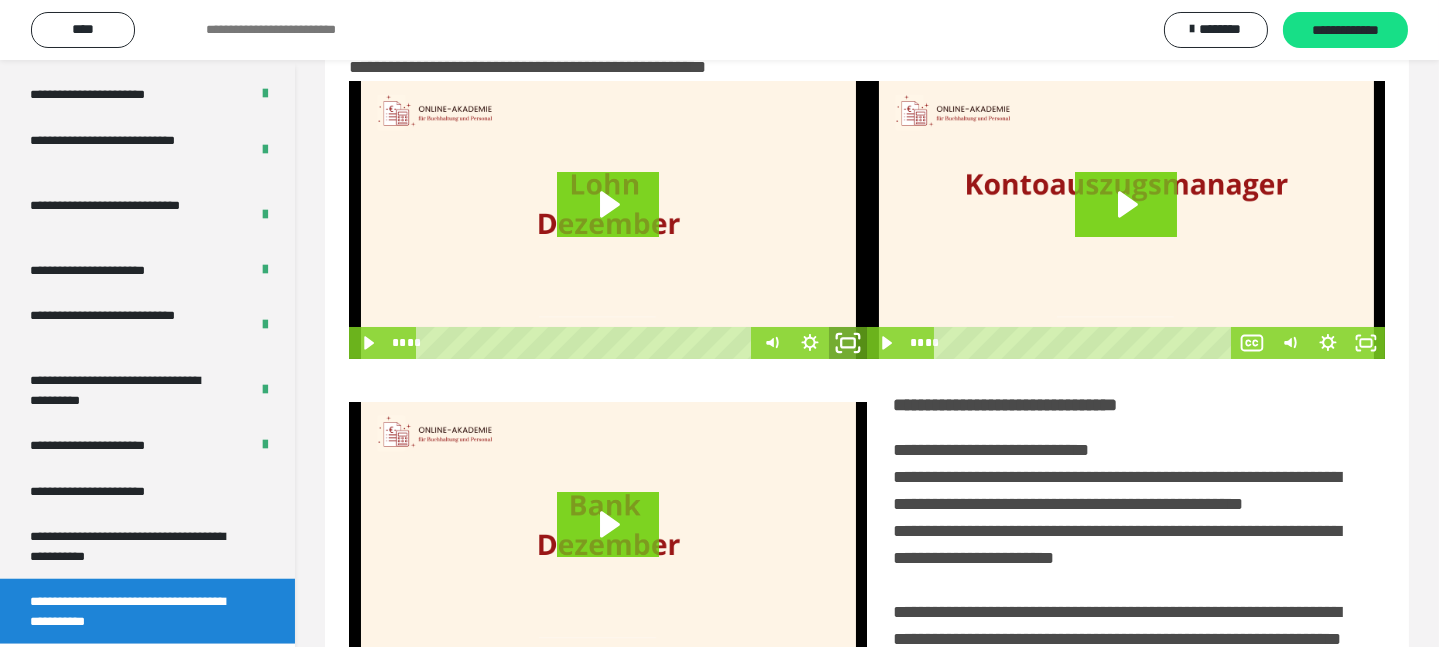 click 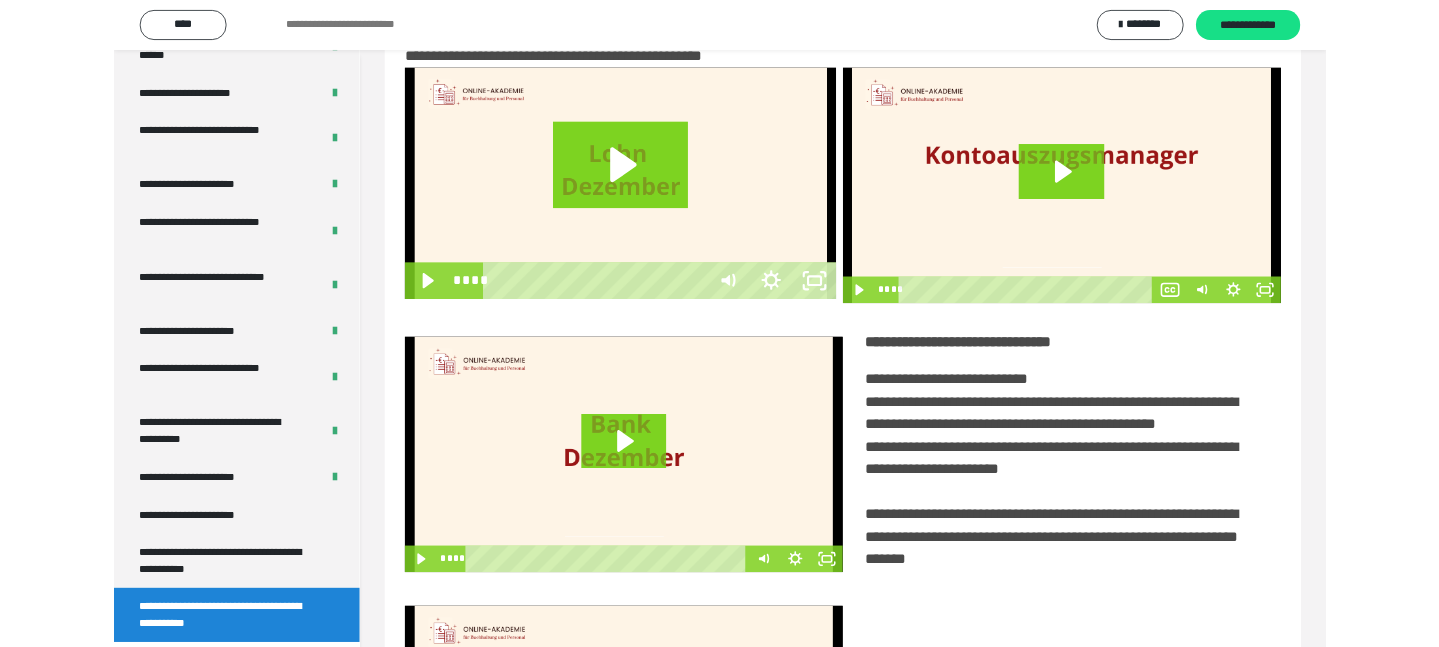 scroll, scrollTop: 3776, scrollLeft: 0, axis: vertical 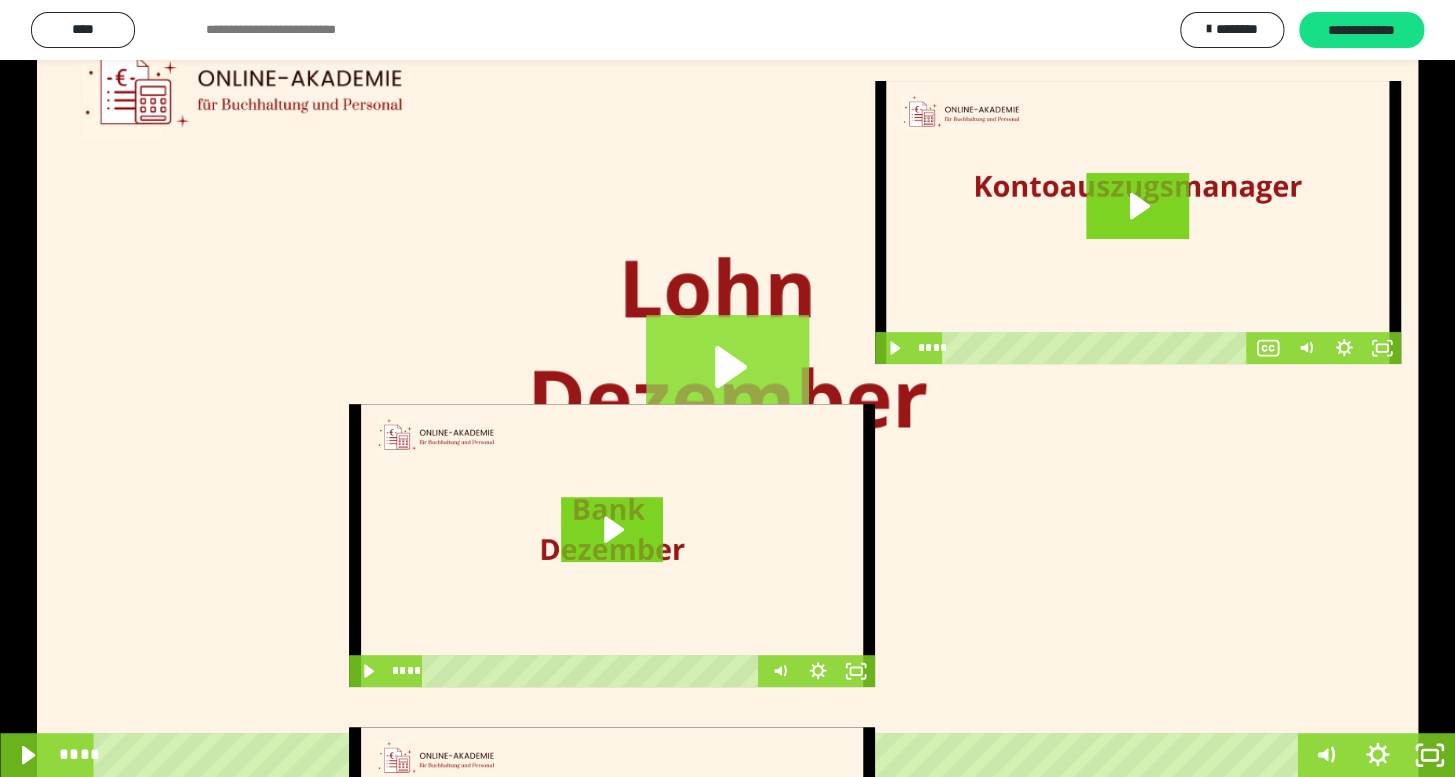 click 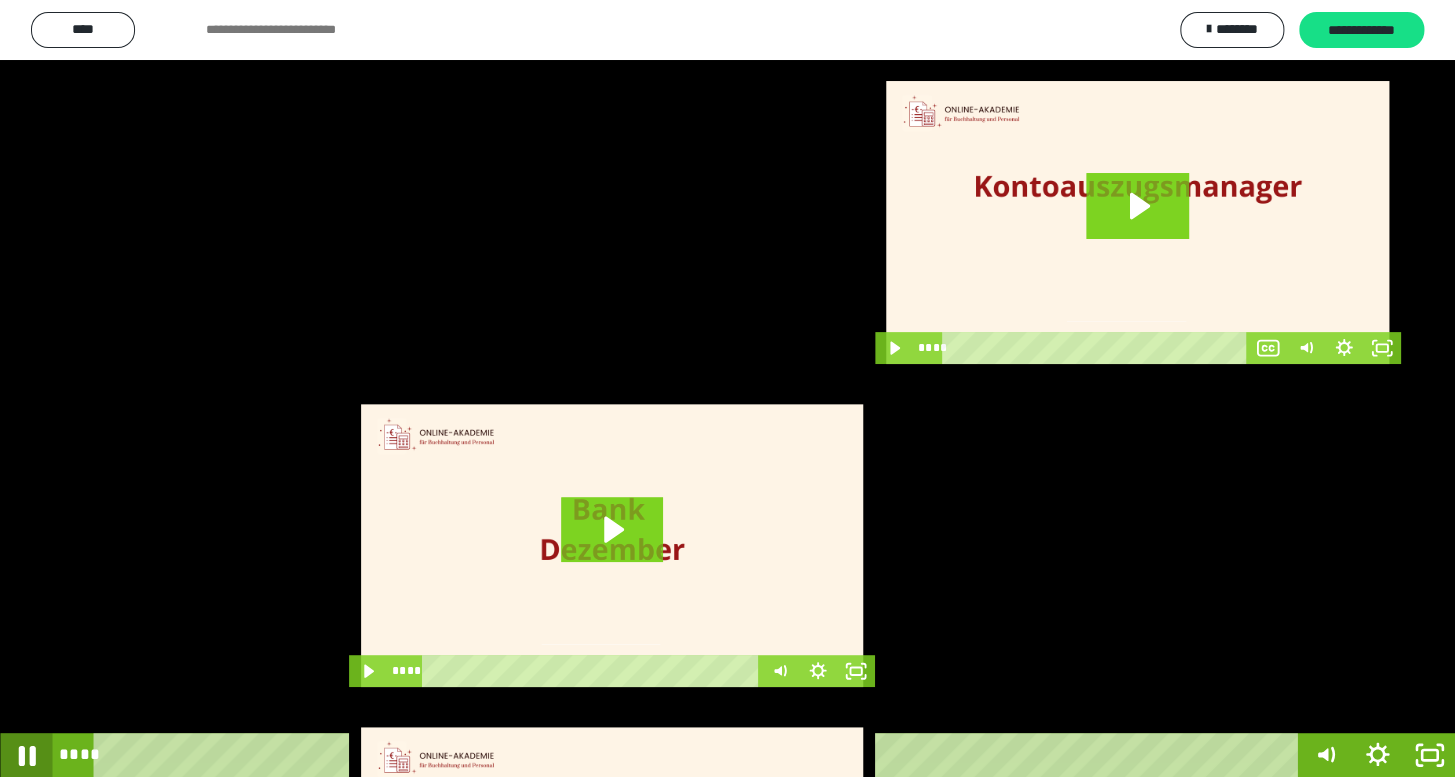 click 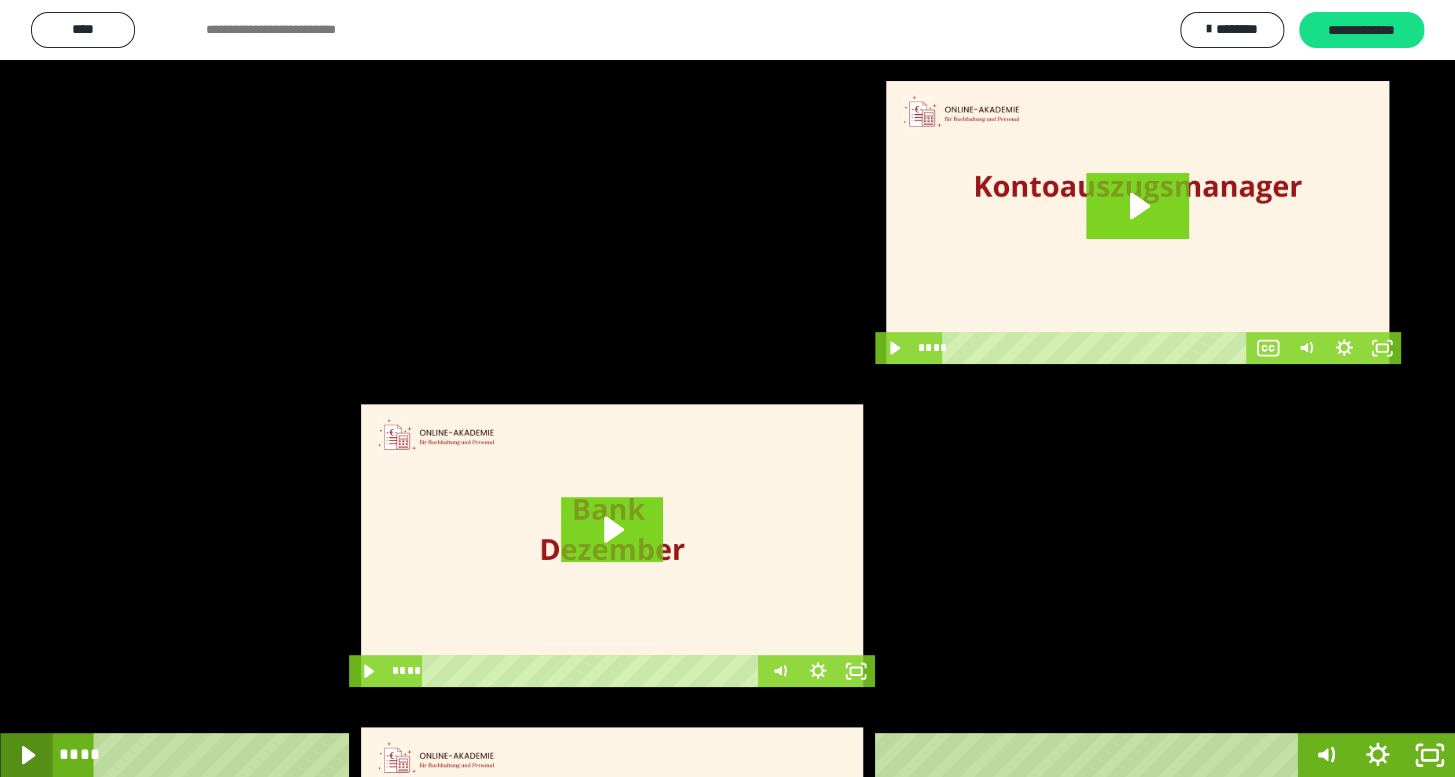 click 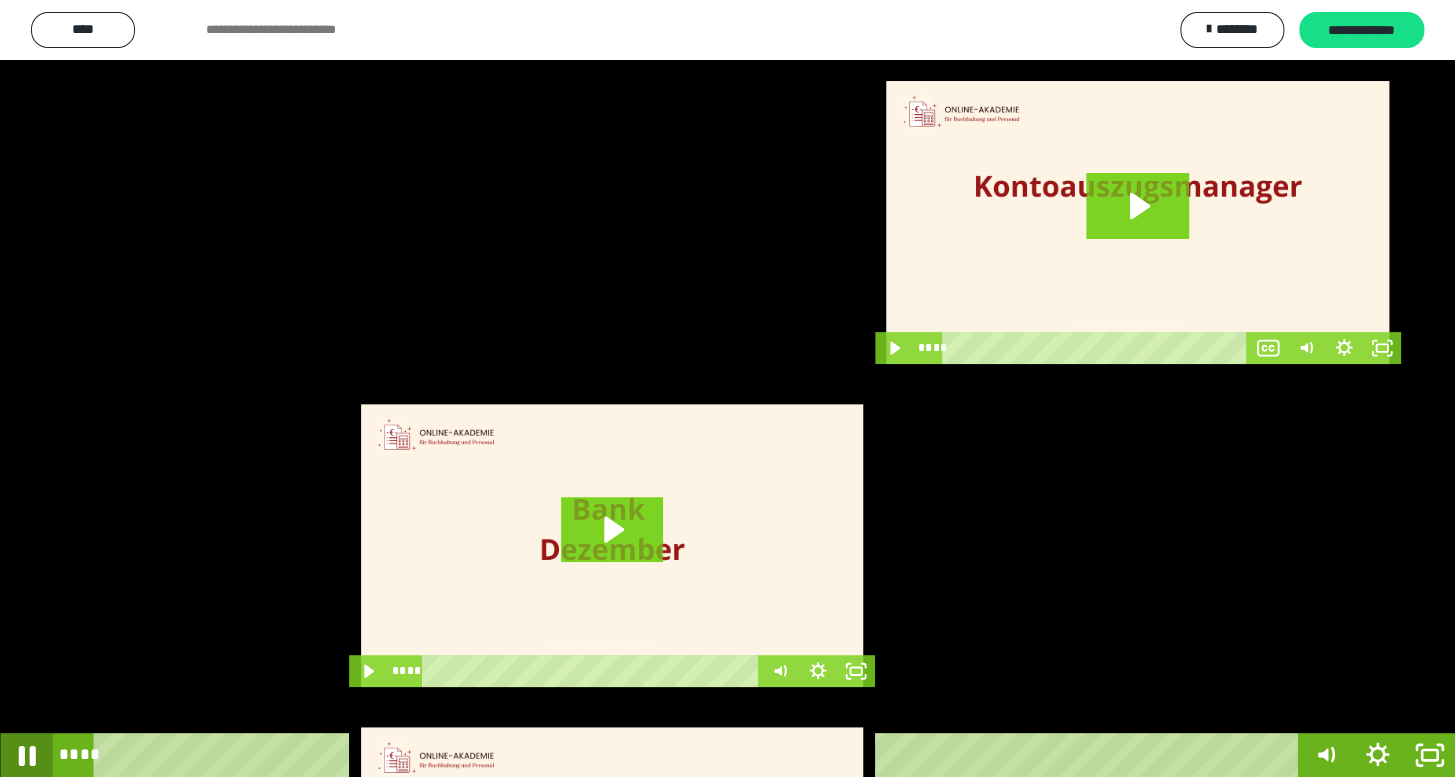 click 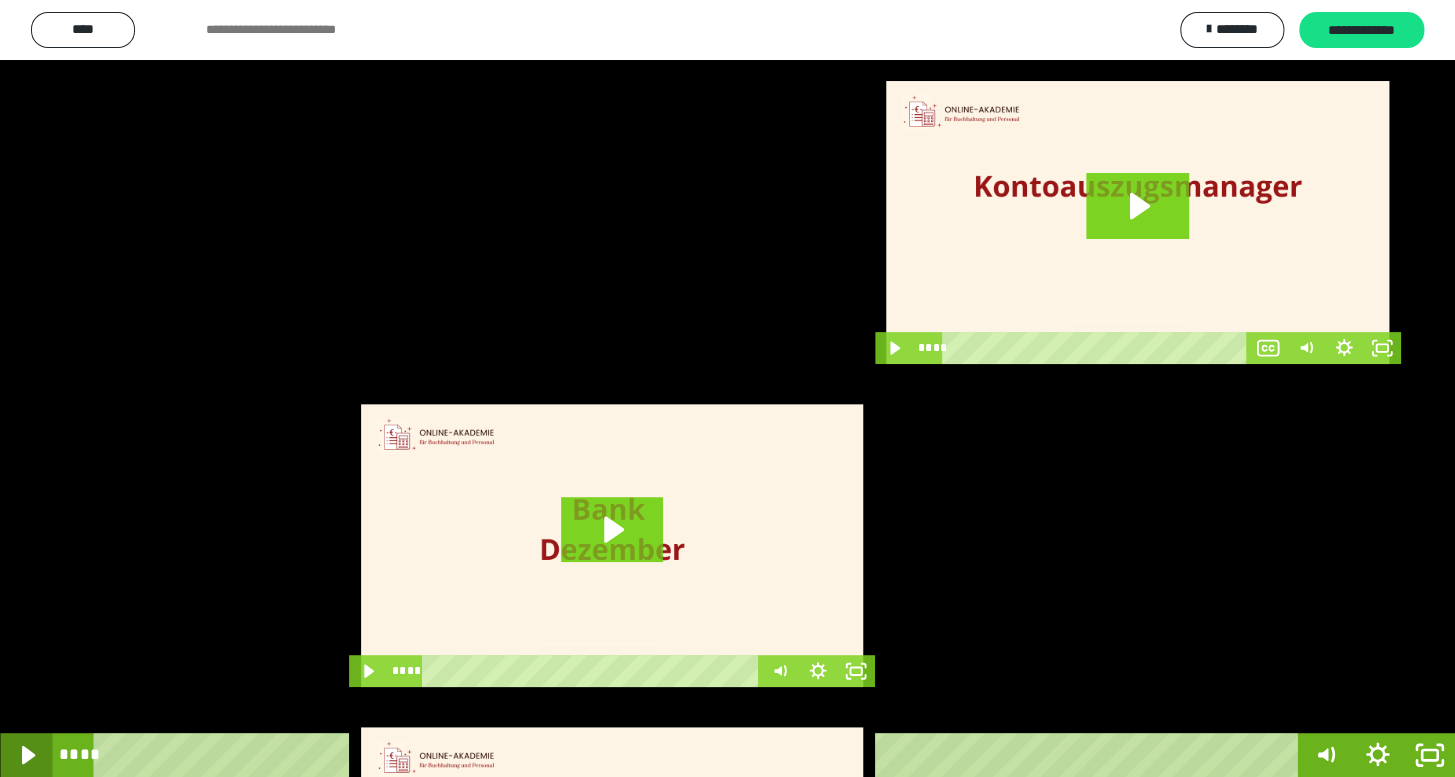 click 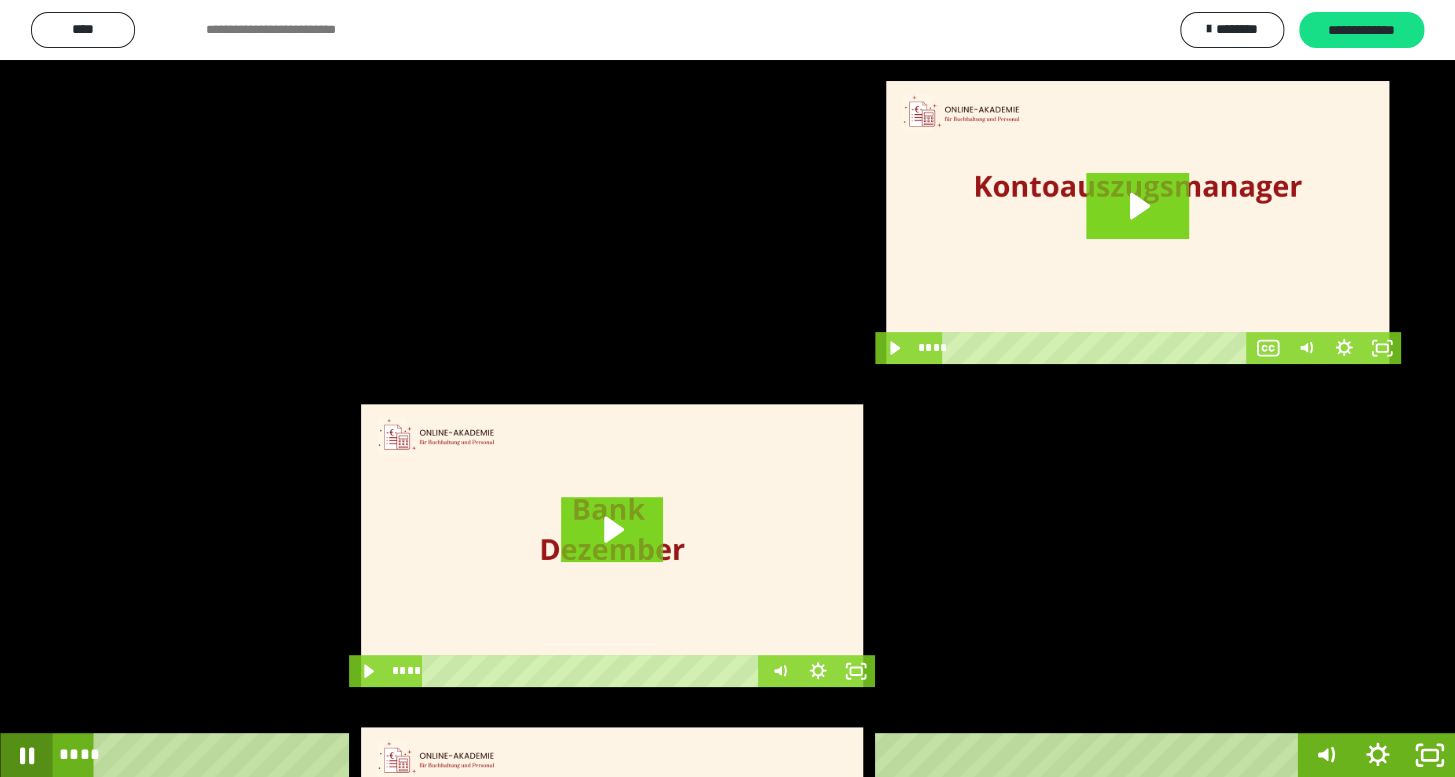 click 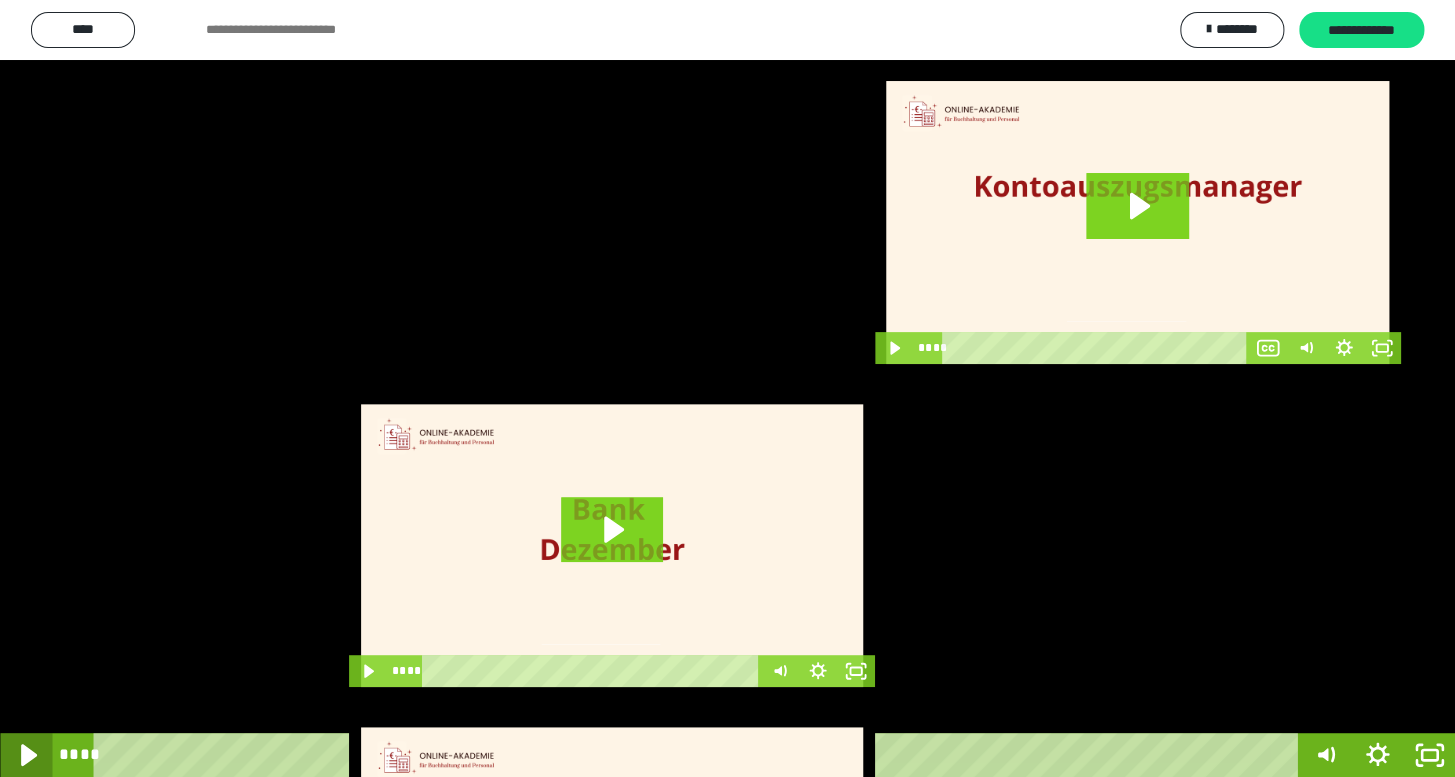 click 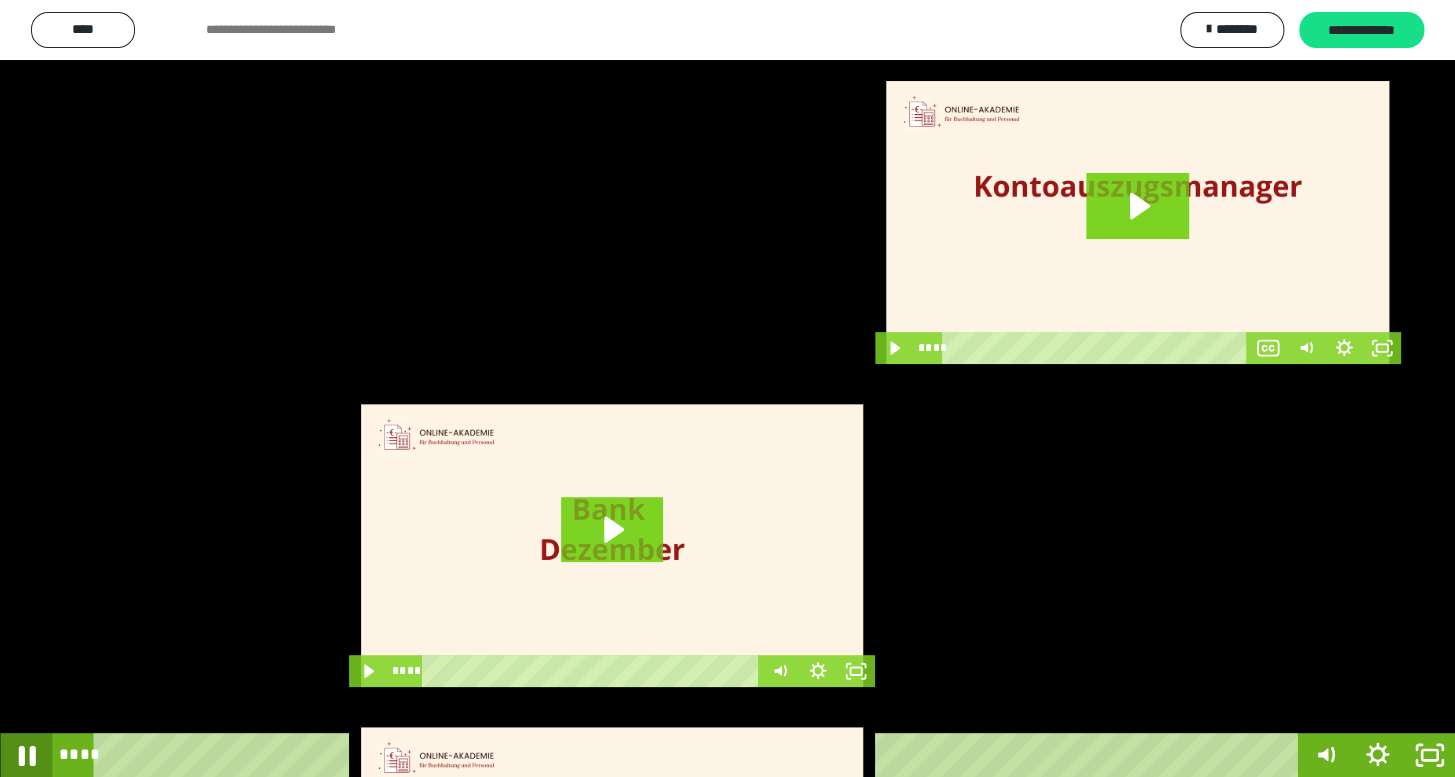 click 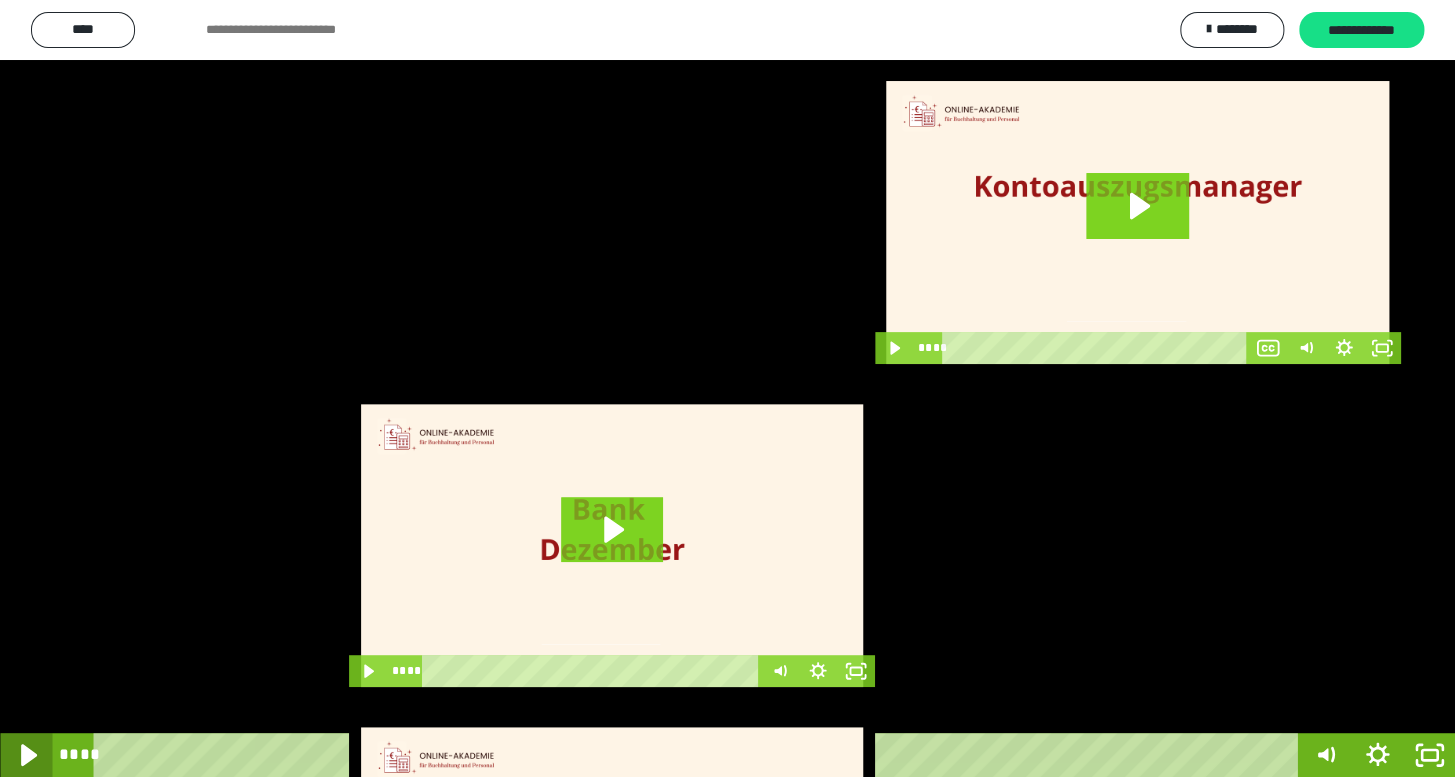 click 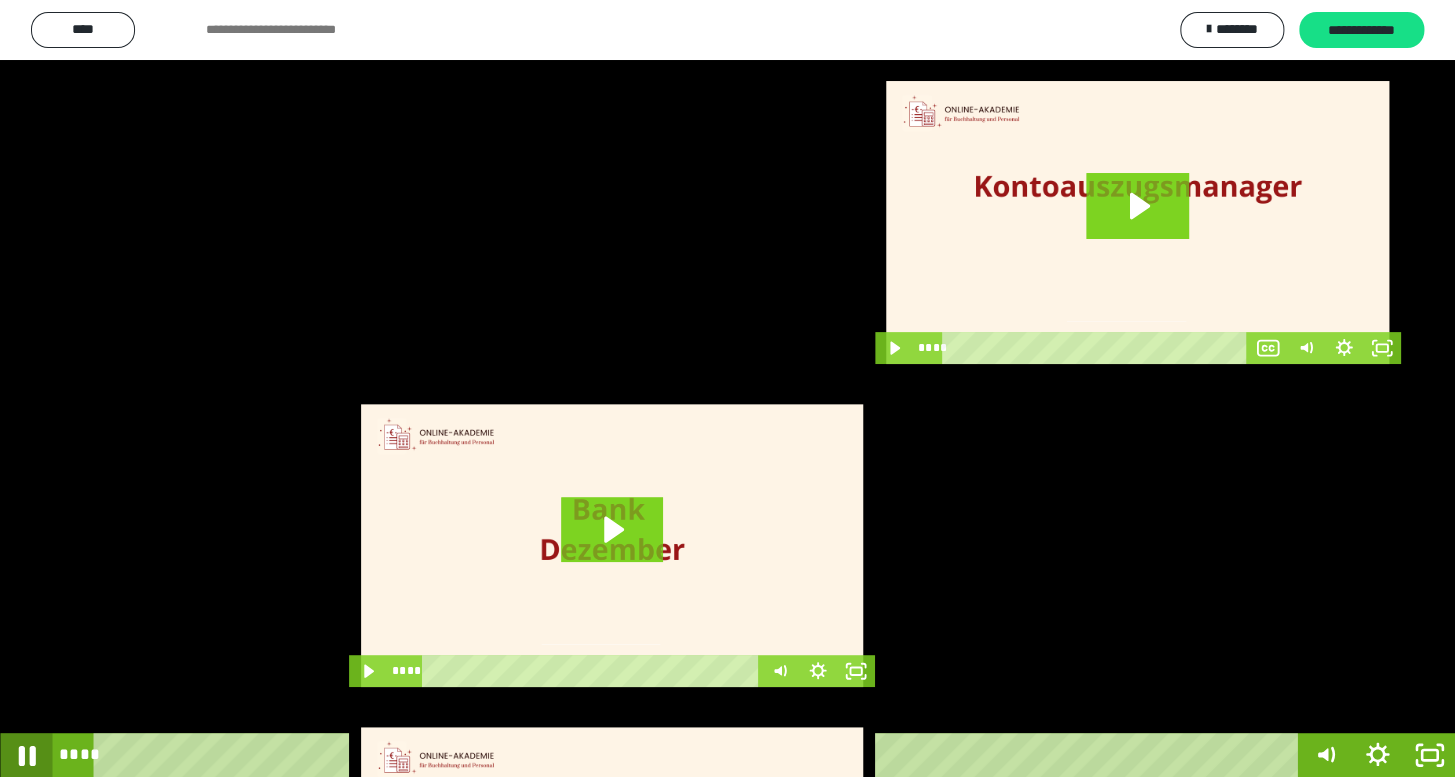 click 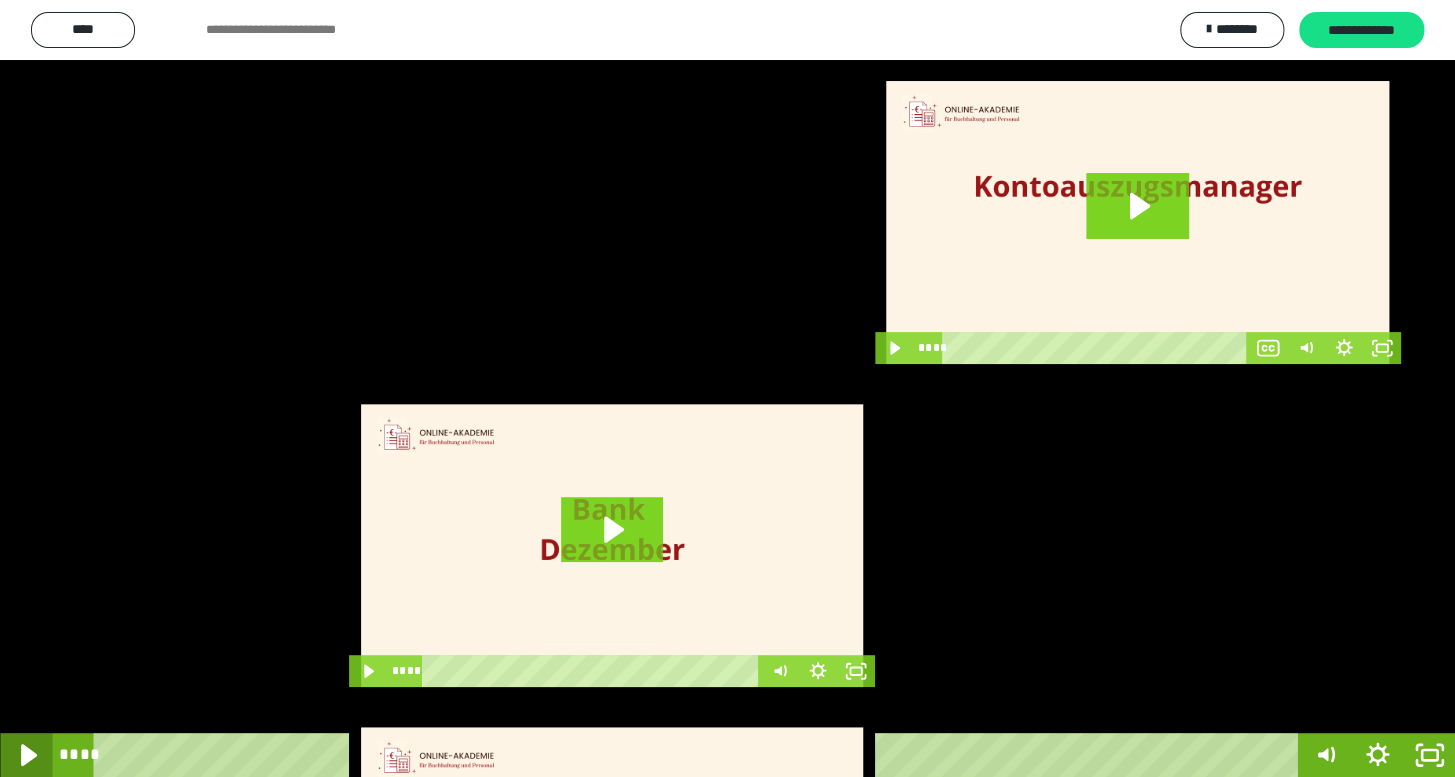 click 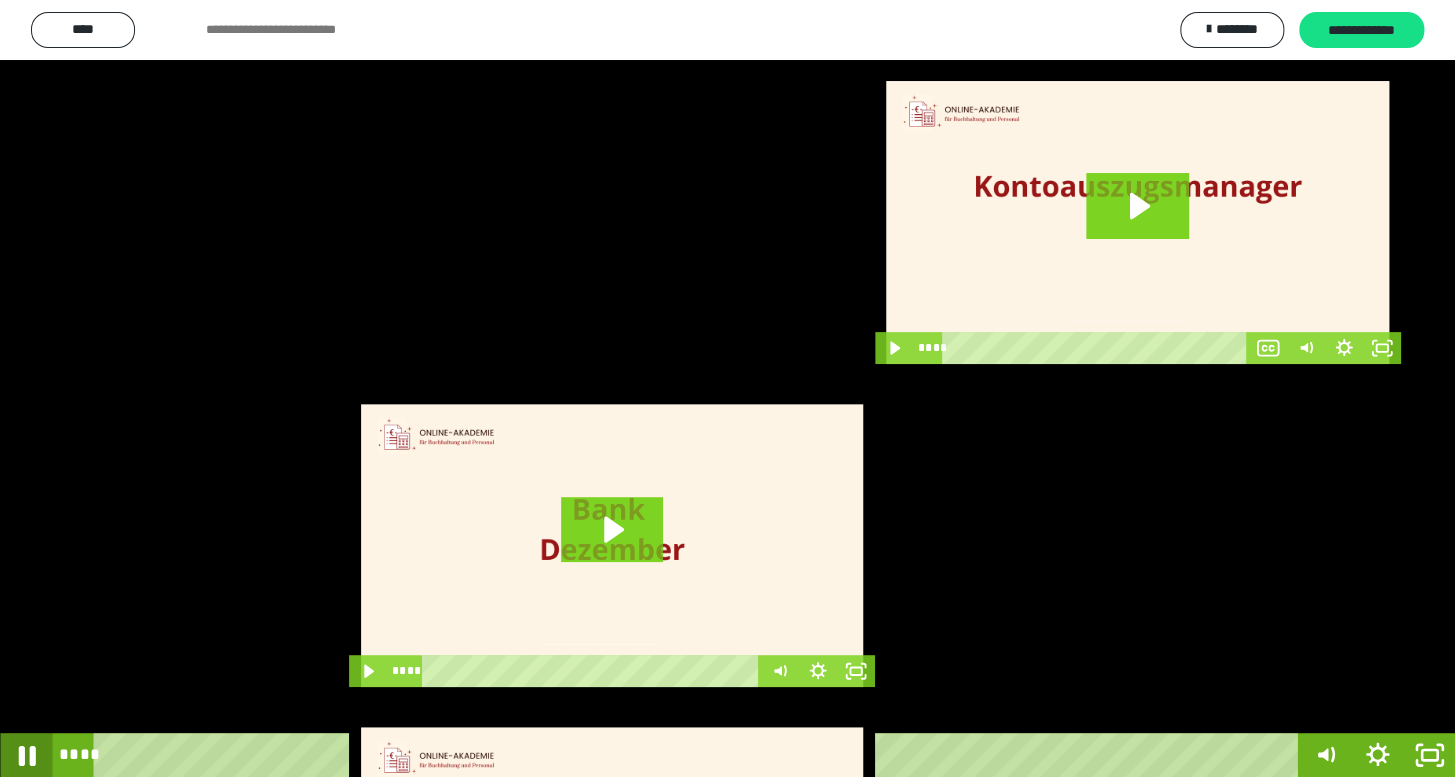 click 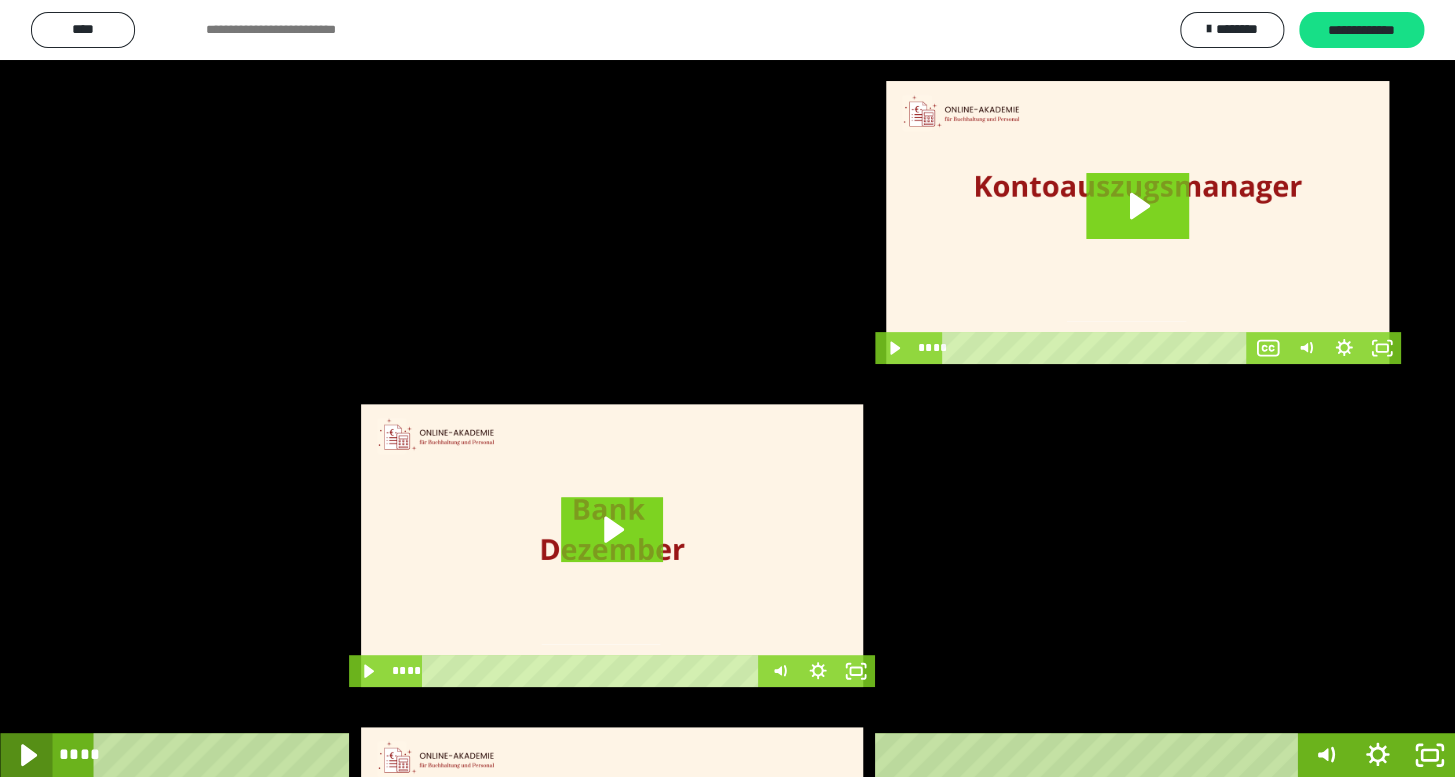 click 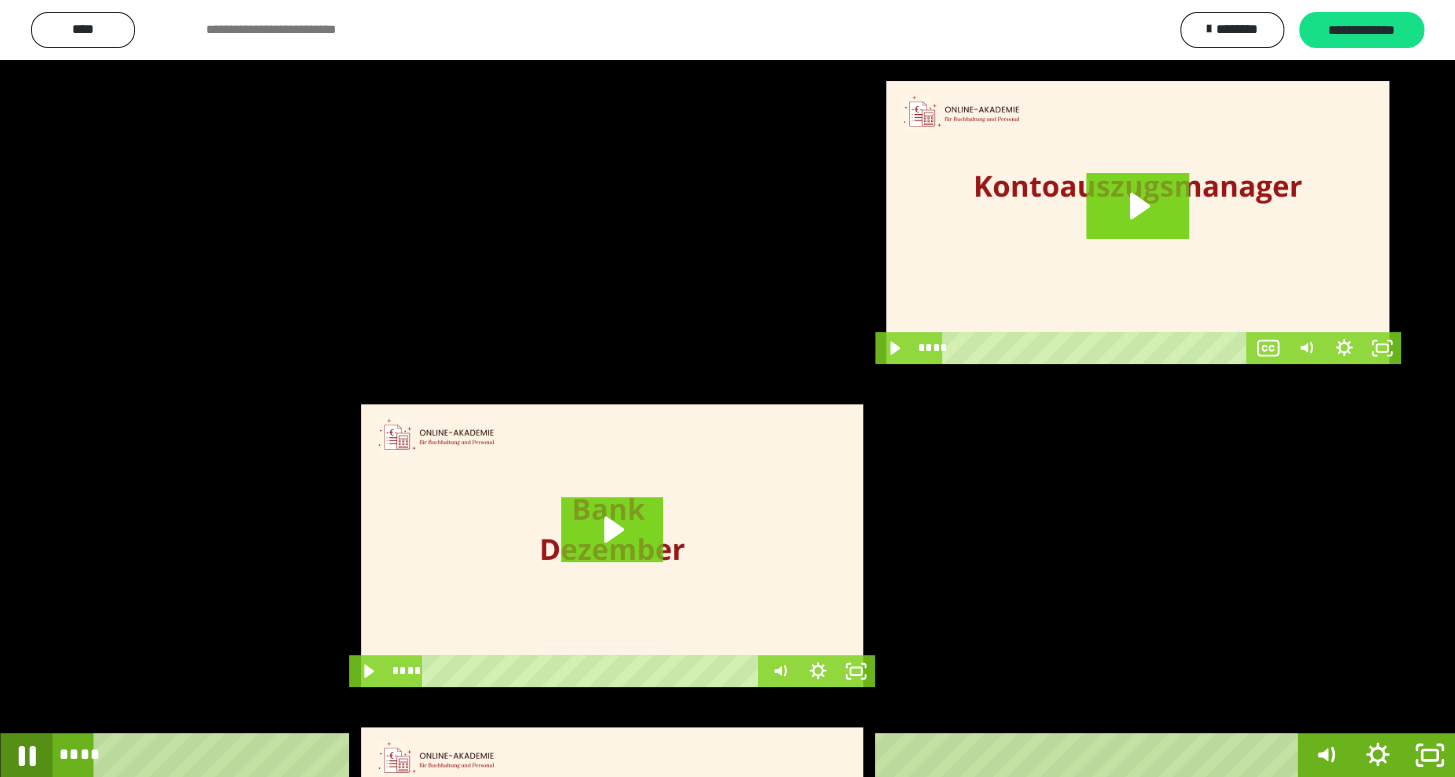 click 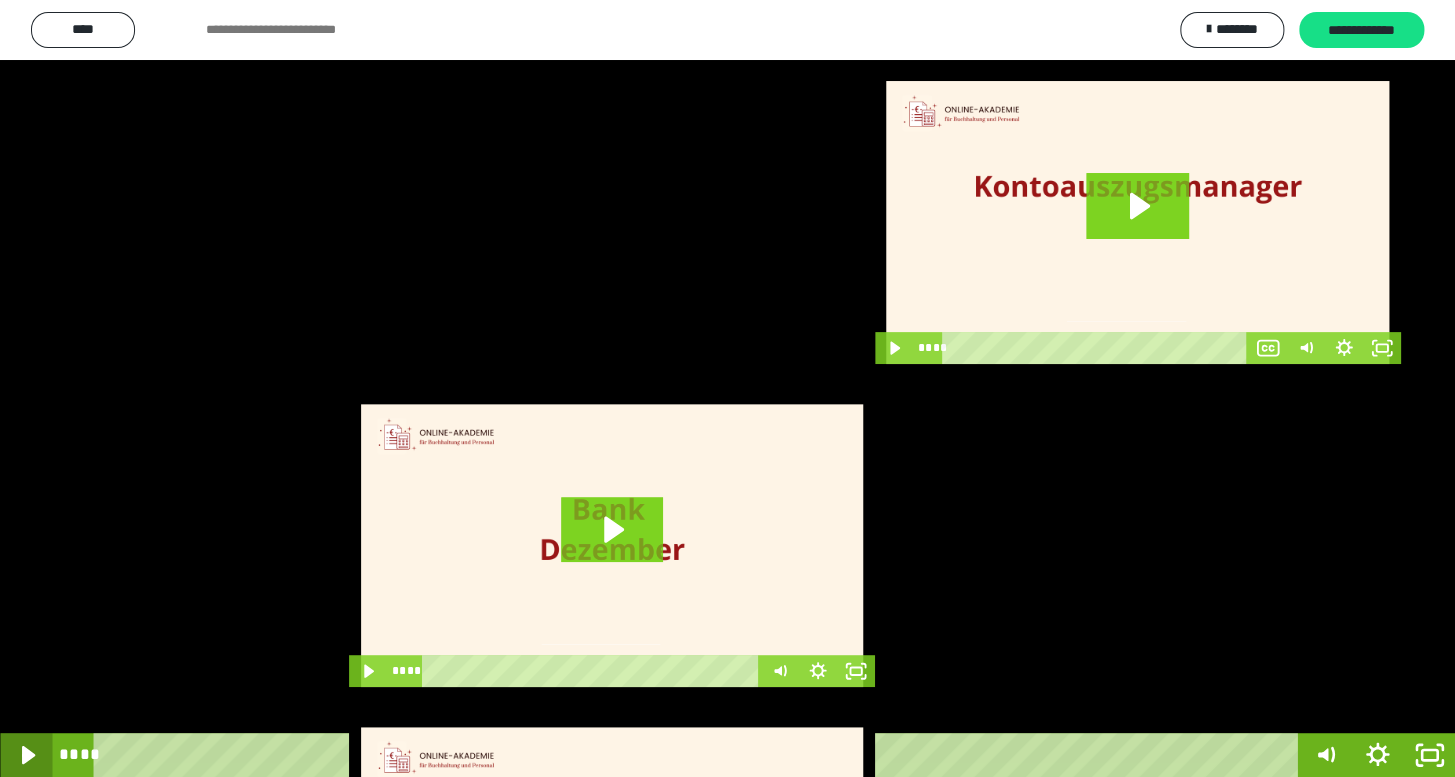 click 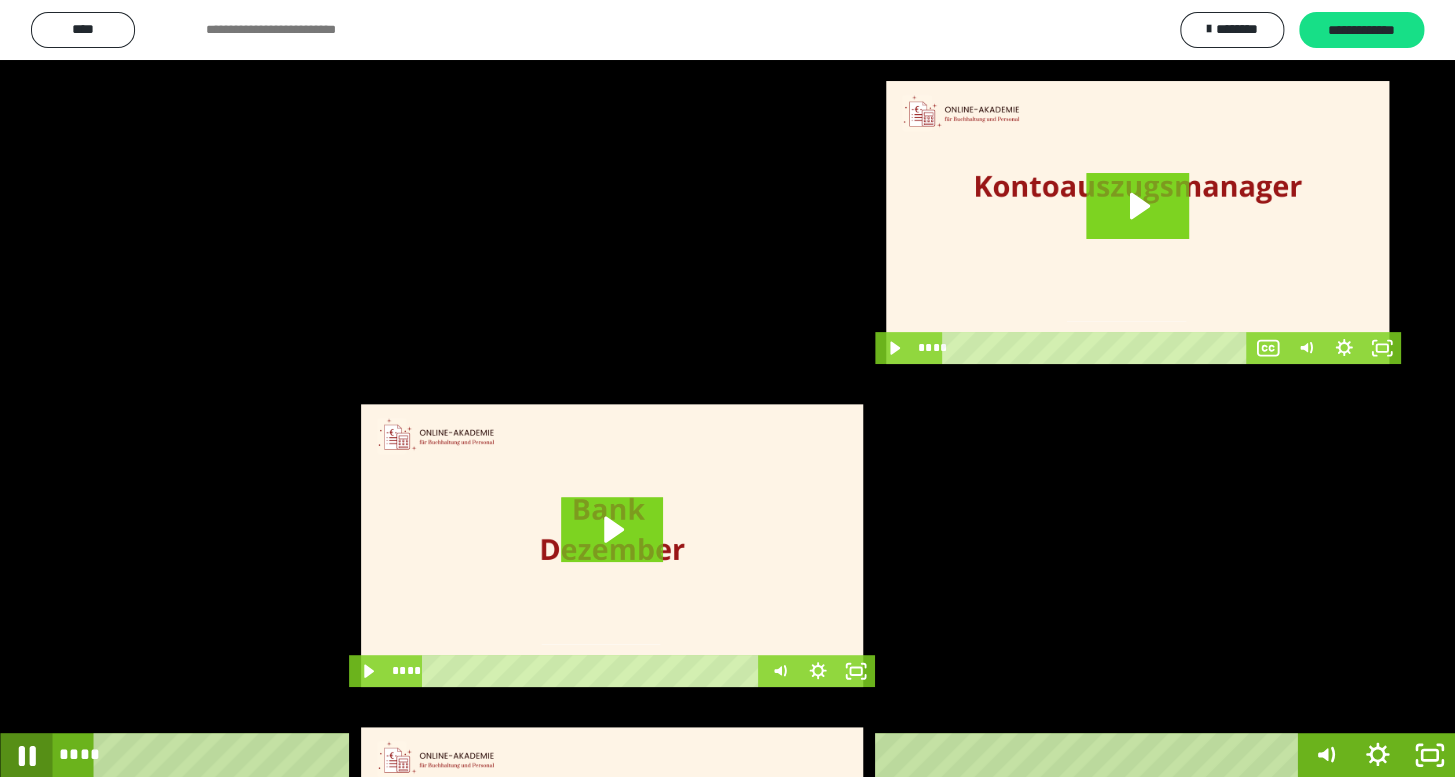 click 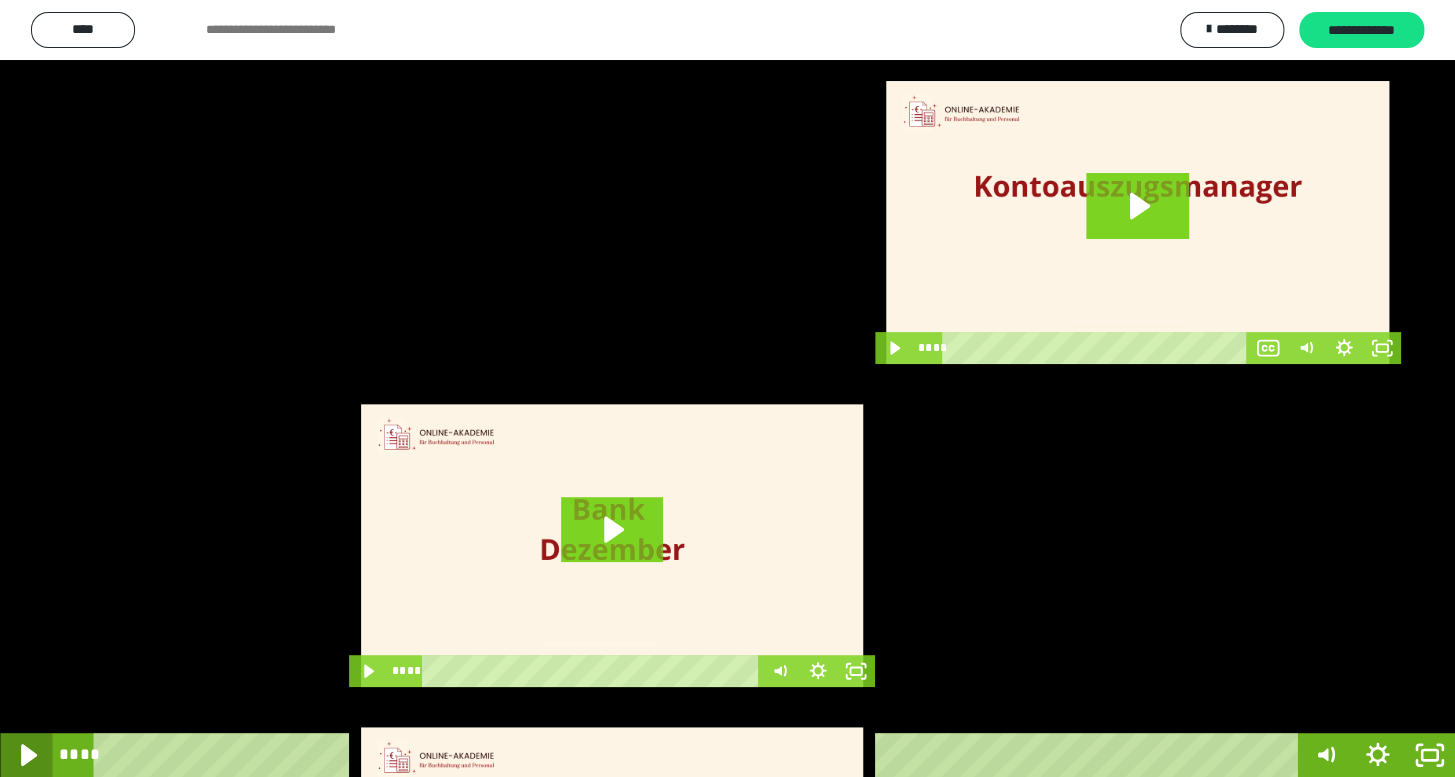 click 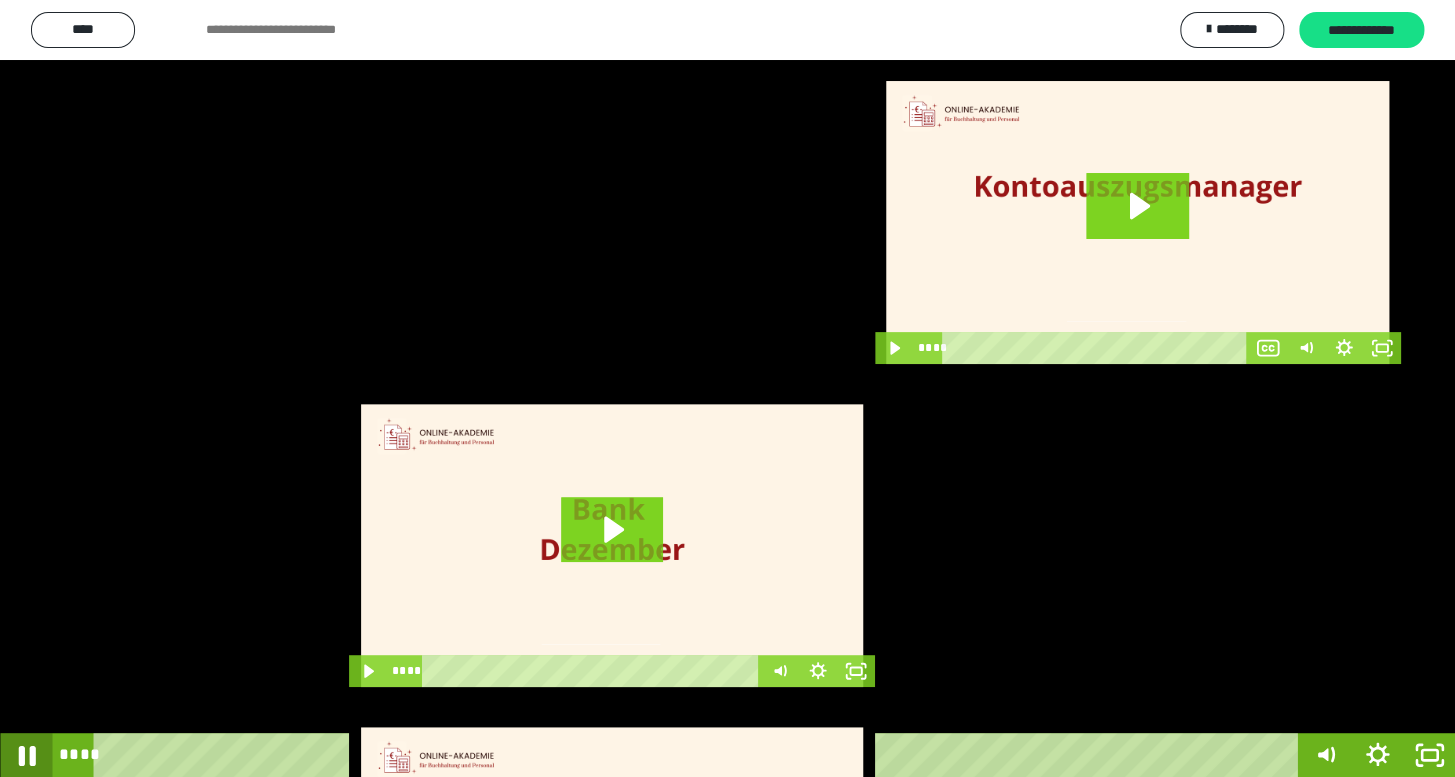 click 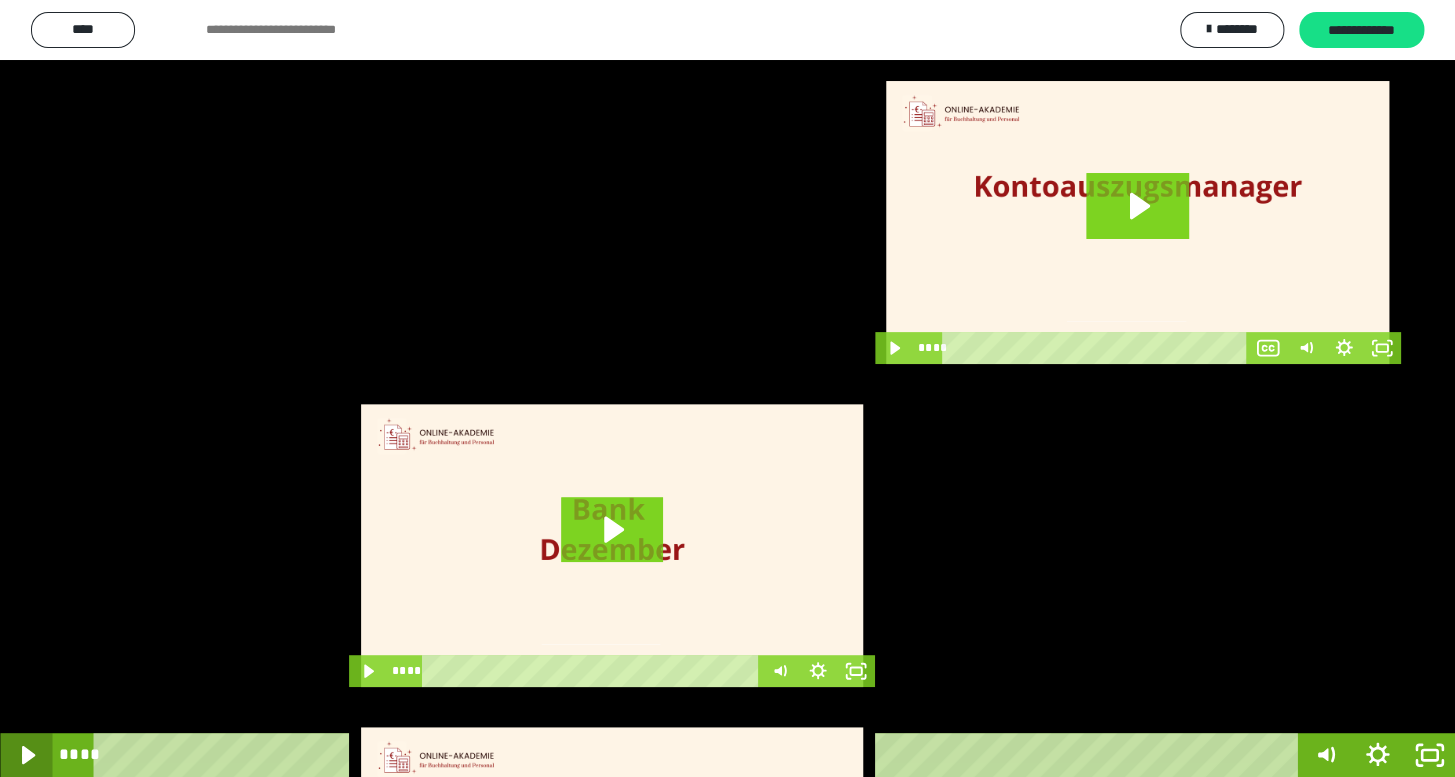 click 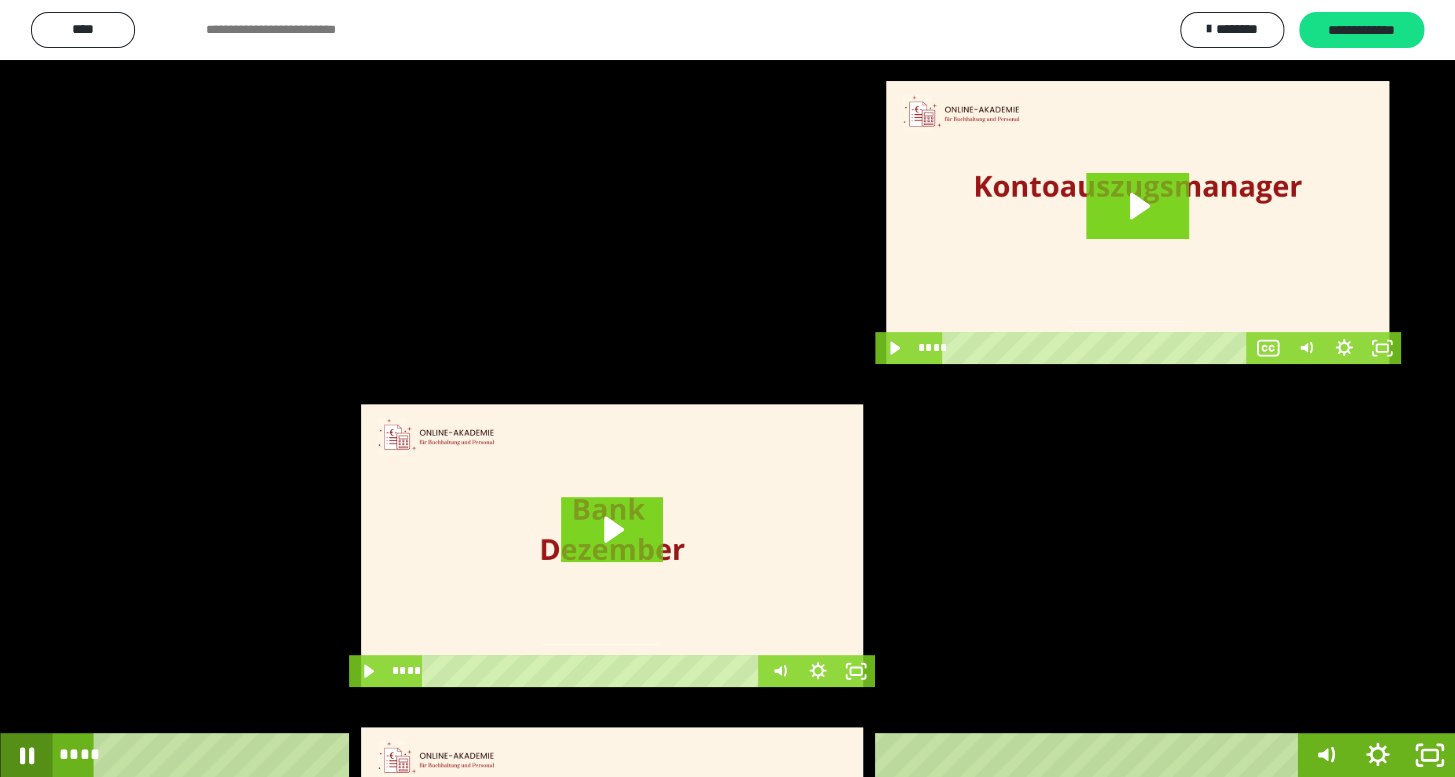 click 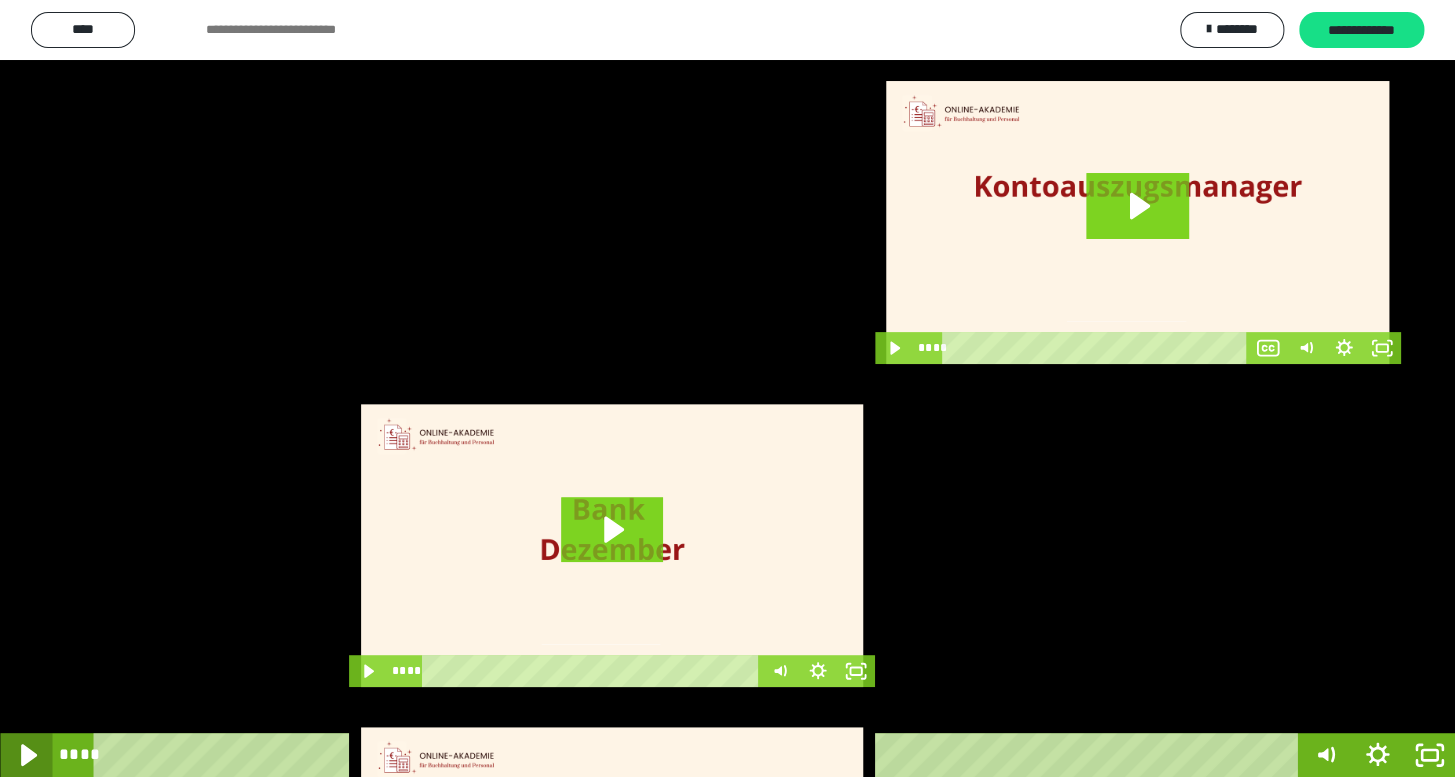 click 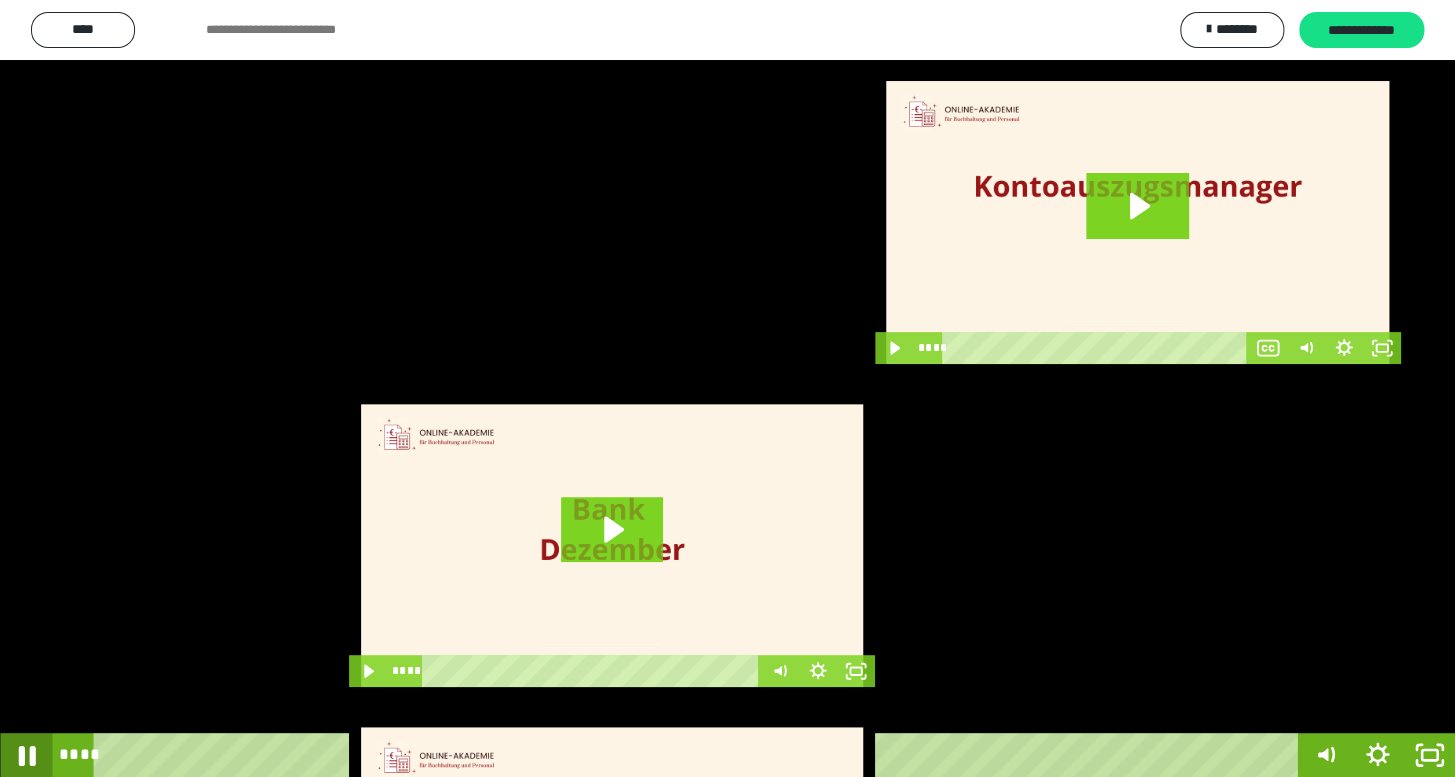 click 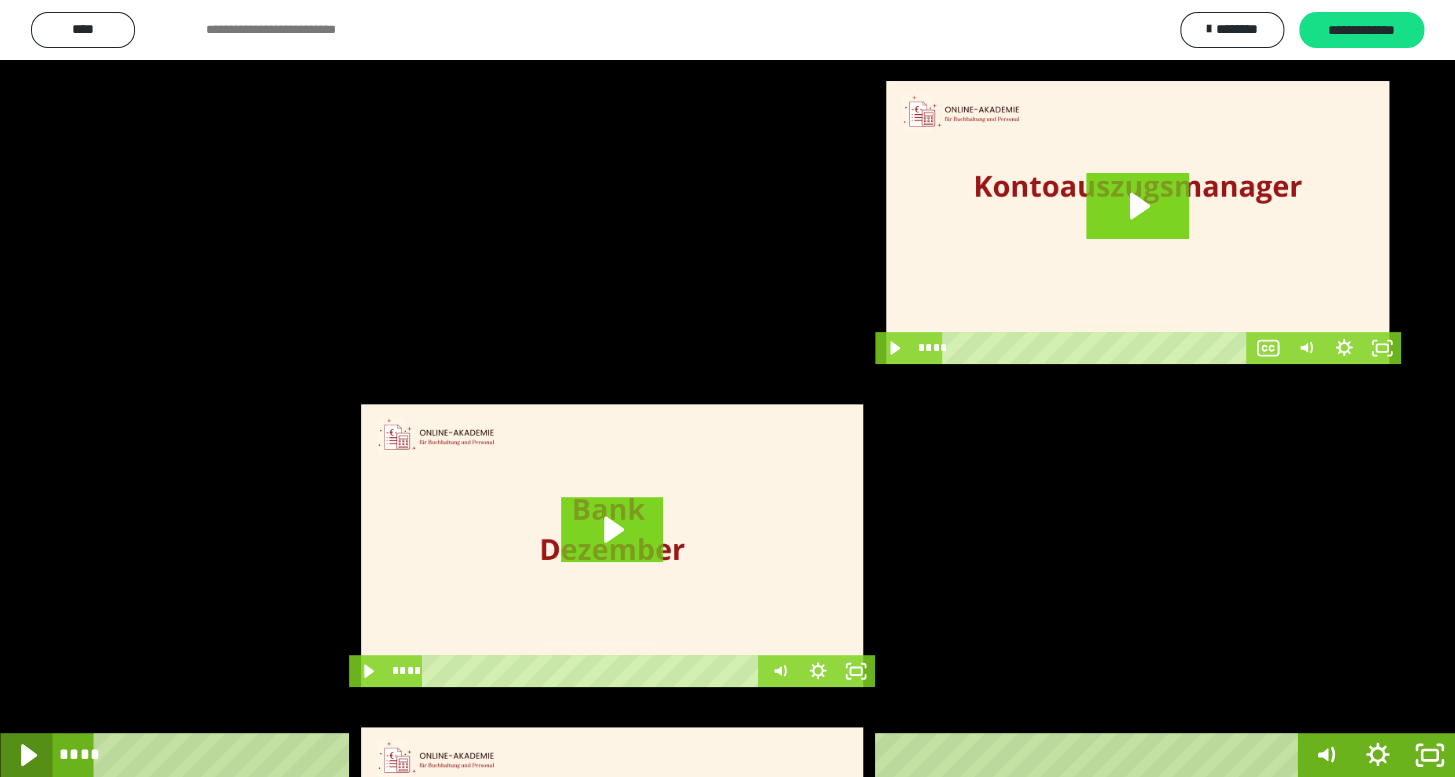 click 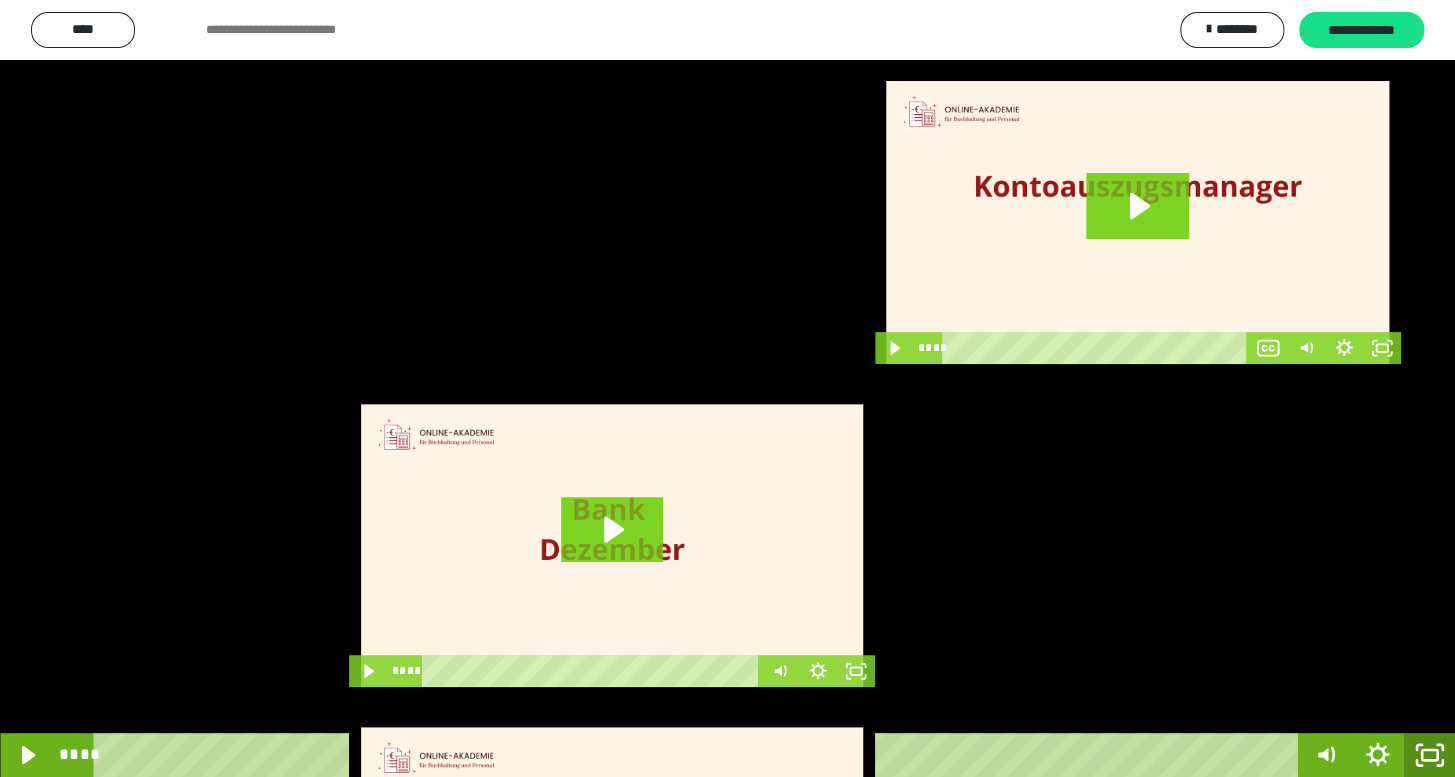 click 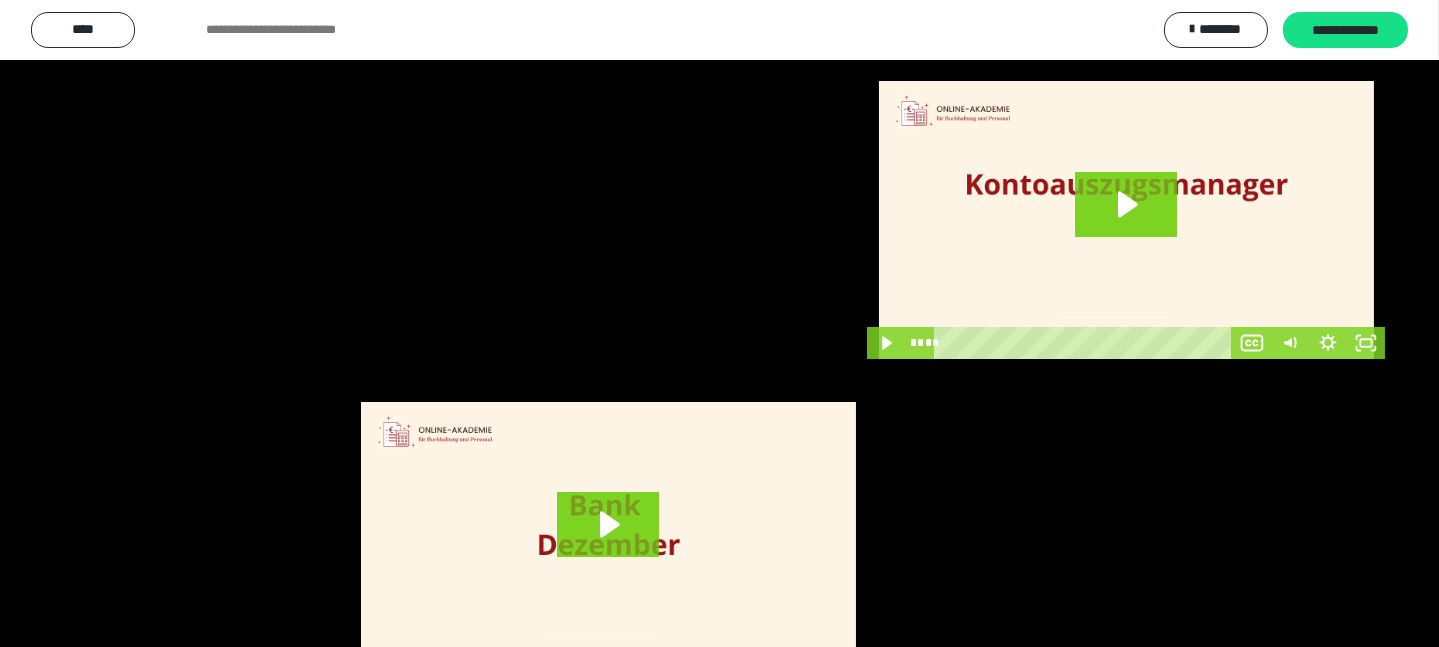 scroll, scrollTop: 3906, scrollLeft: 0, axis: vertical 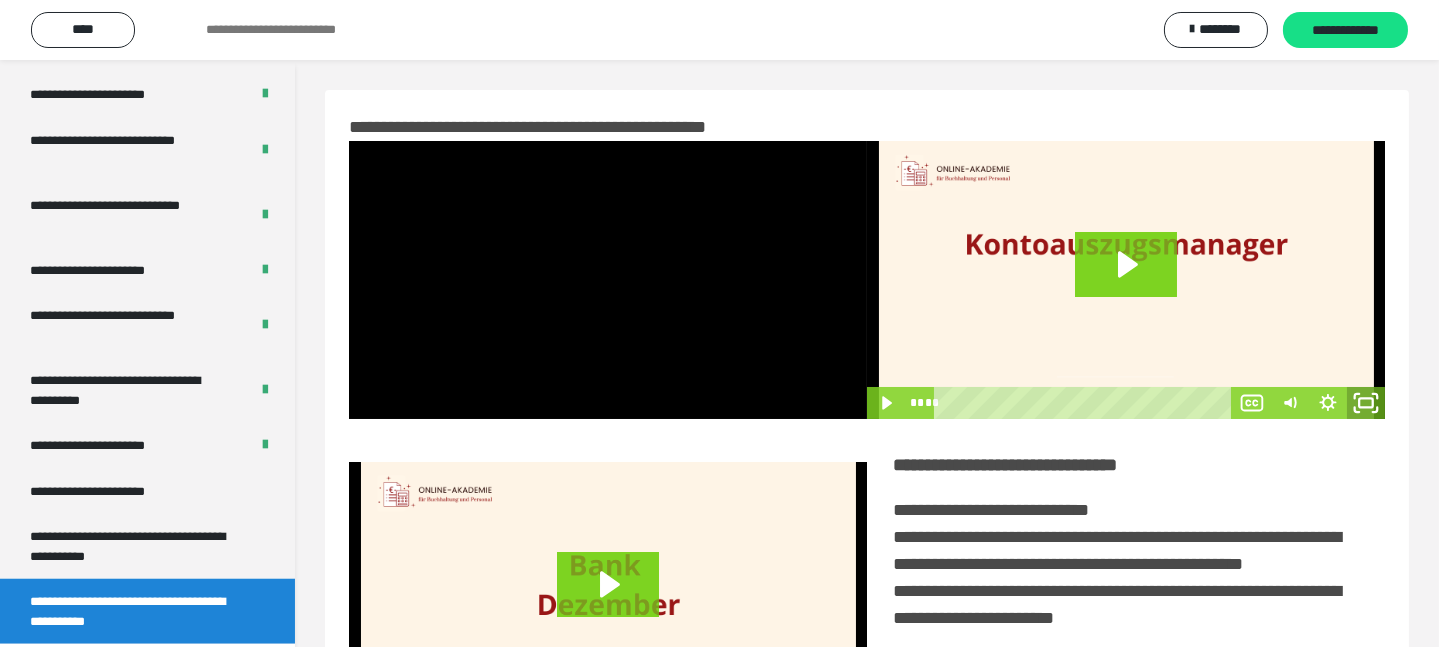 click 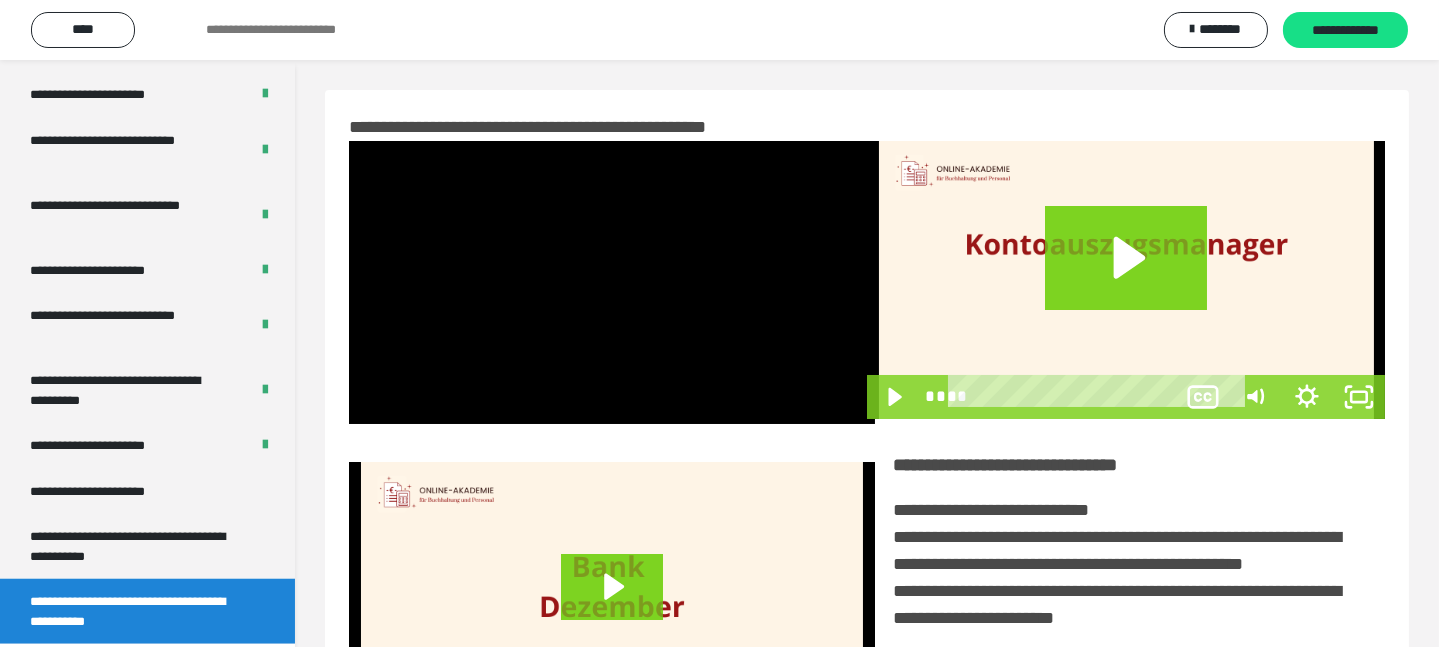 scroll, scrollTop: 3776, scrollLeft: 0, axis: vertical 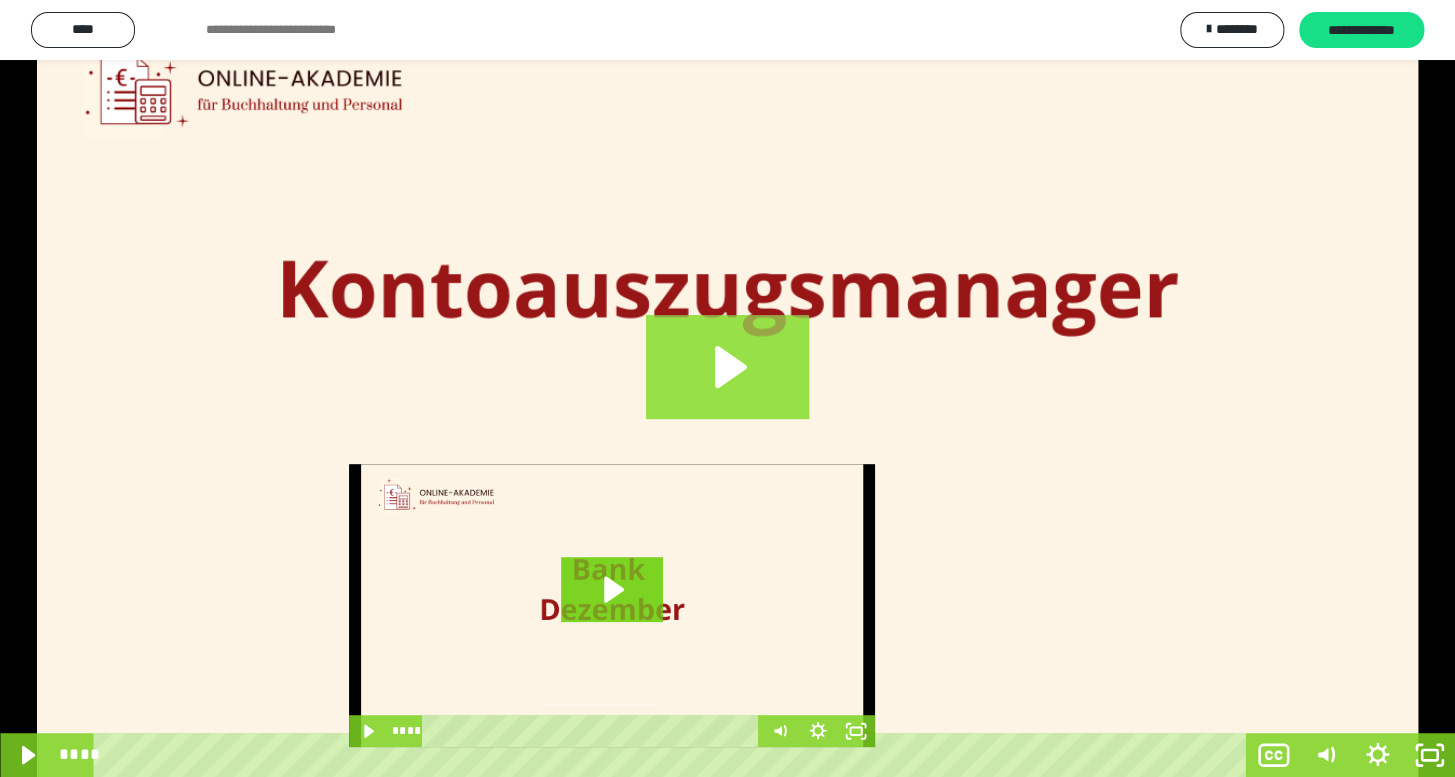 click 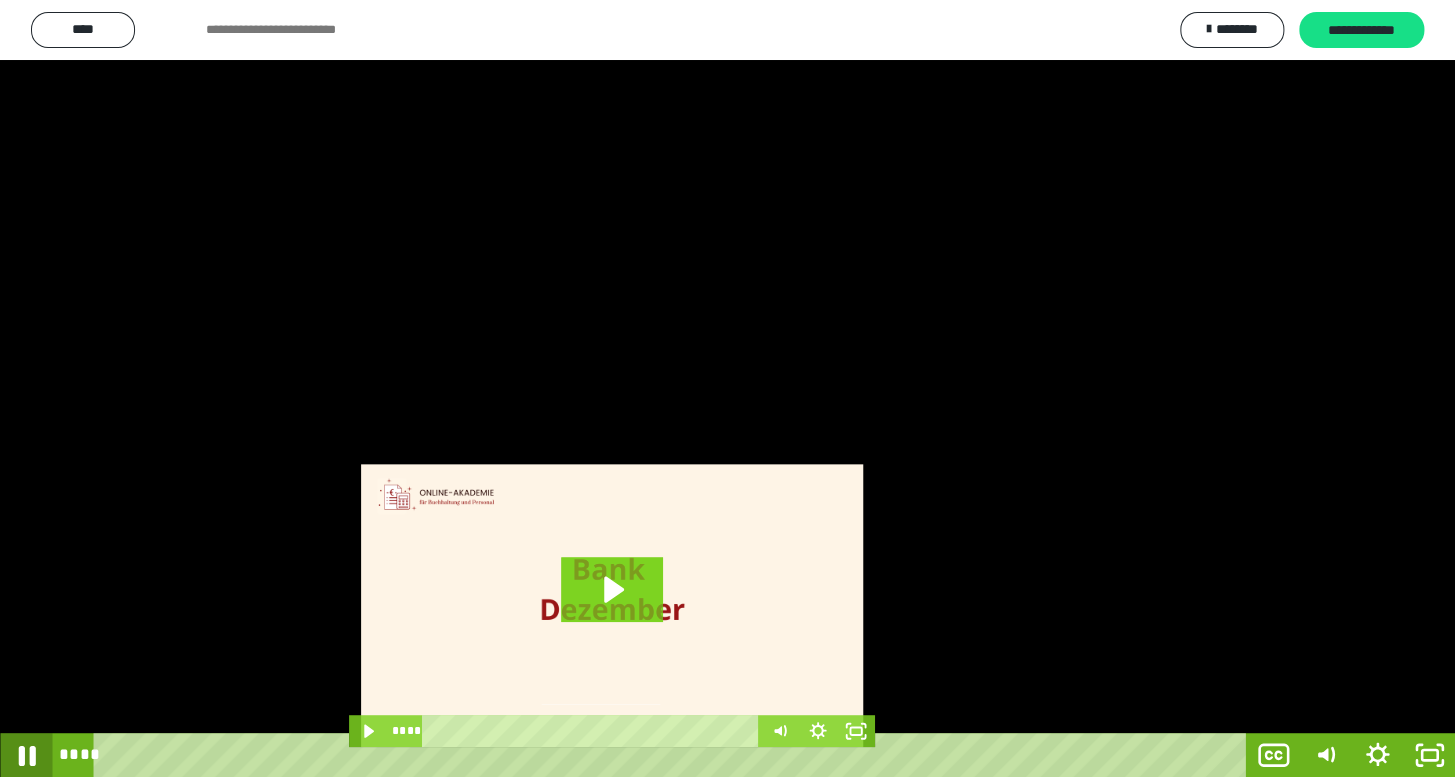 click 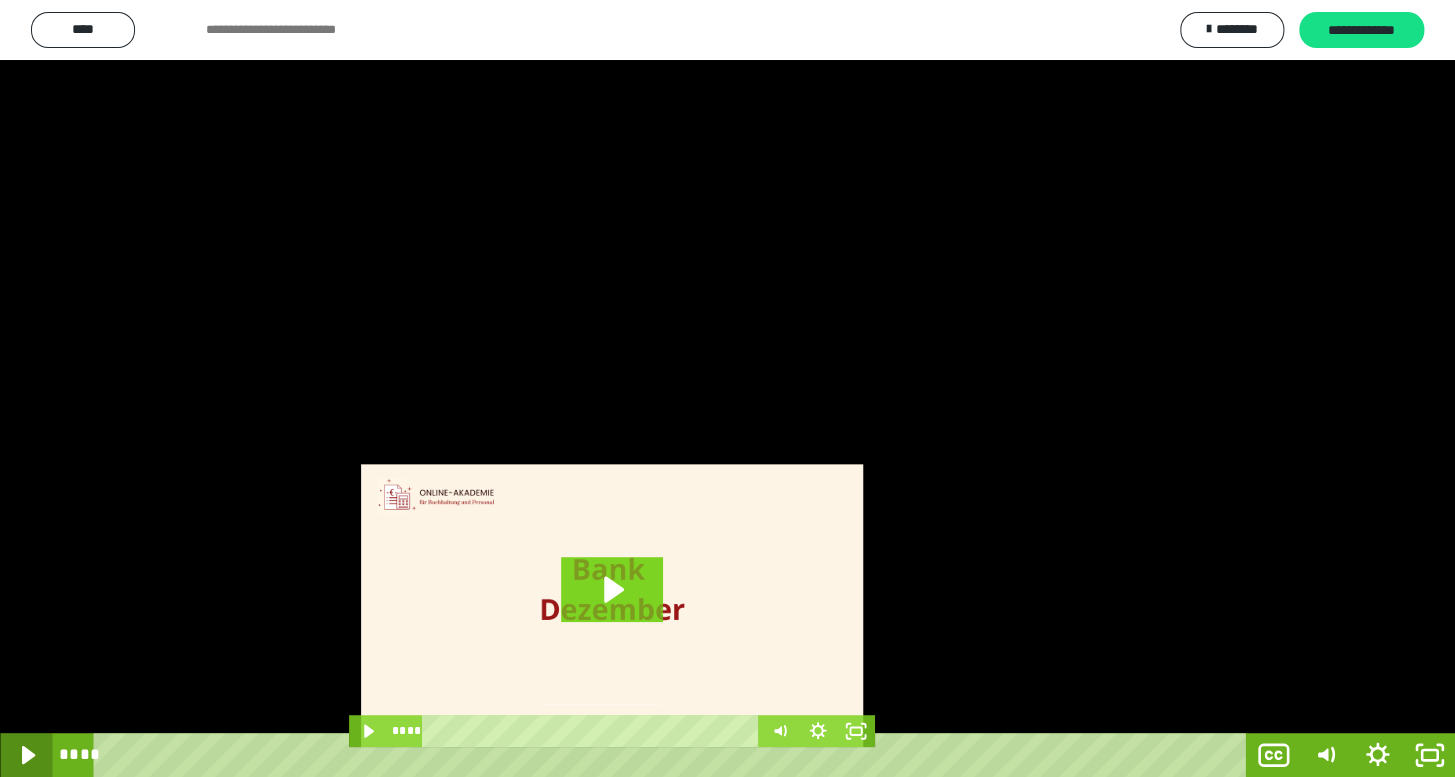 click 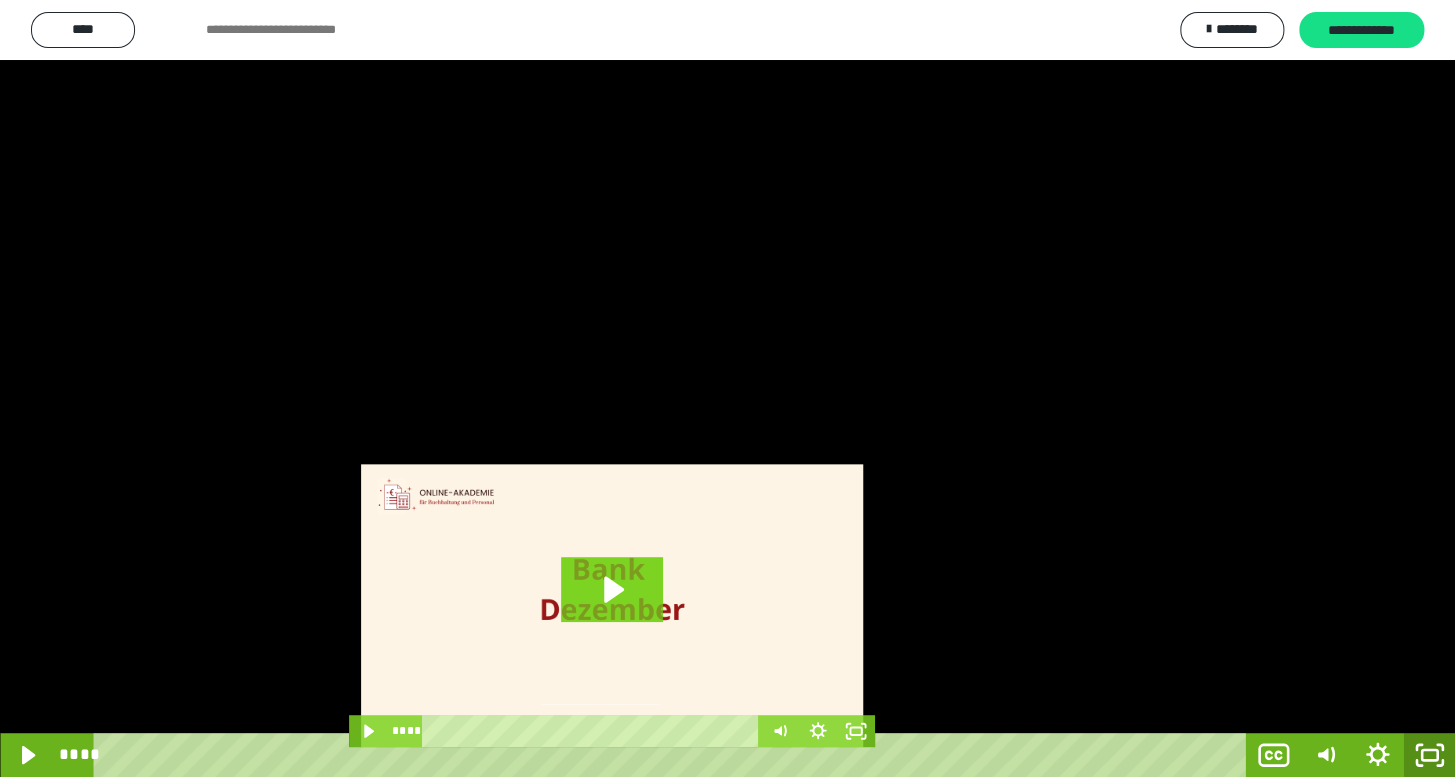 click 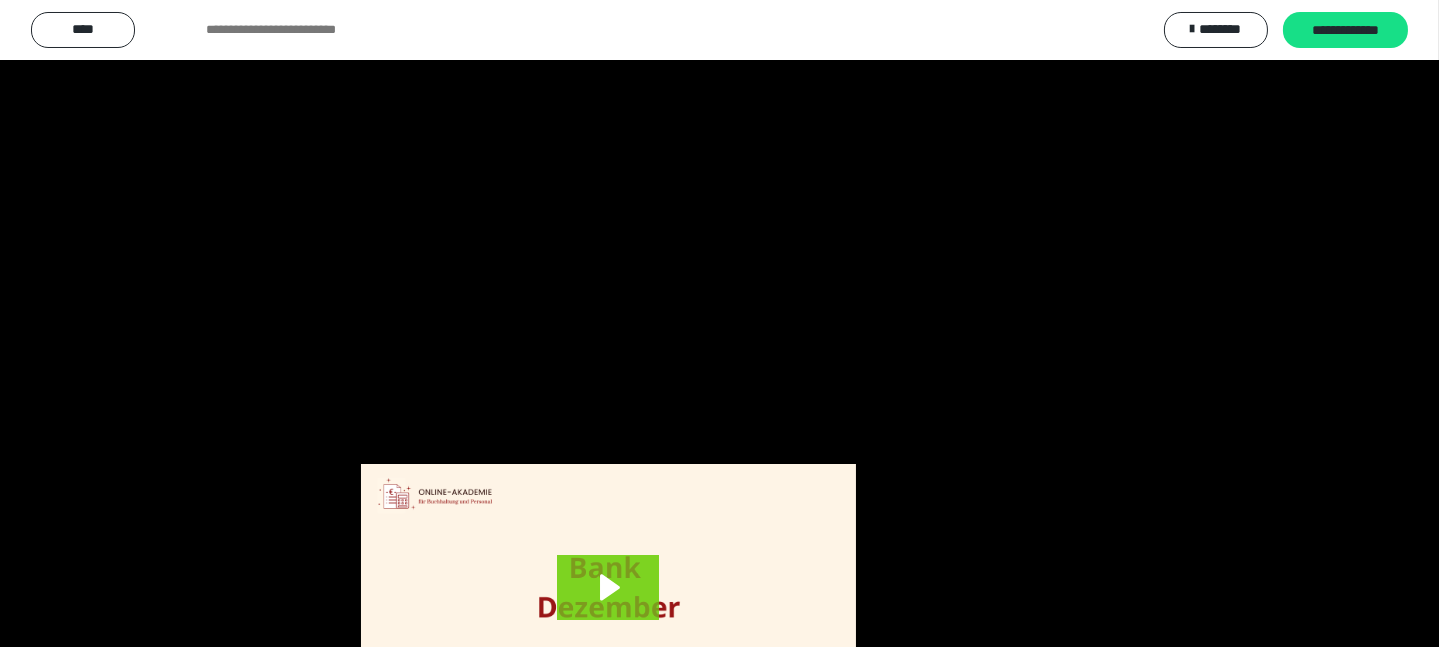 scroll, scrollTop: 3906, scrollLeft: 0, axis: vertical 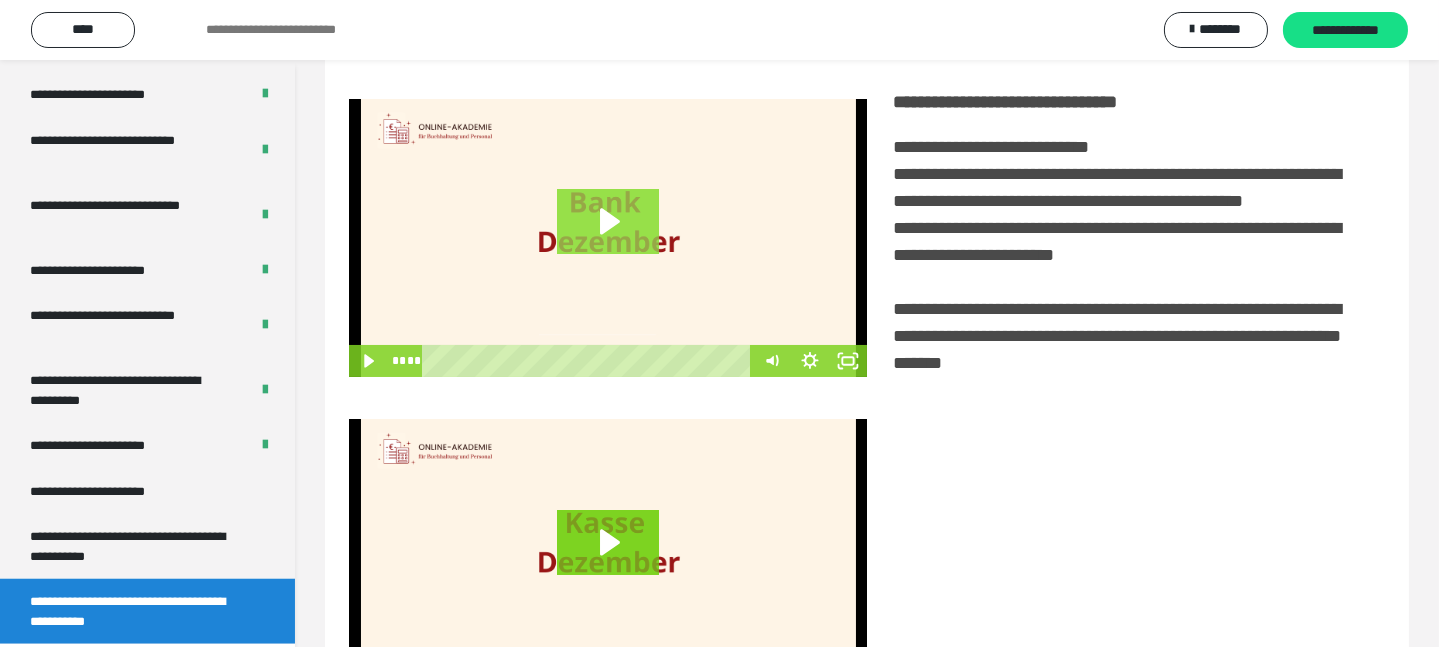 click 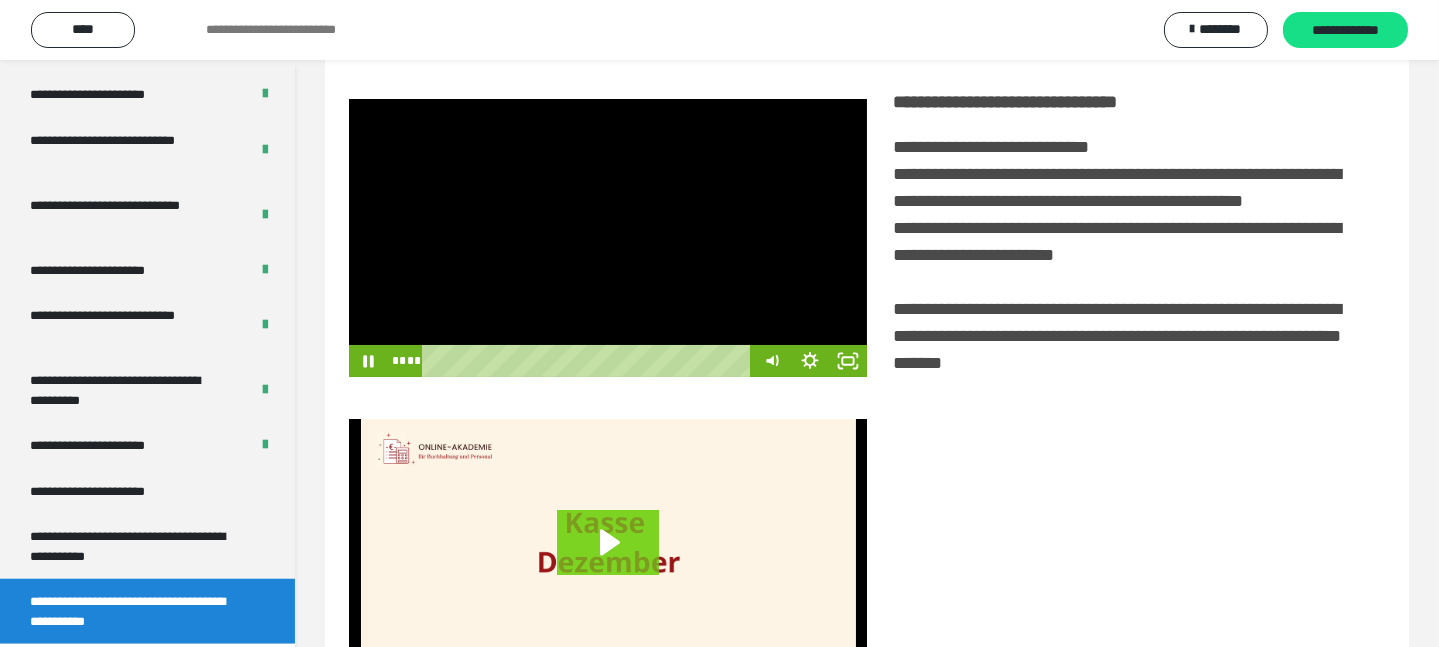 drag, startPoint x: 492, startPoint y: 377, endPoint x: 413, endPoint y: 376, distance: 79.00633 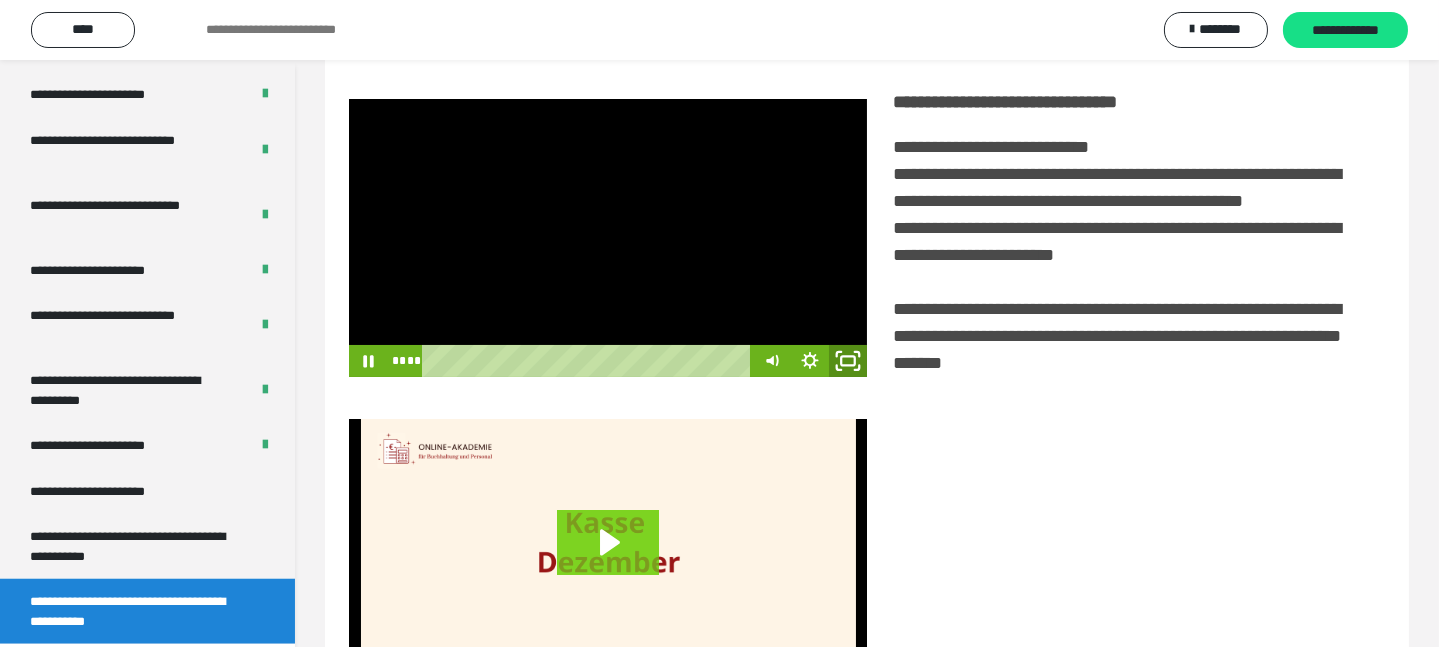 click 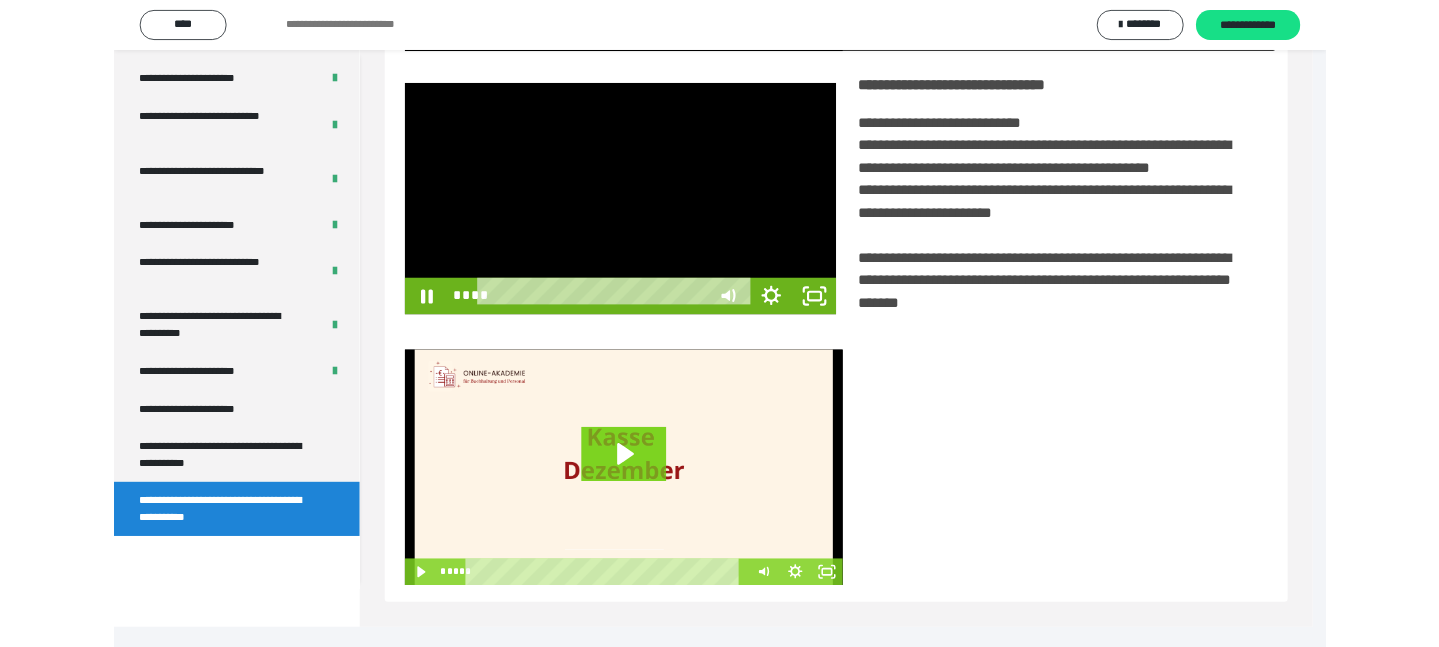scroll, scrollTop: 3776, scrollLeft: 0, axis: vertical 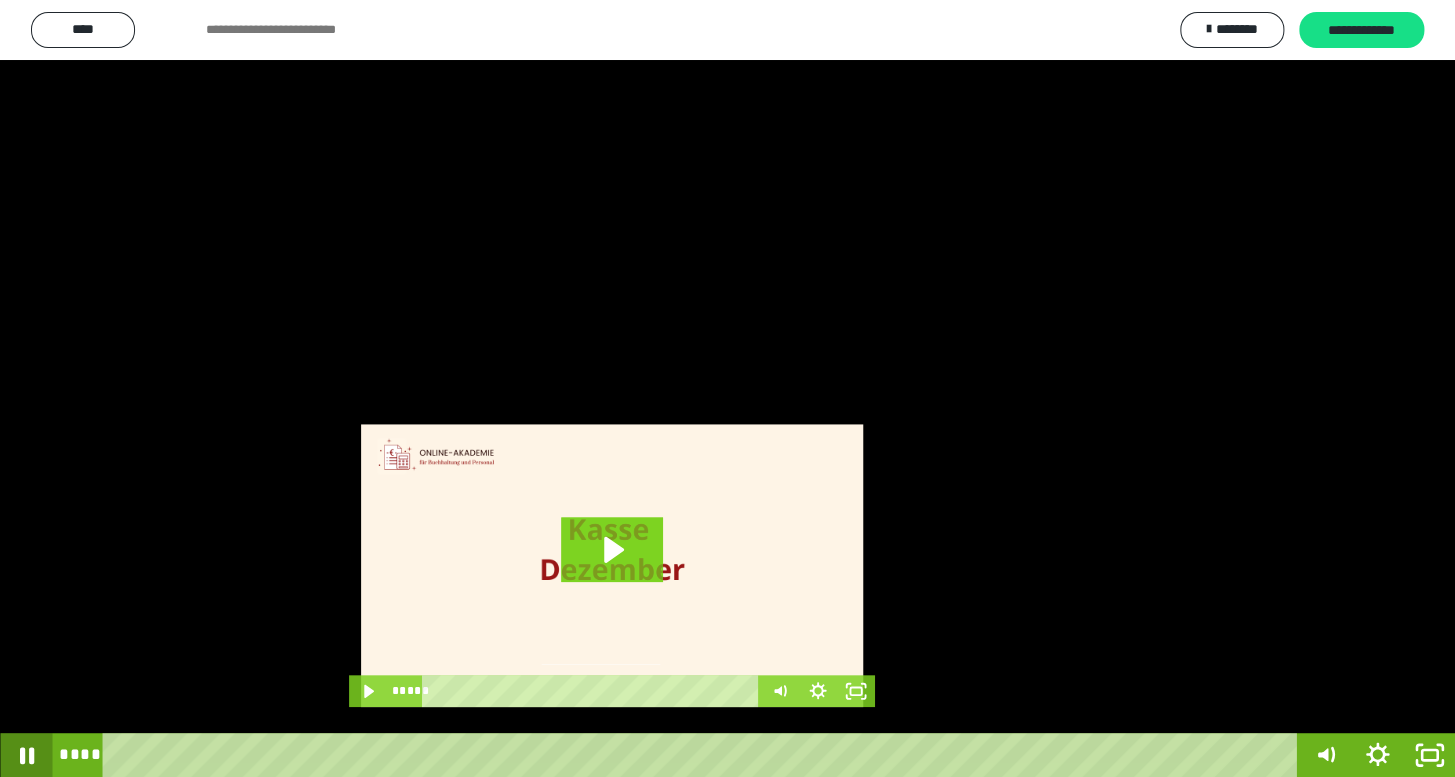 click 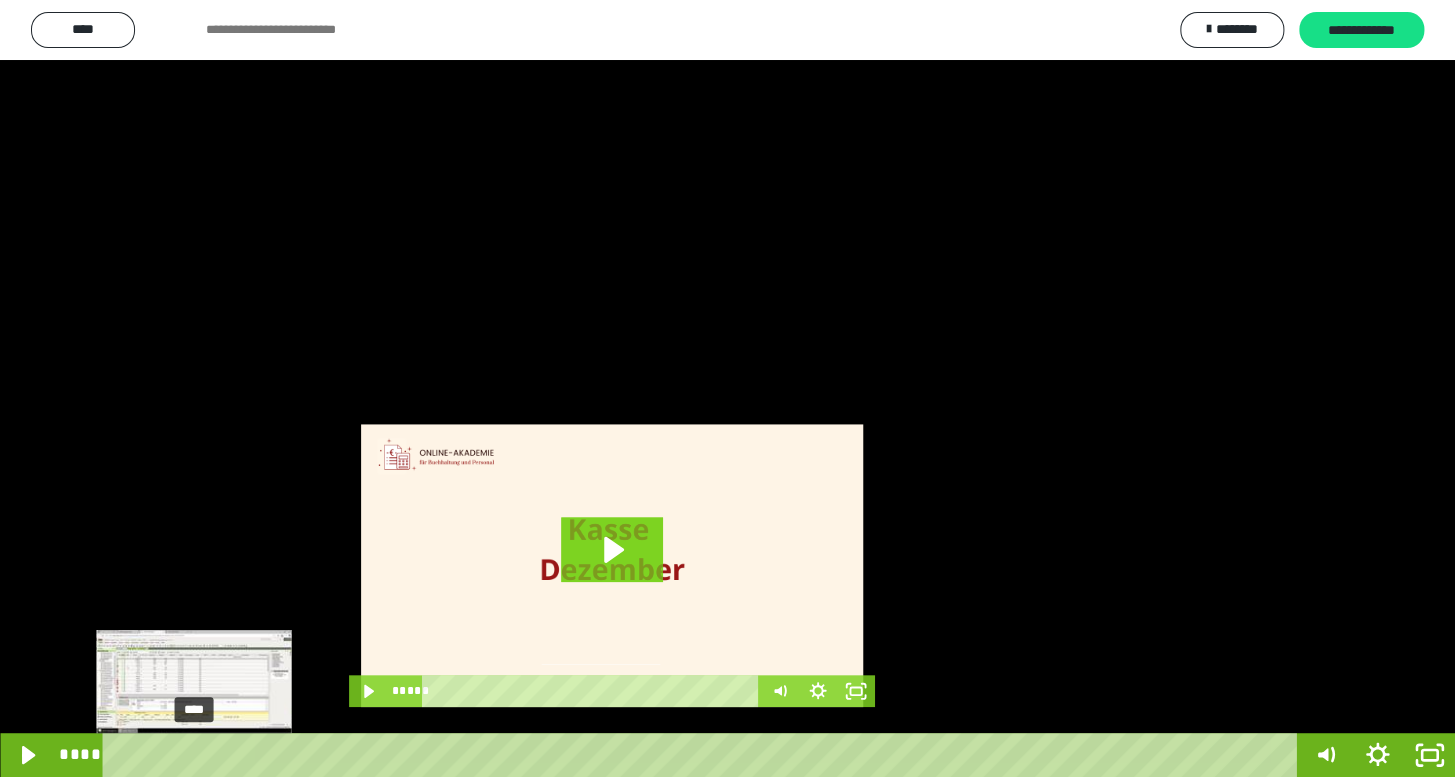 click at bounding box center [194, 755] 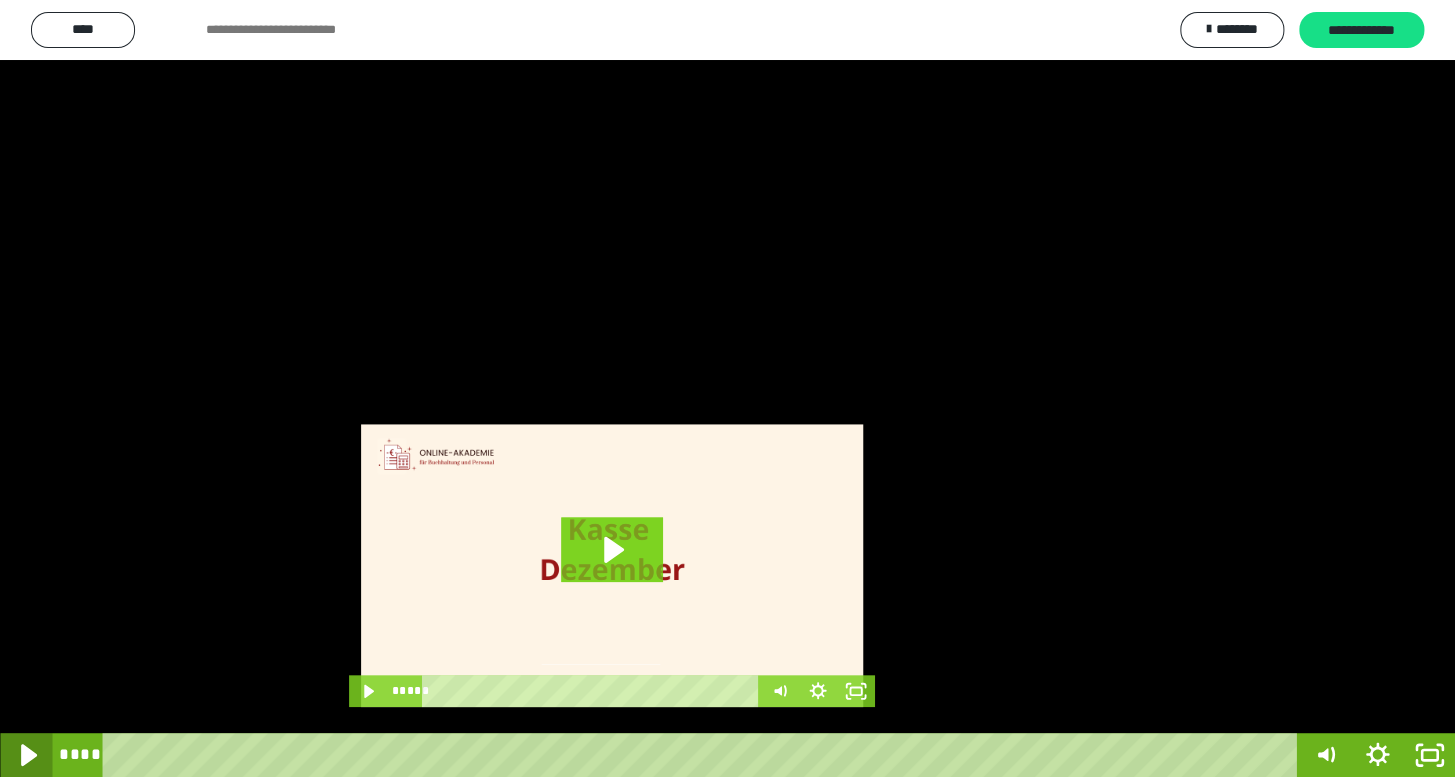 click 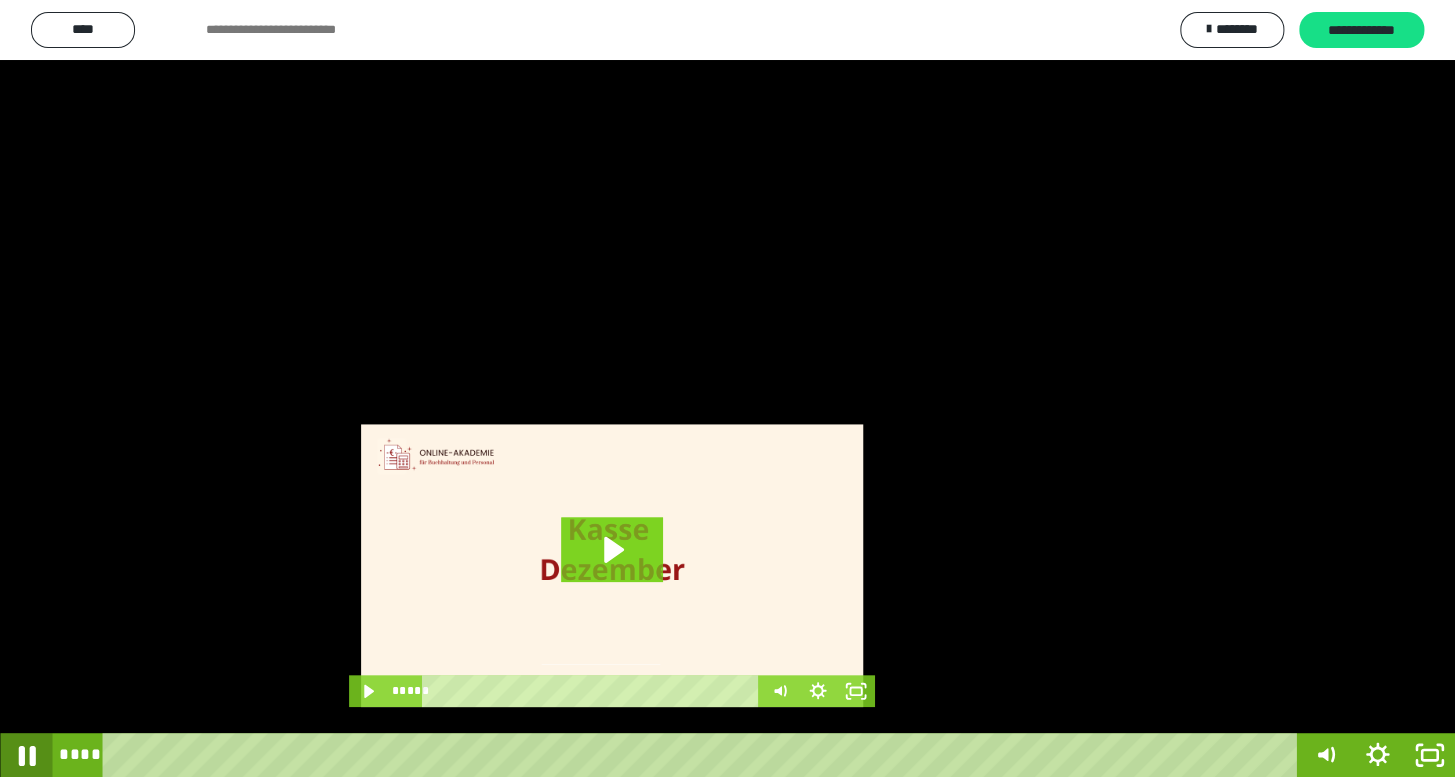 click 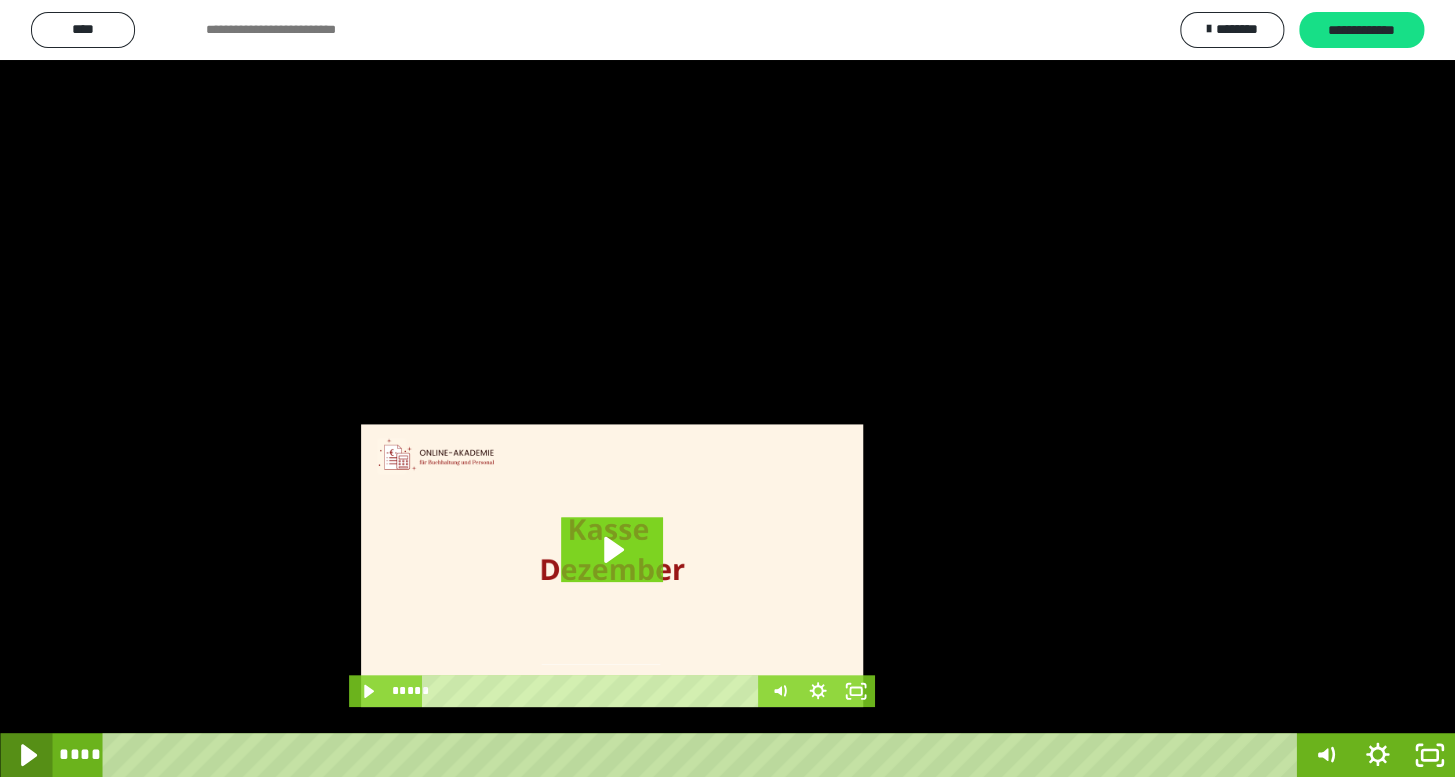 click 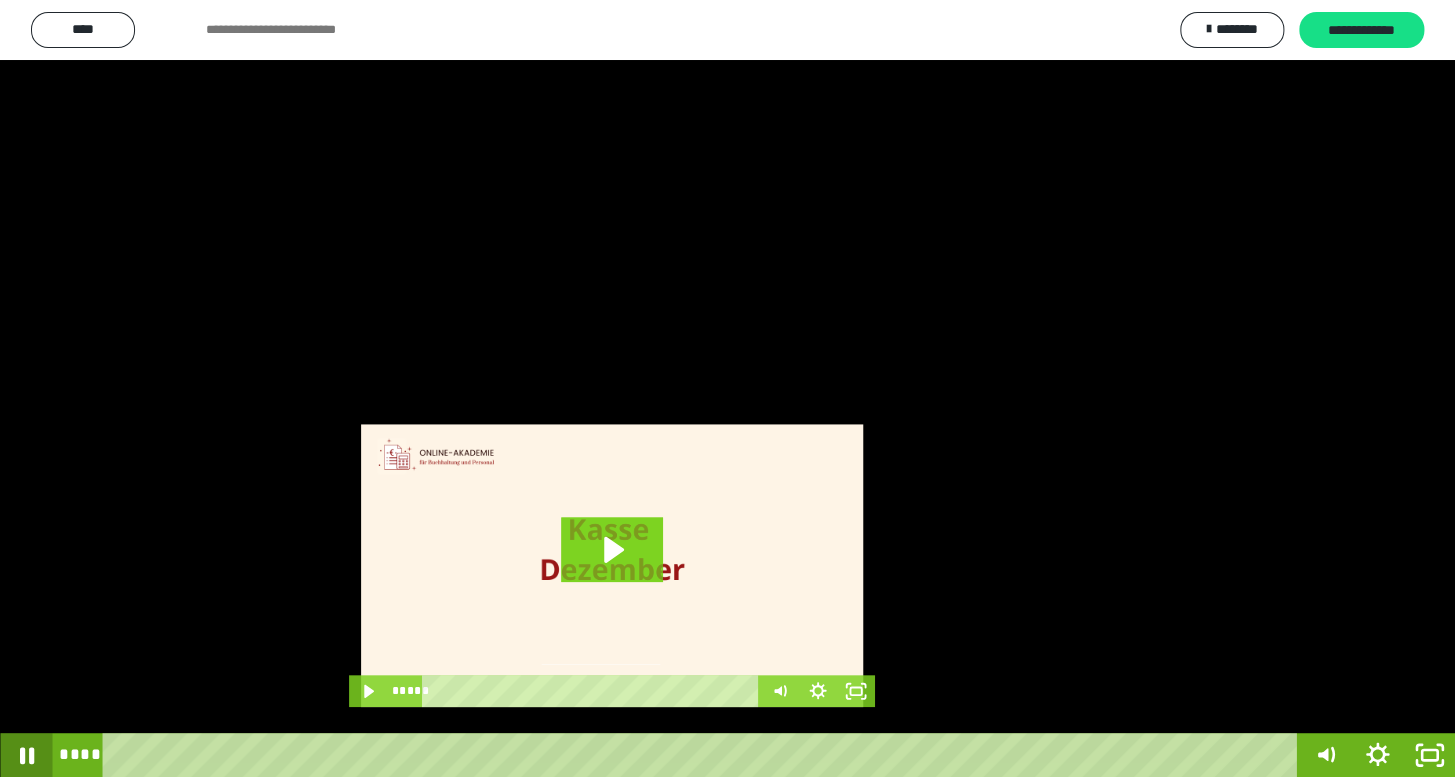 click 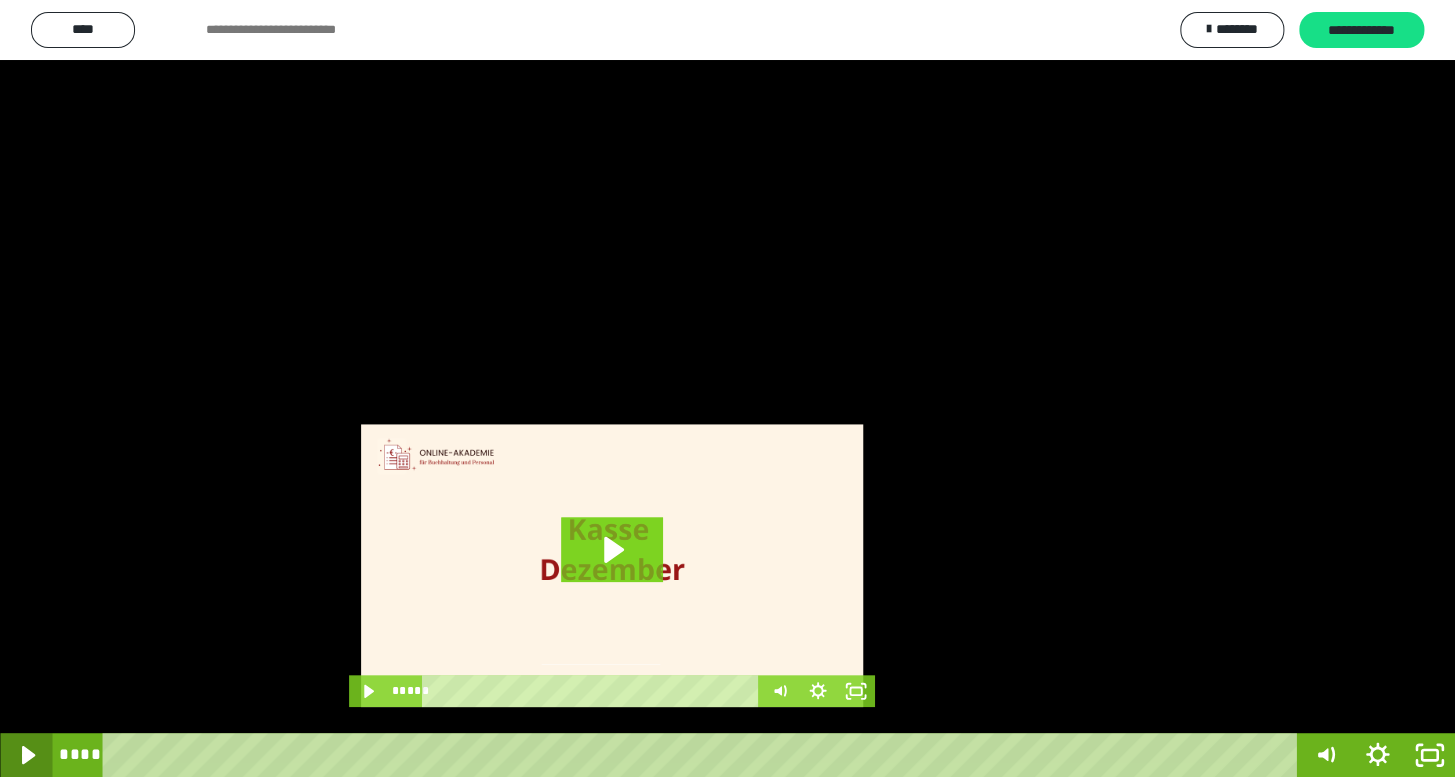 click 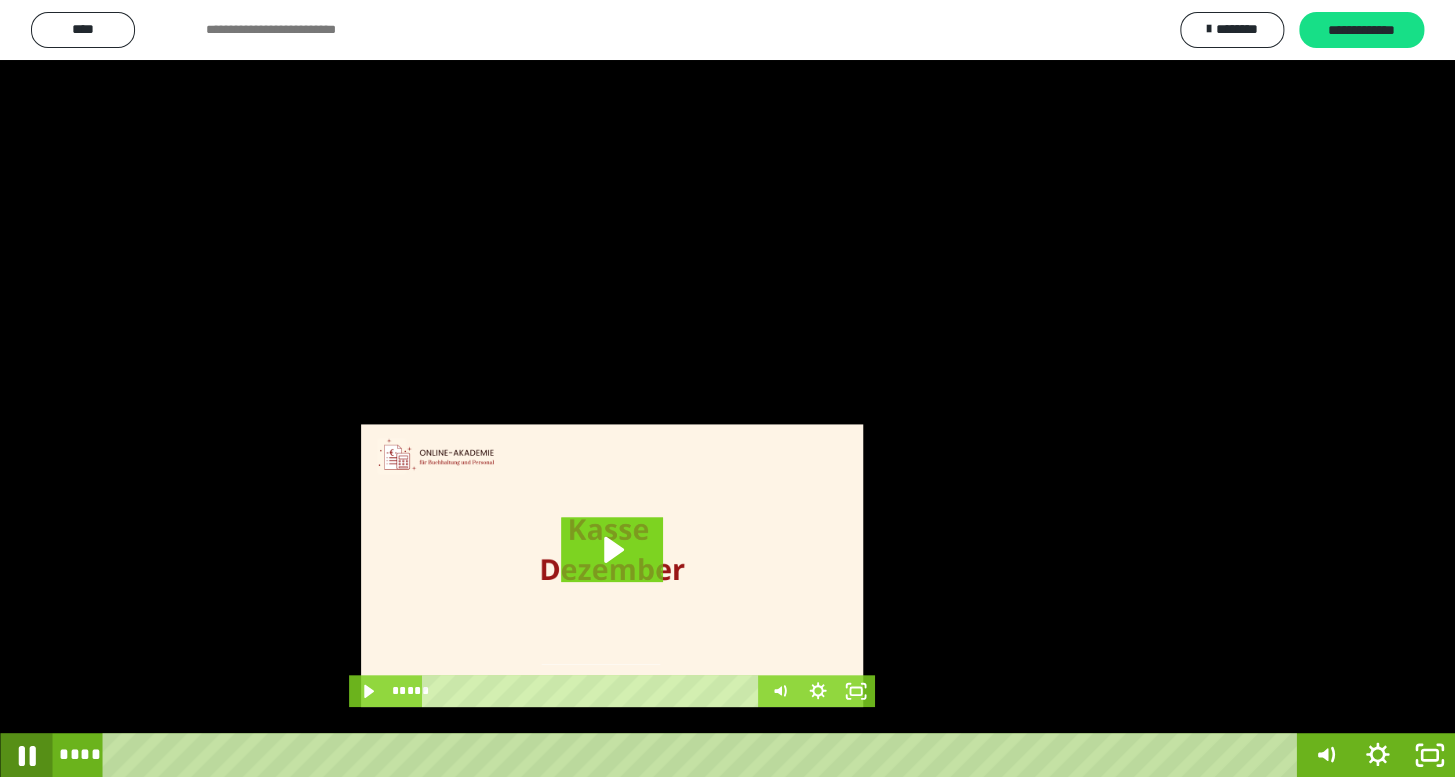 click 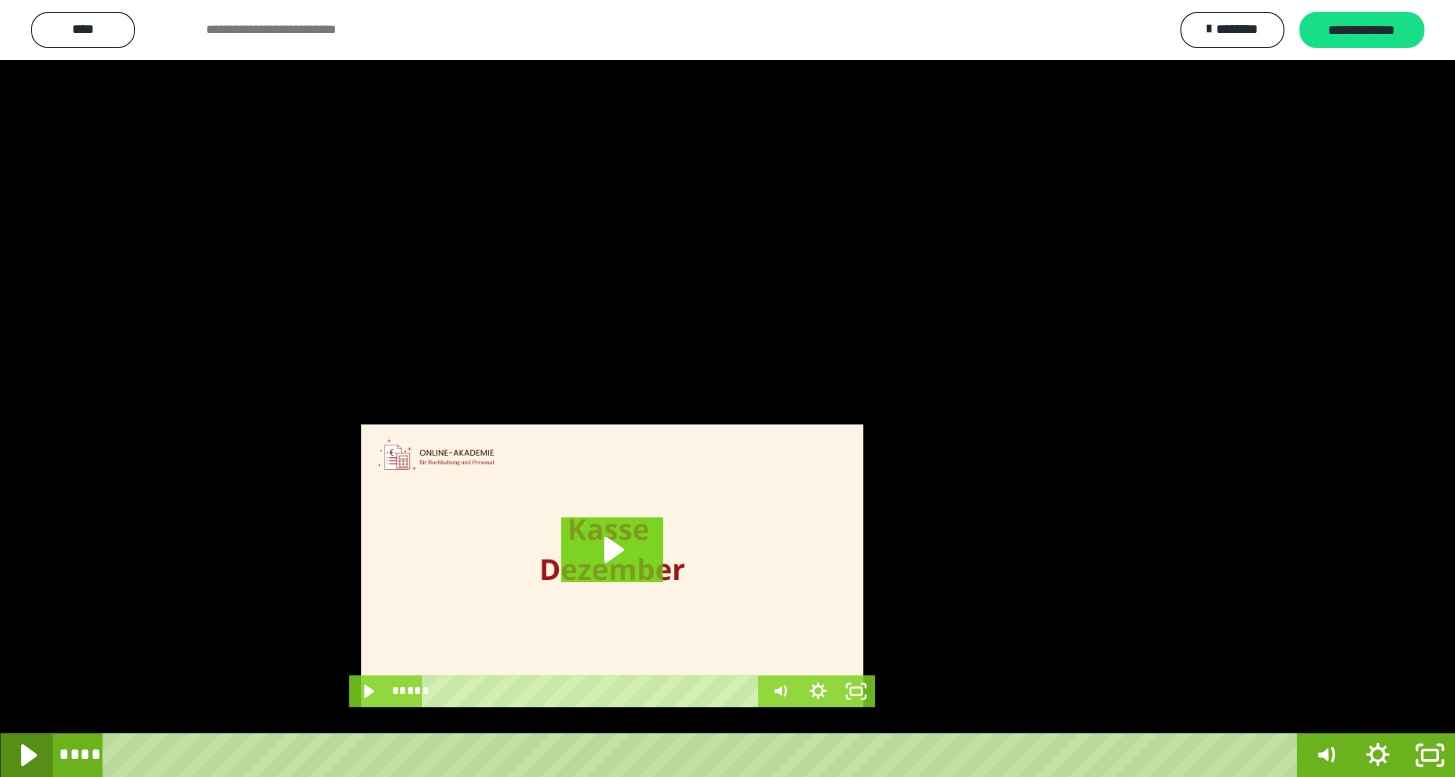 click 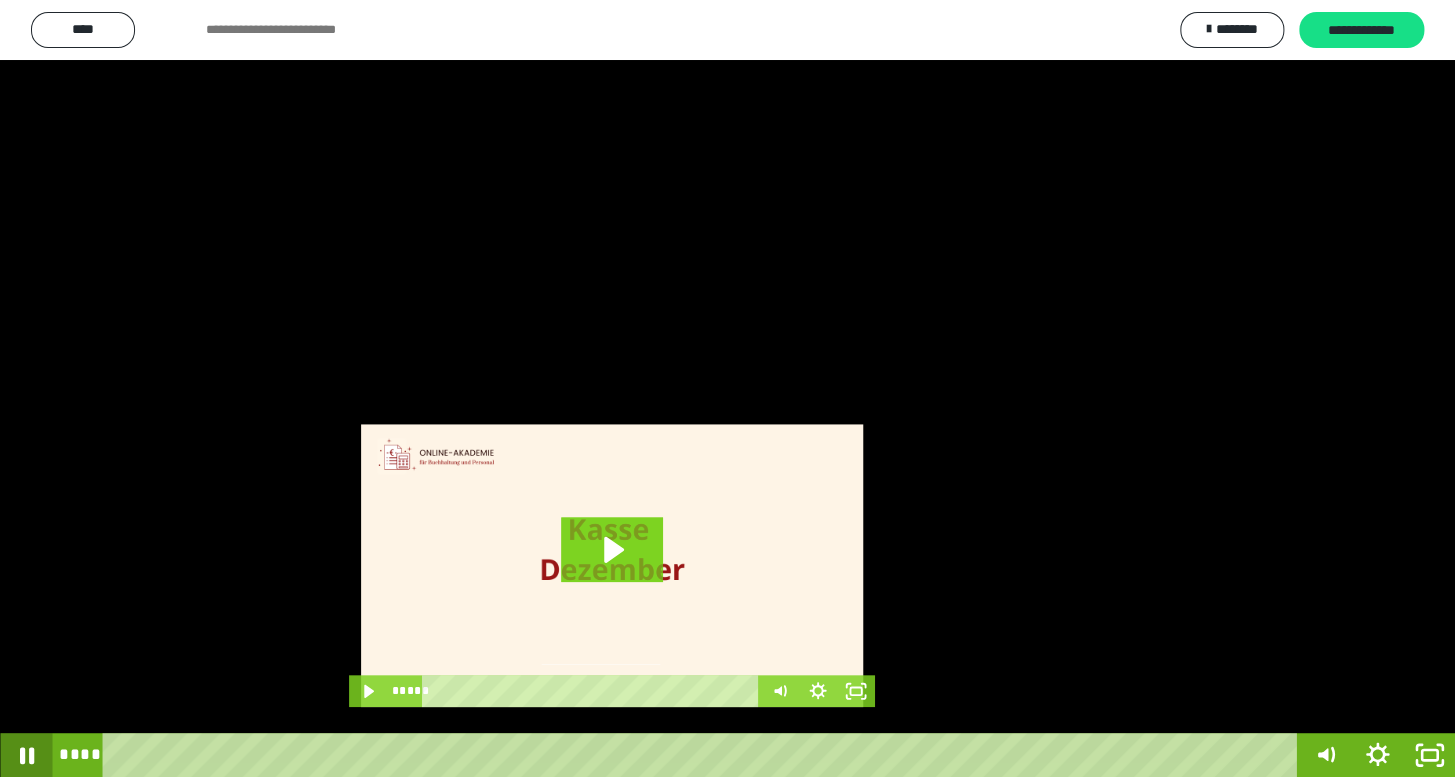 click 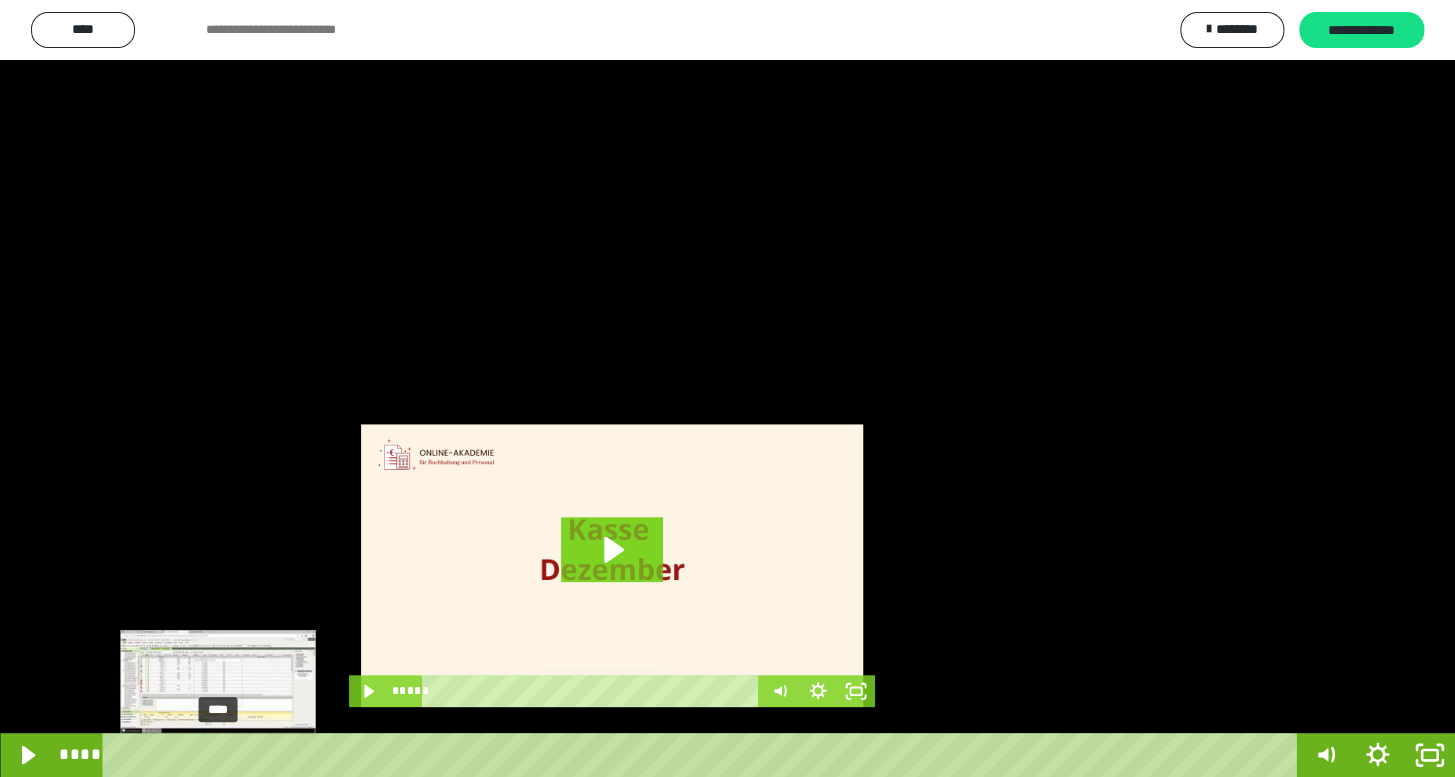 drag, startPoint x: 230, startPoint y: 753, endPoint x: 218, endPoint y: 753, distance: 12 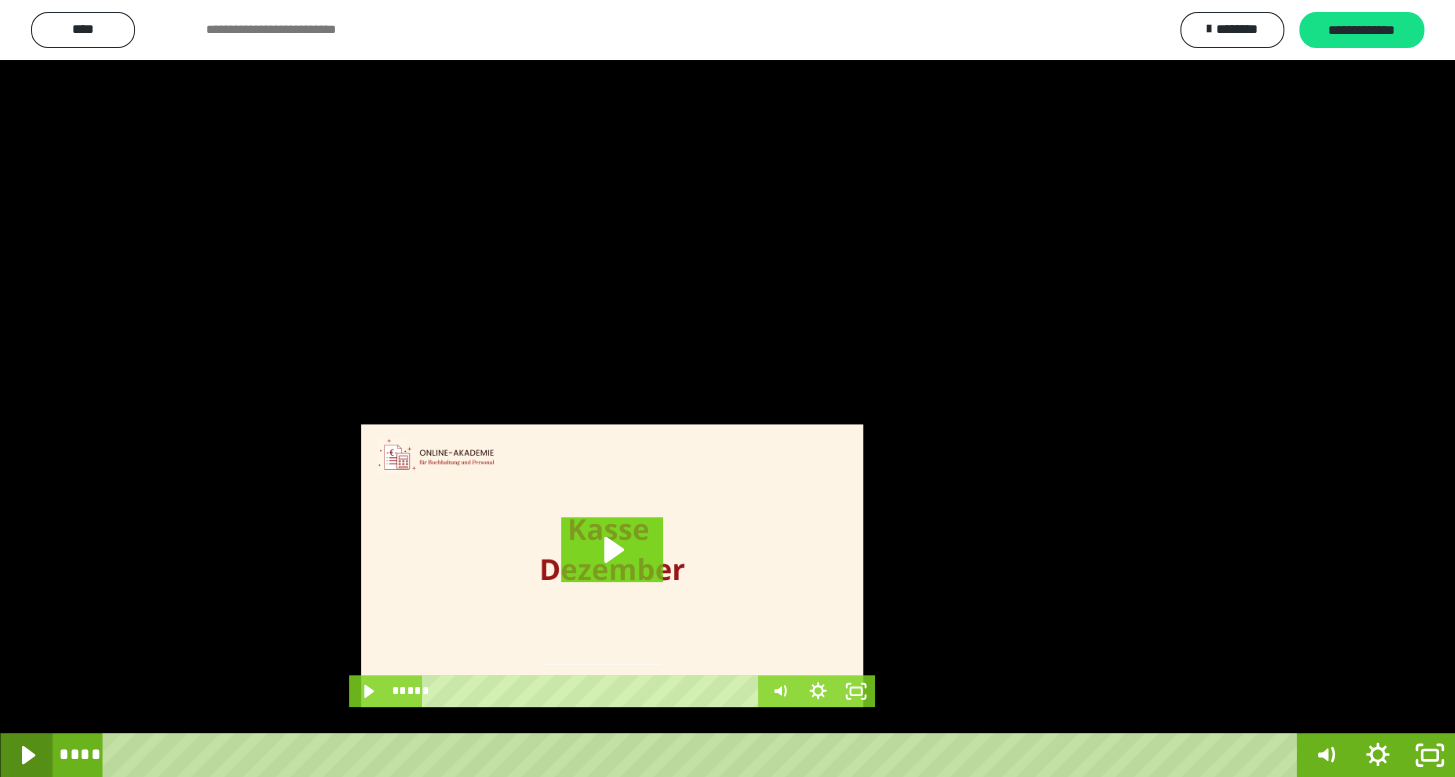 click 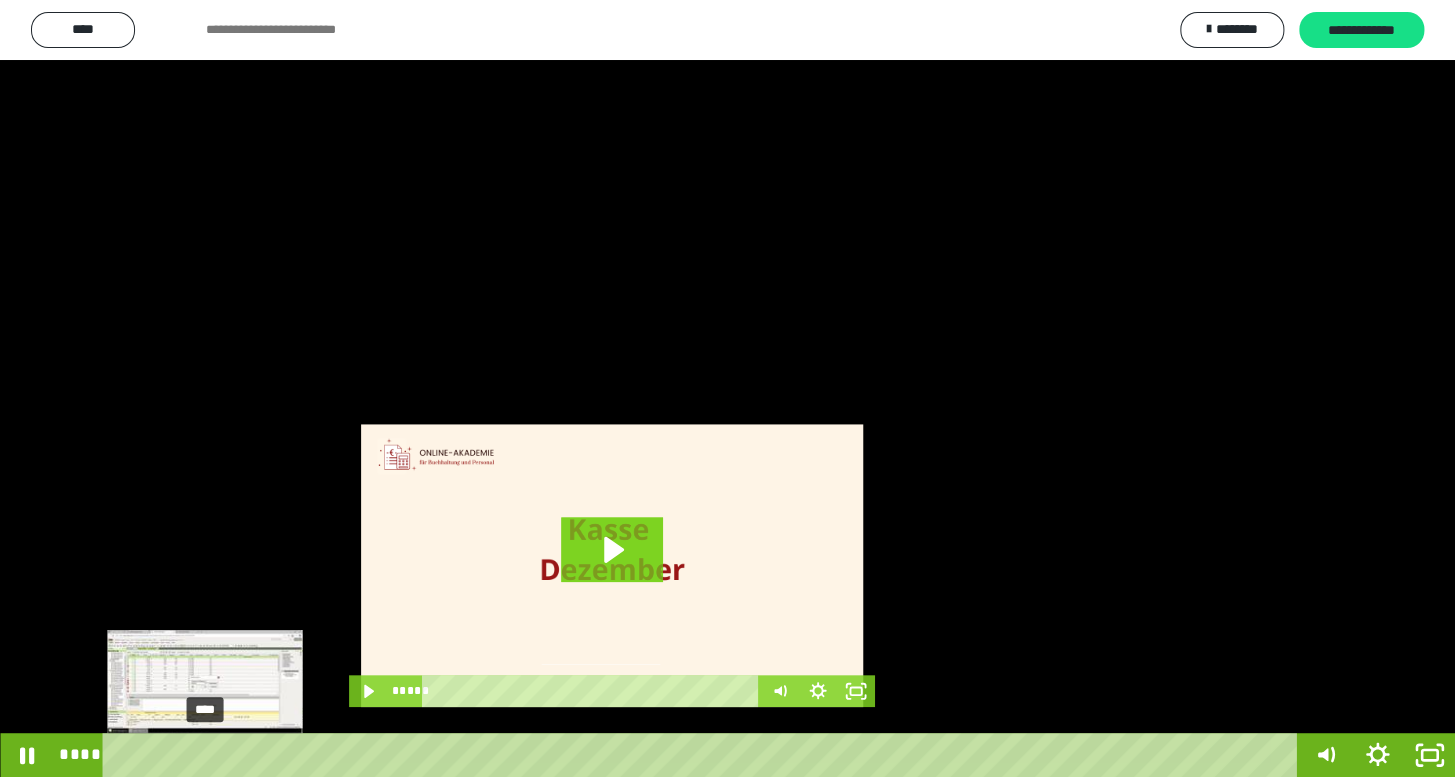 drag, startPoint x: 225, startPoint y: 753, endPoint x: 205, endPoint y: 753, distance: 20 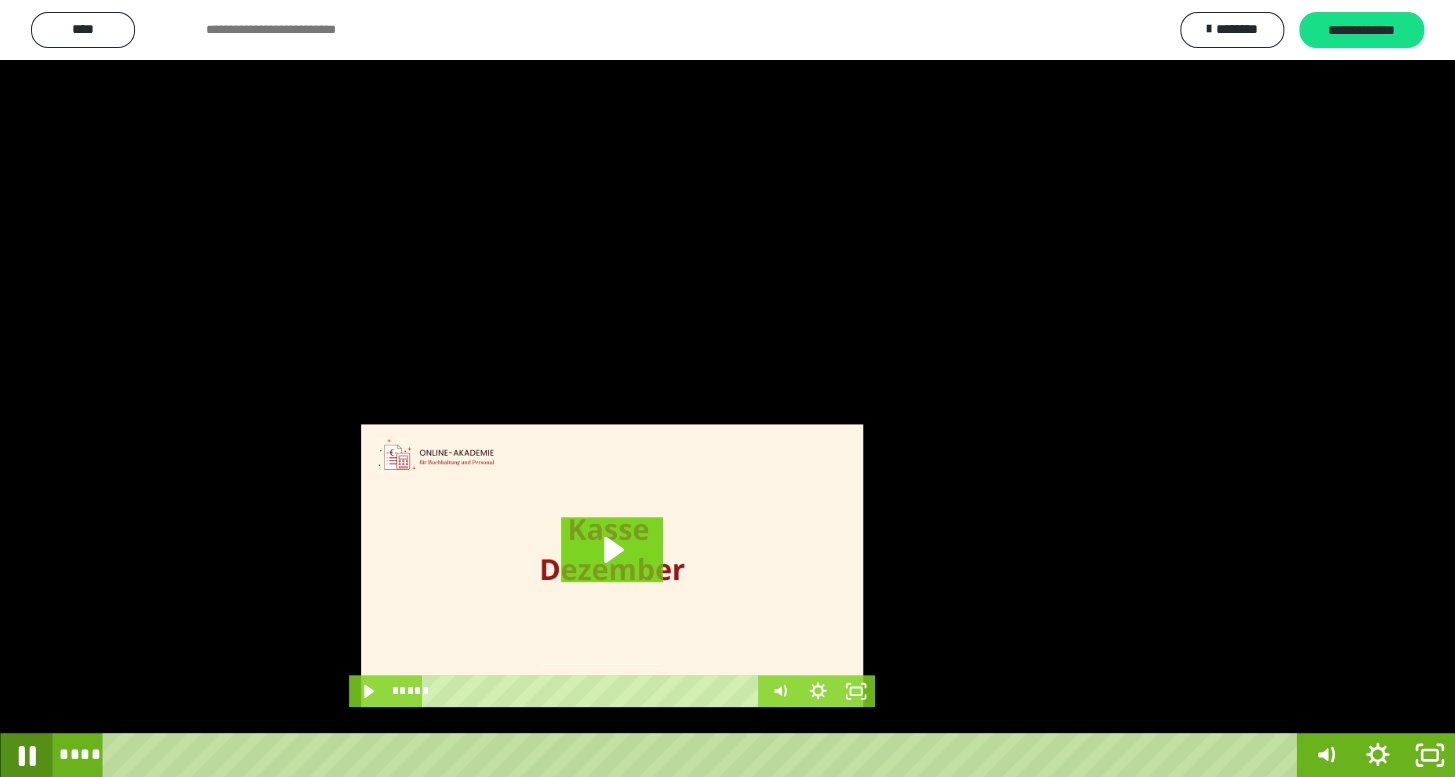 click 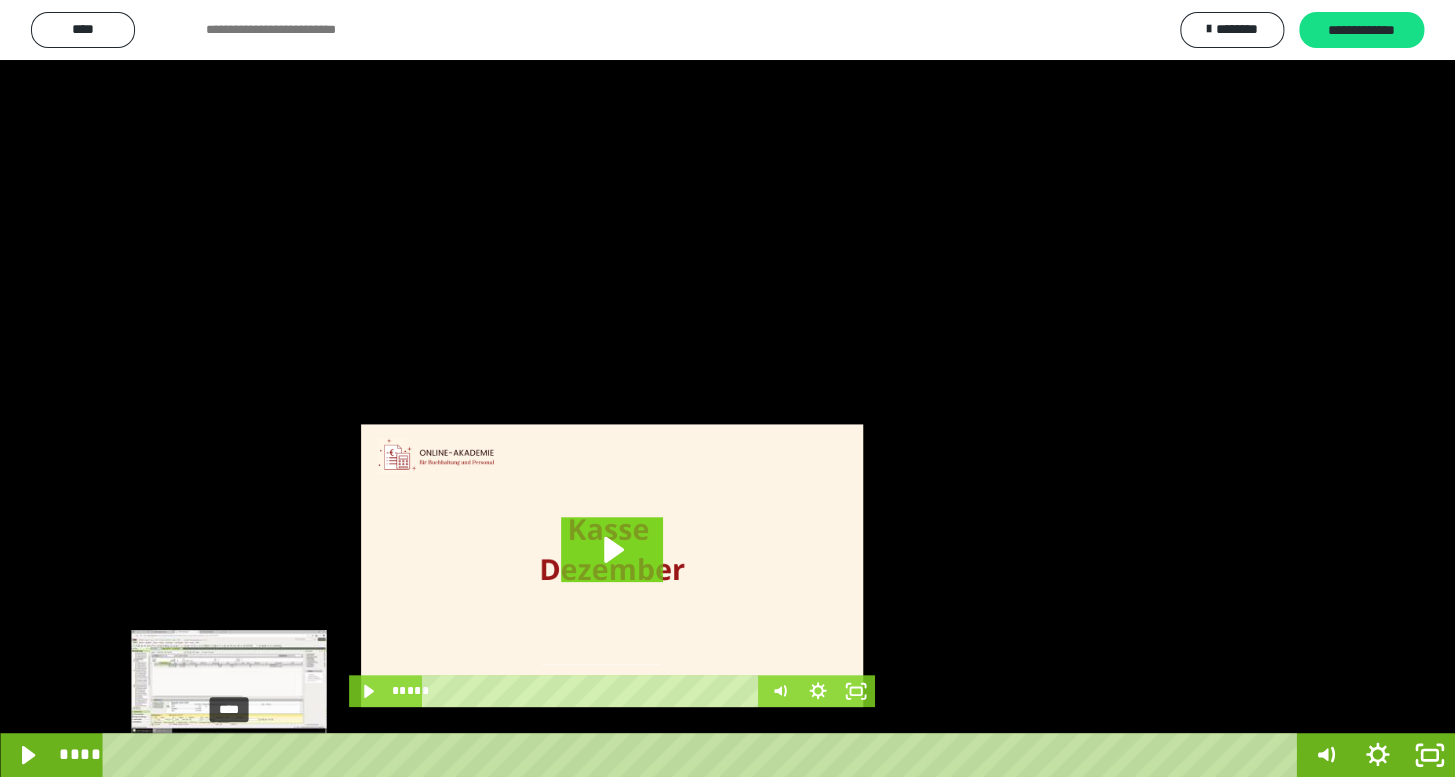 drag, startPoint x: 240, startPoint y: 757, endPoint x: 229, endPoint y: 755, distance: 11.18034 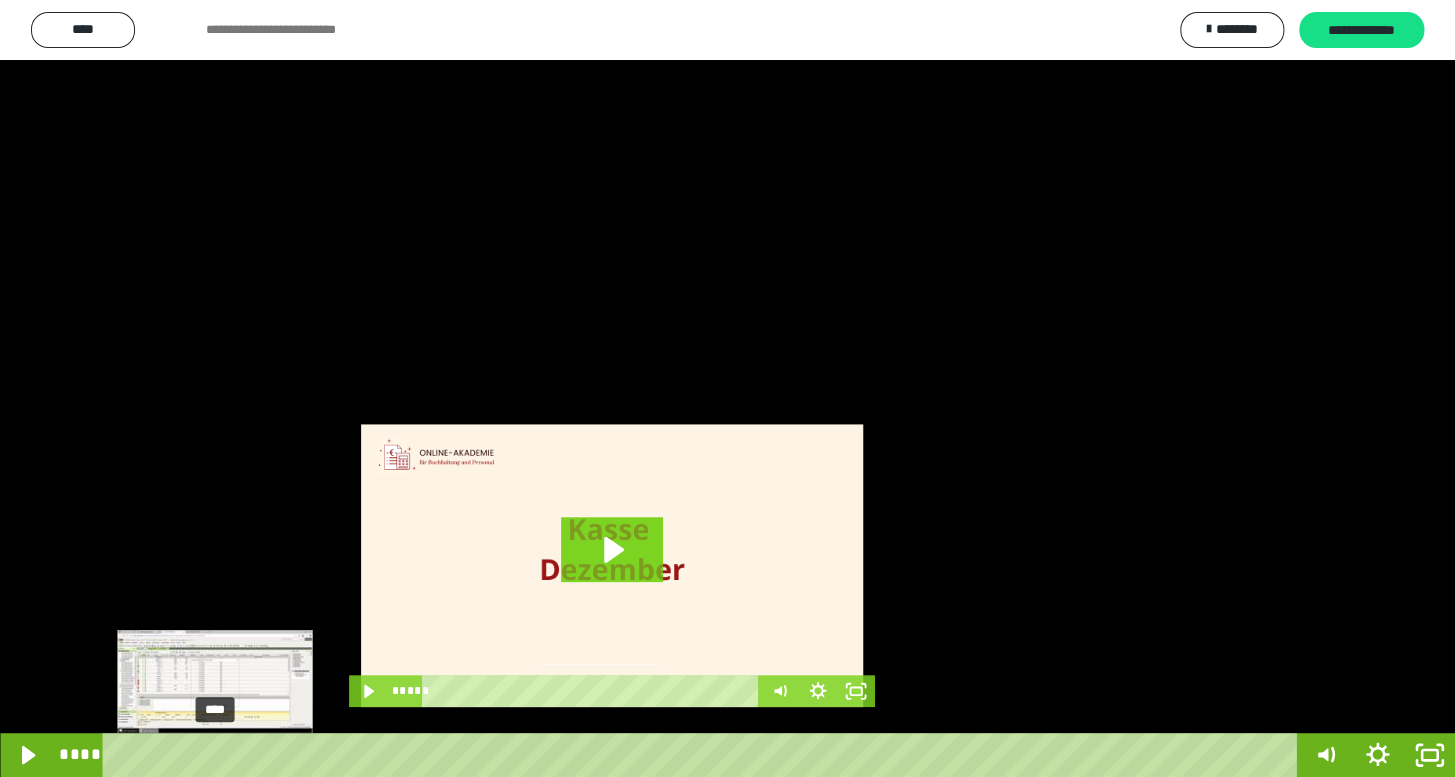 drag, startPoint x: 227, startPoint y: 757, endPoint x: 215, endPoint y: 754, distance: 12.369317 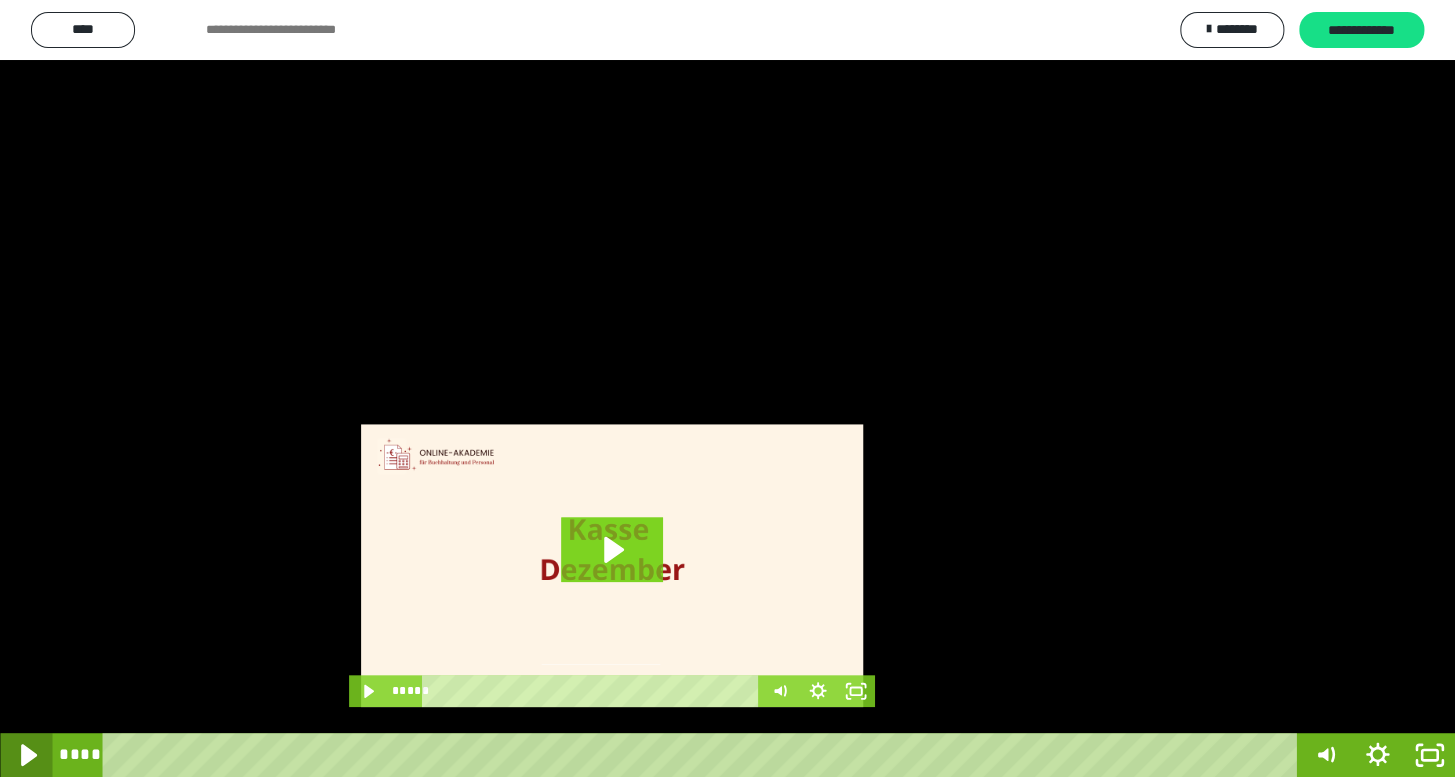 click 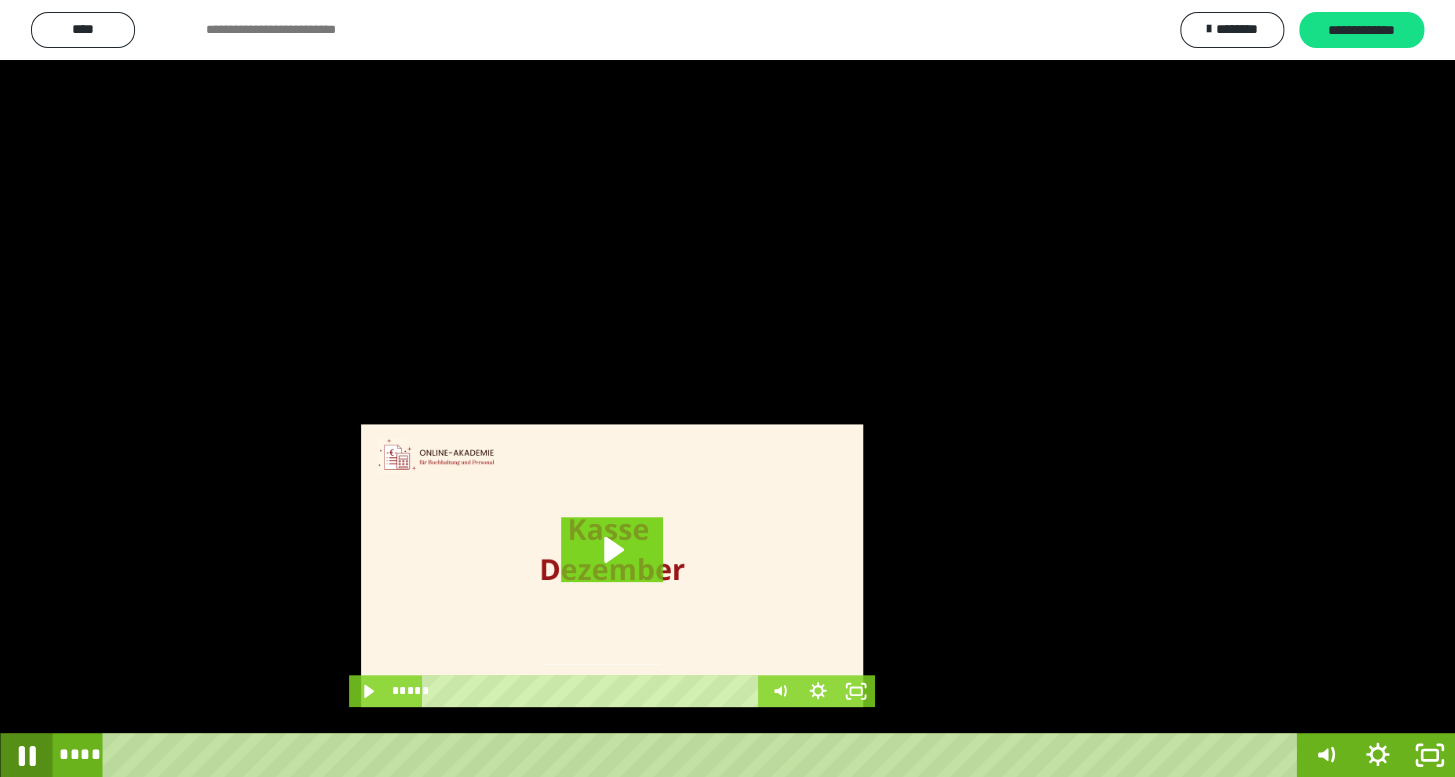 click 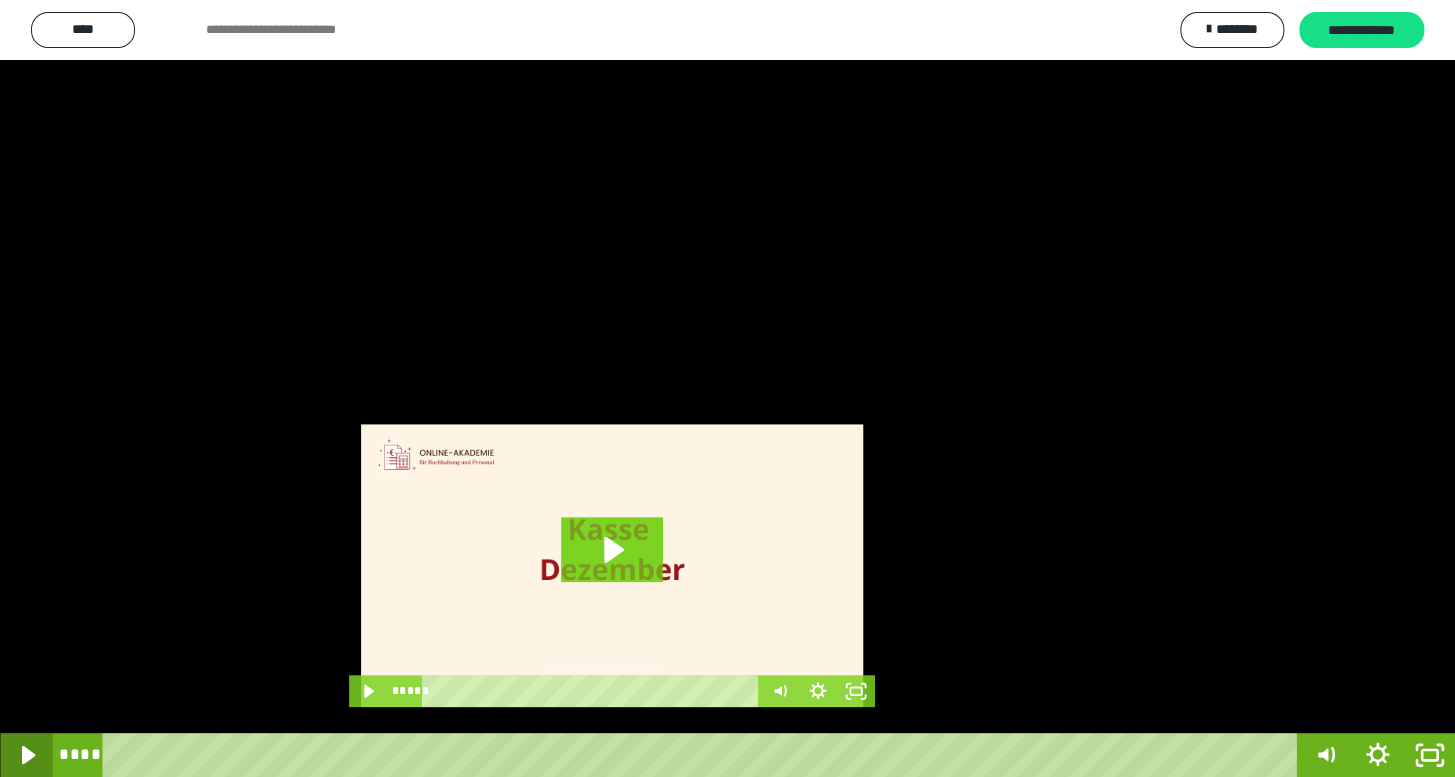 click 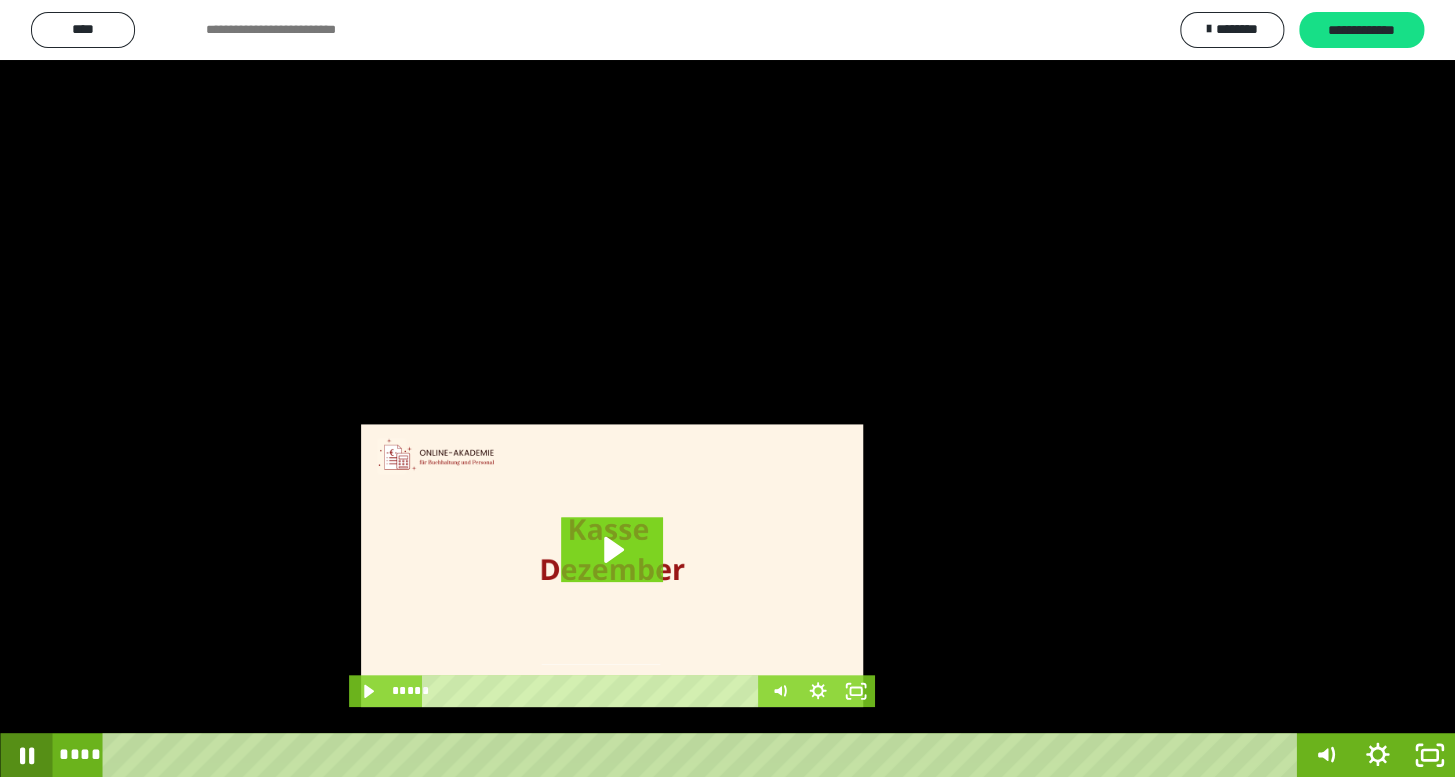 click 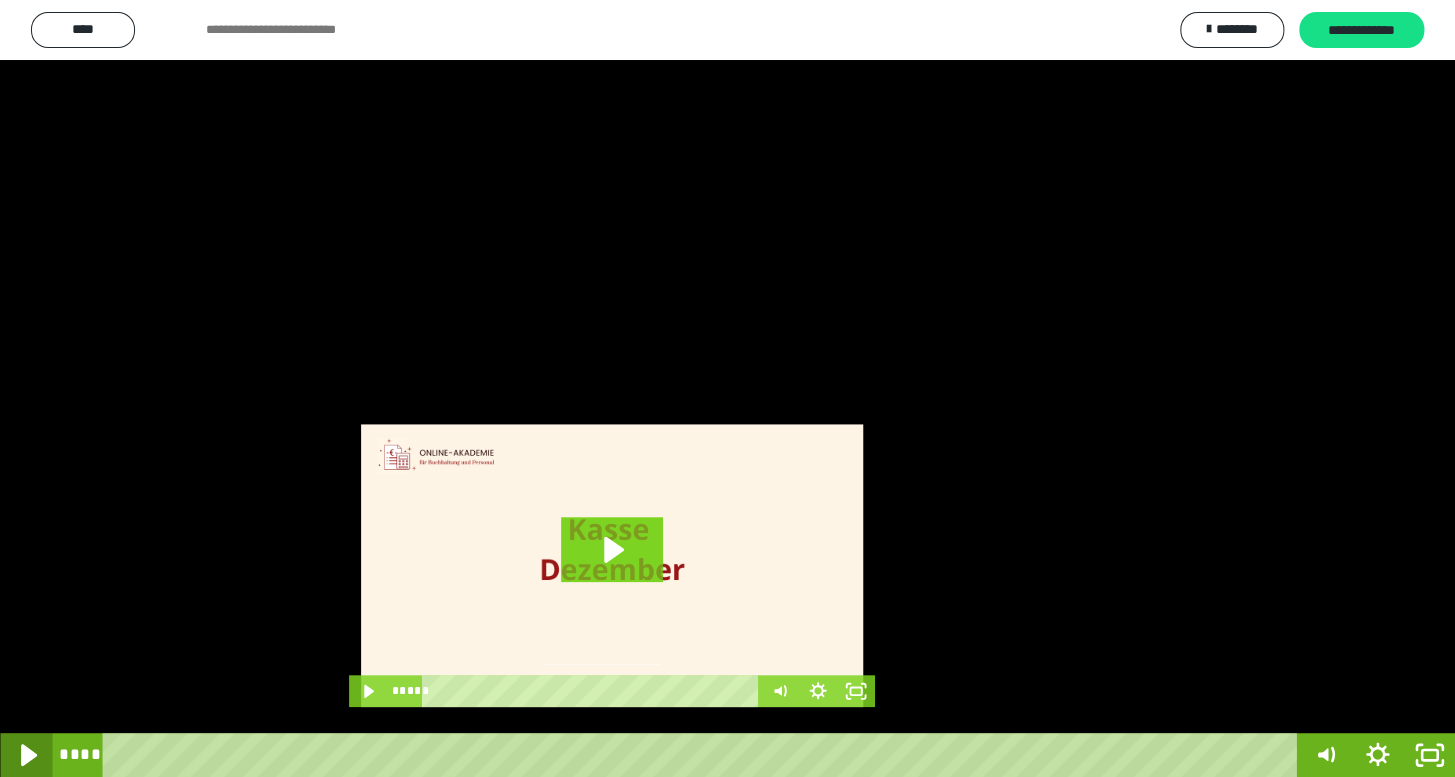 click 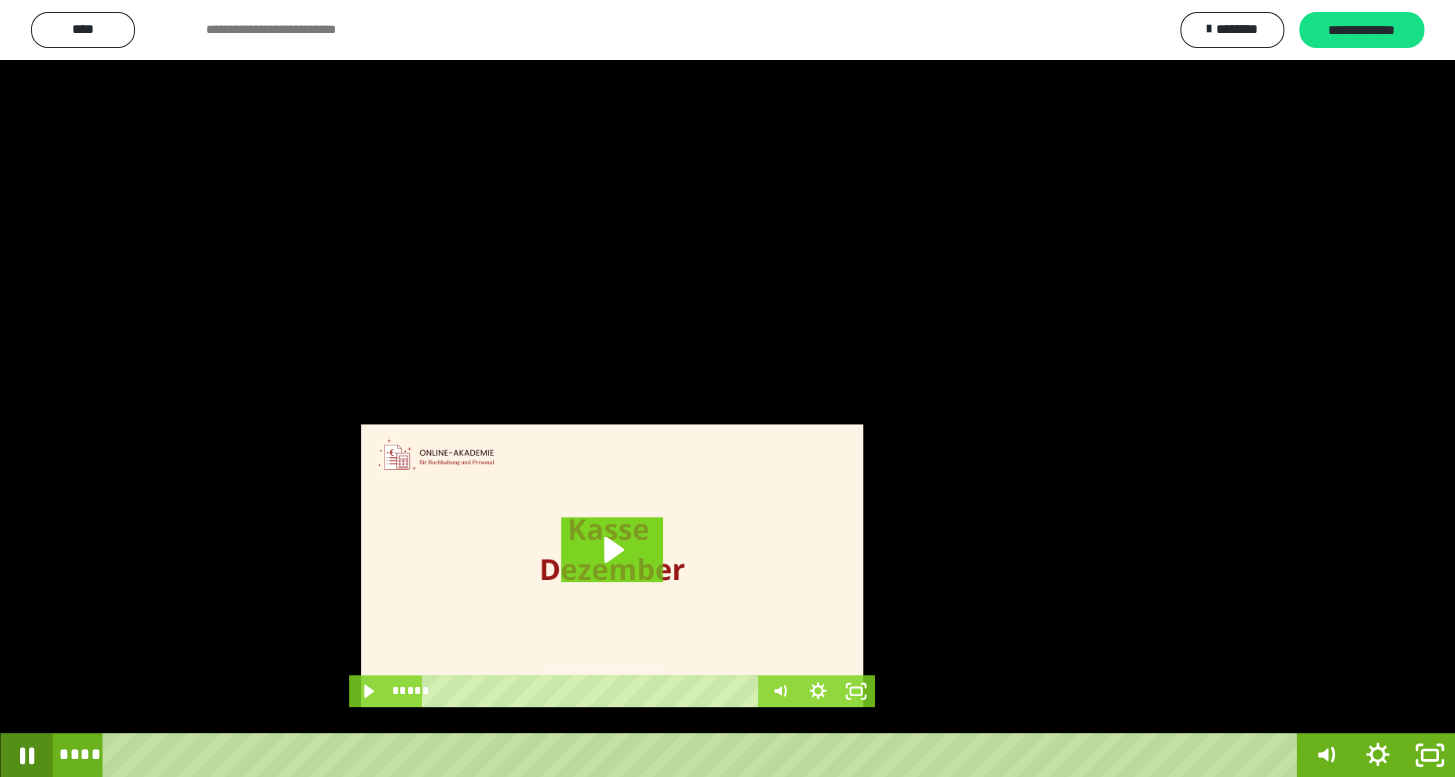 click 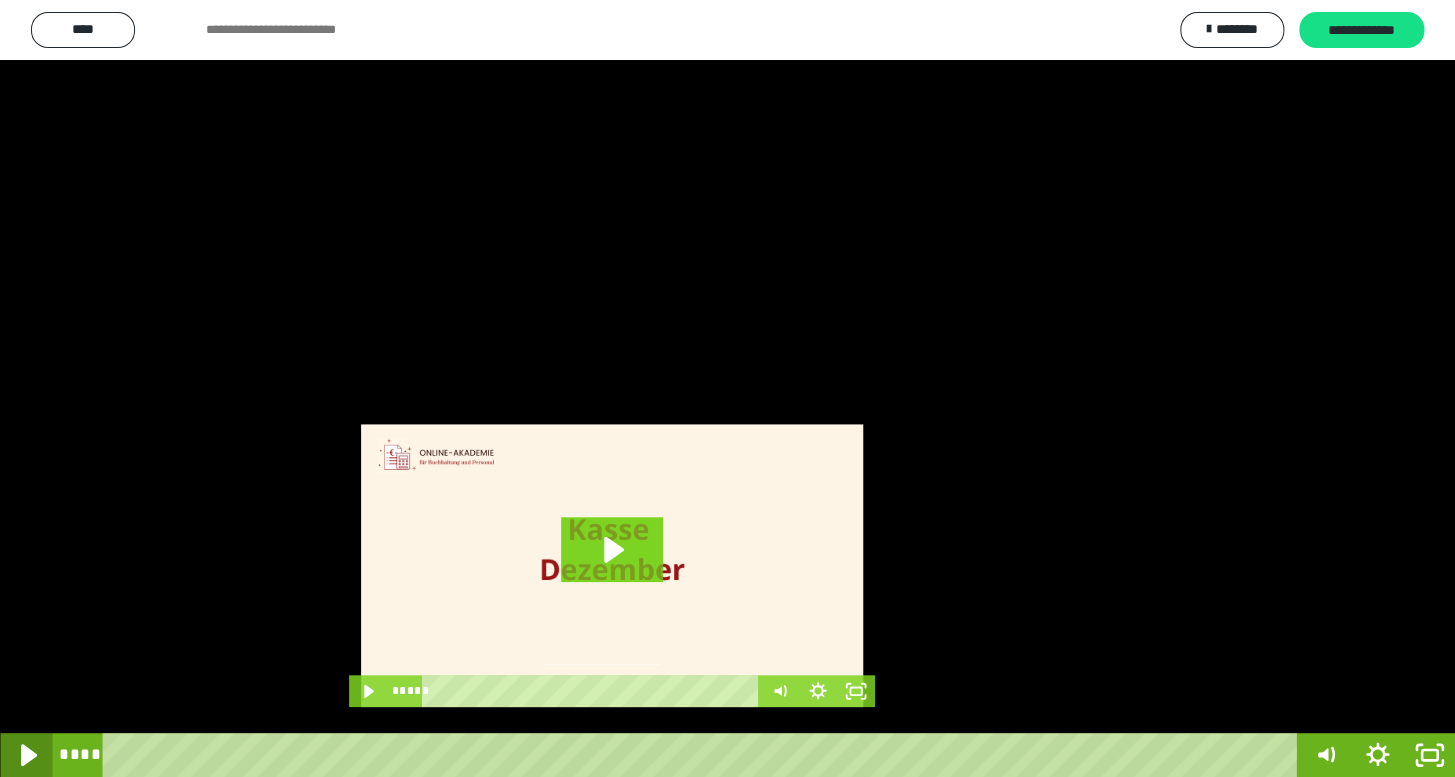 click 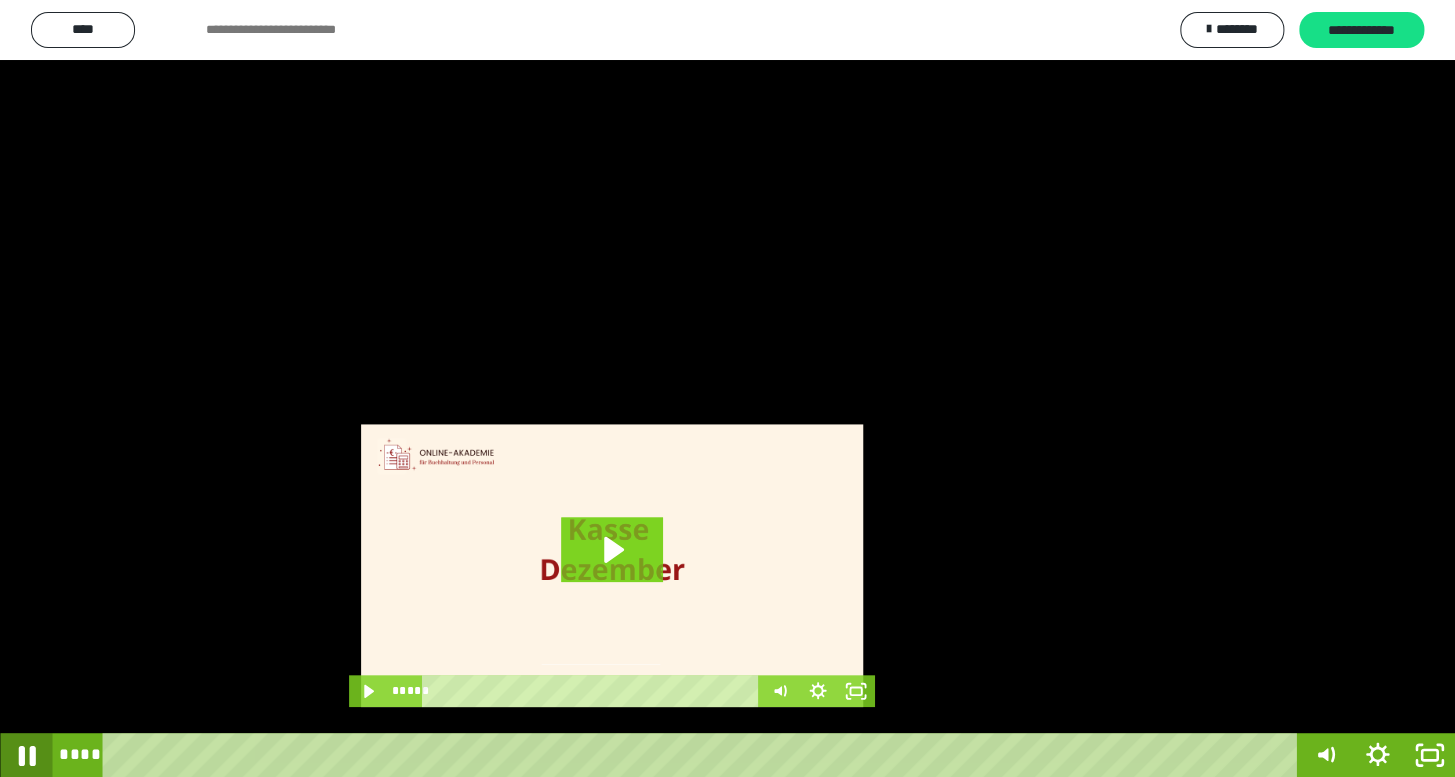 click 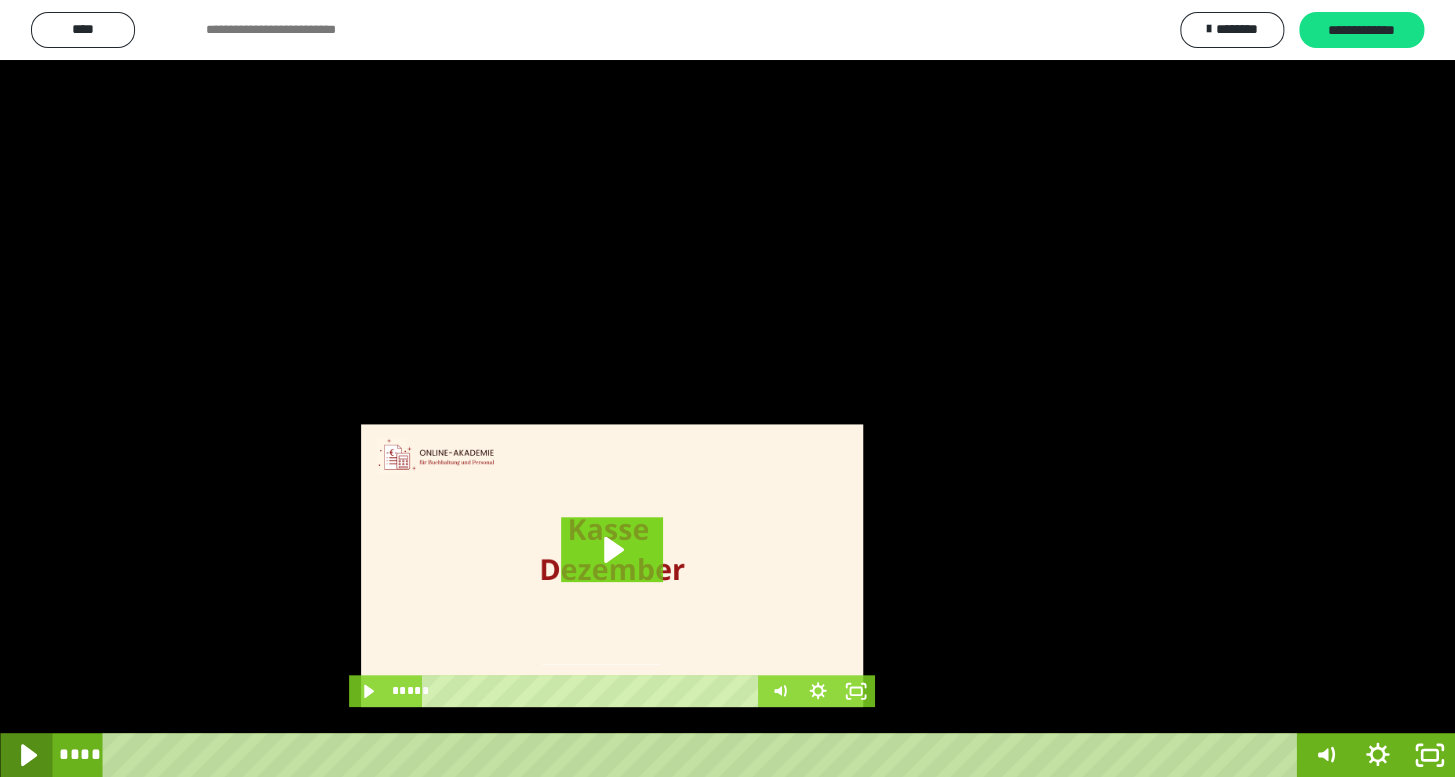 click 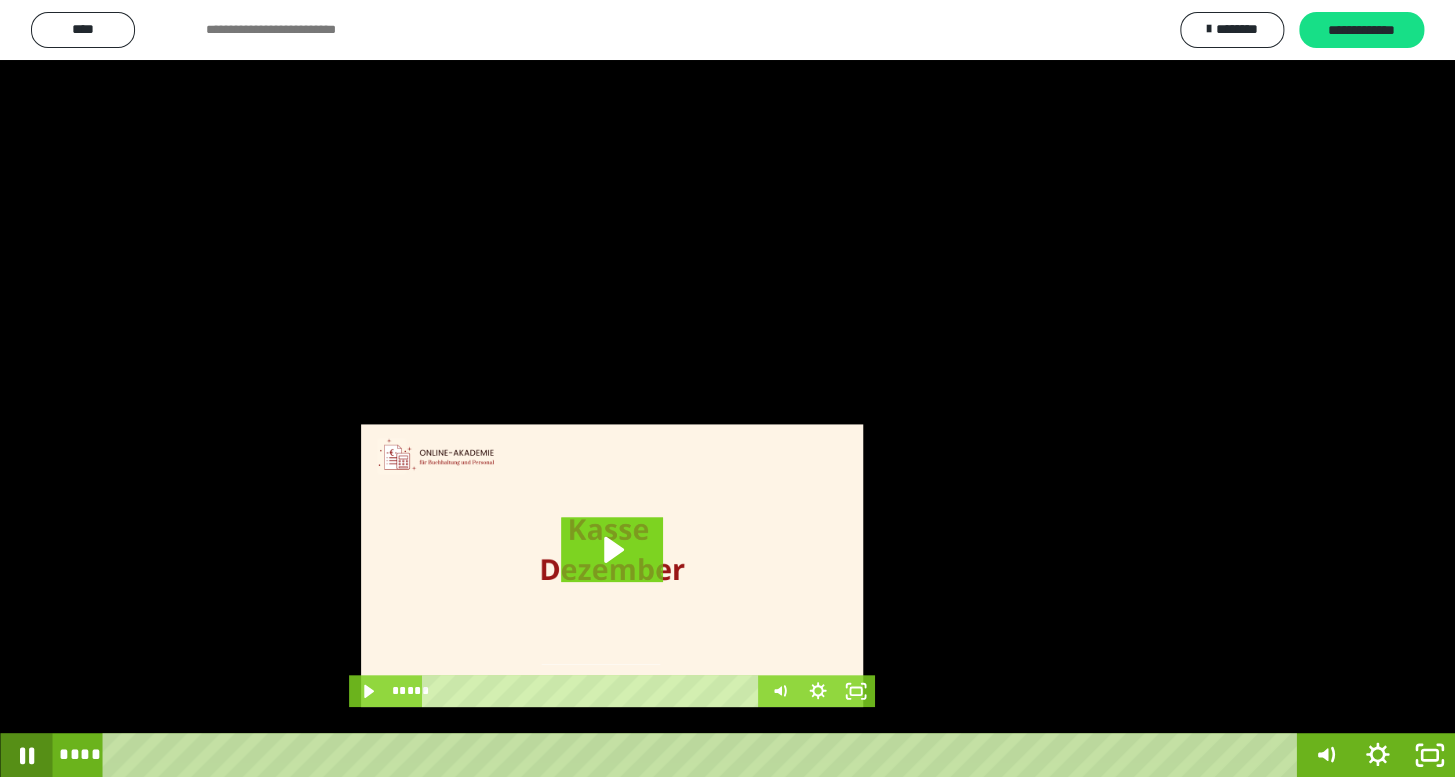 click 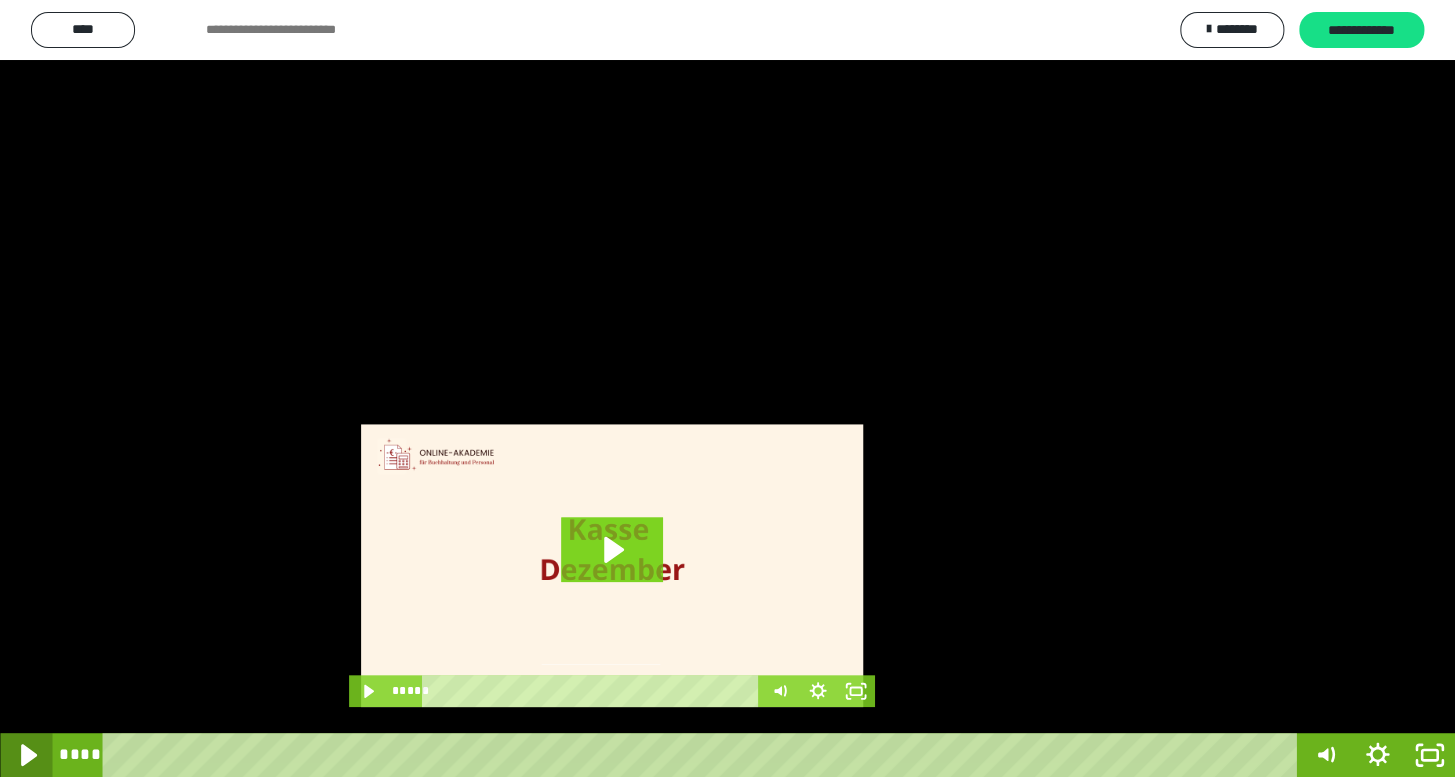 click 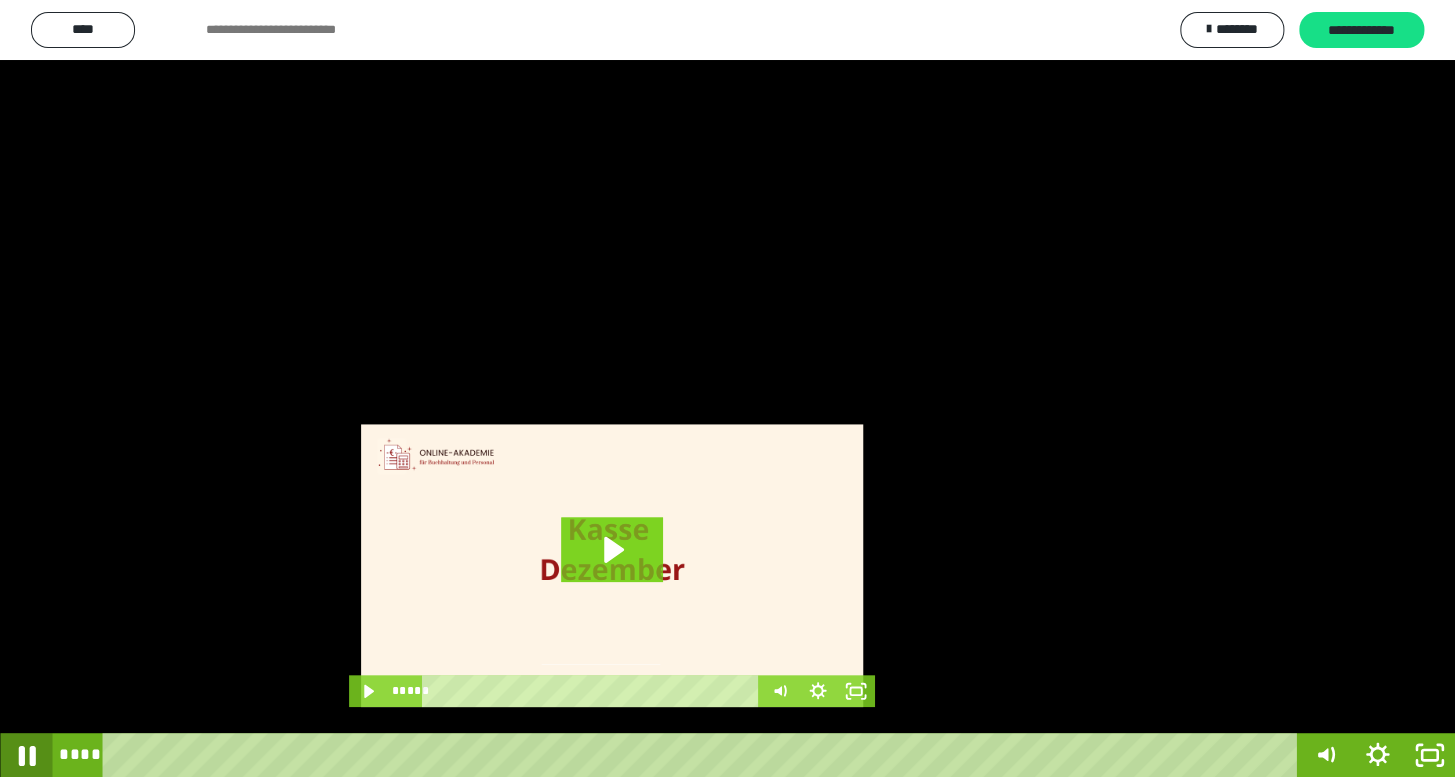 click 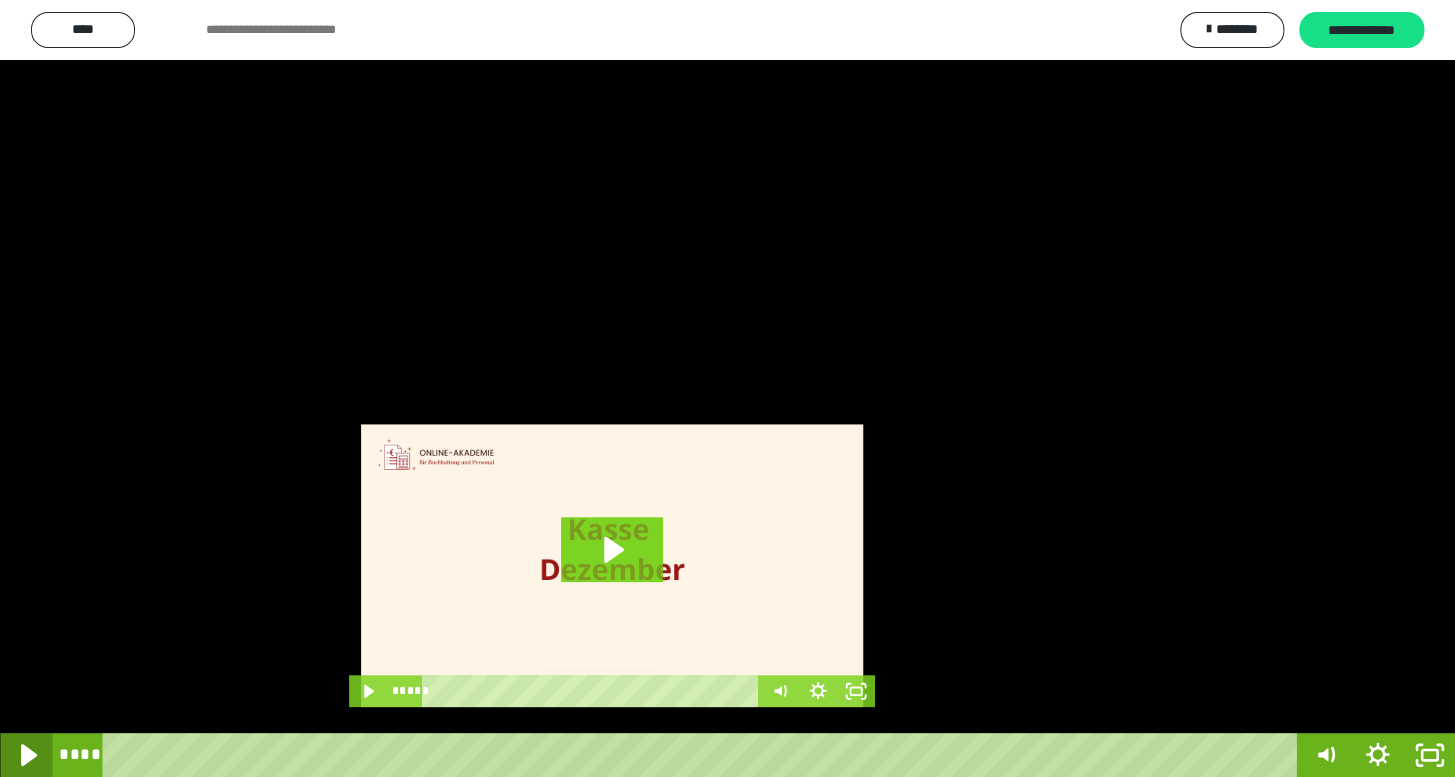 click 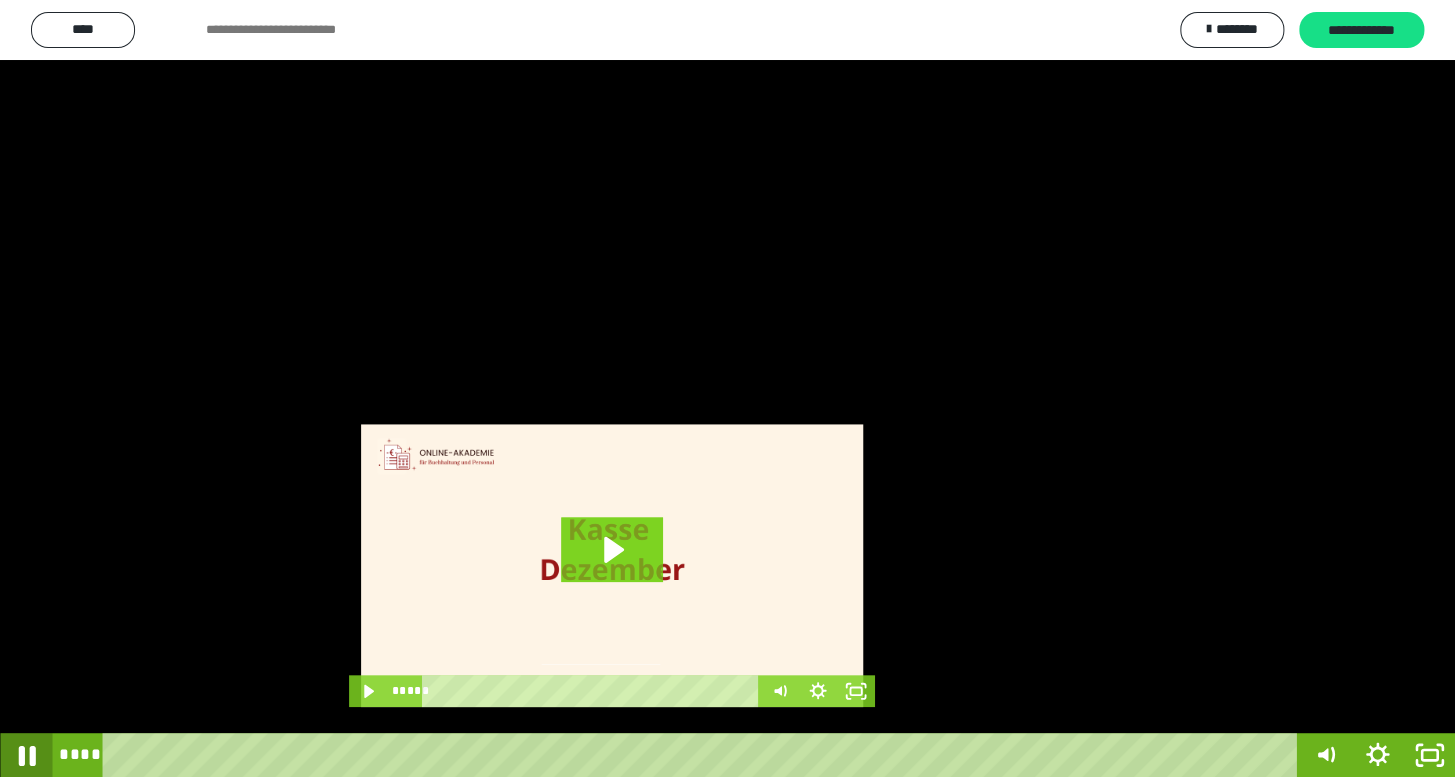 click 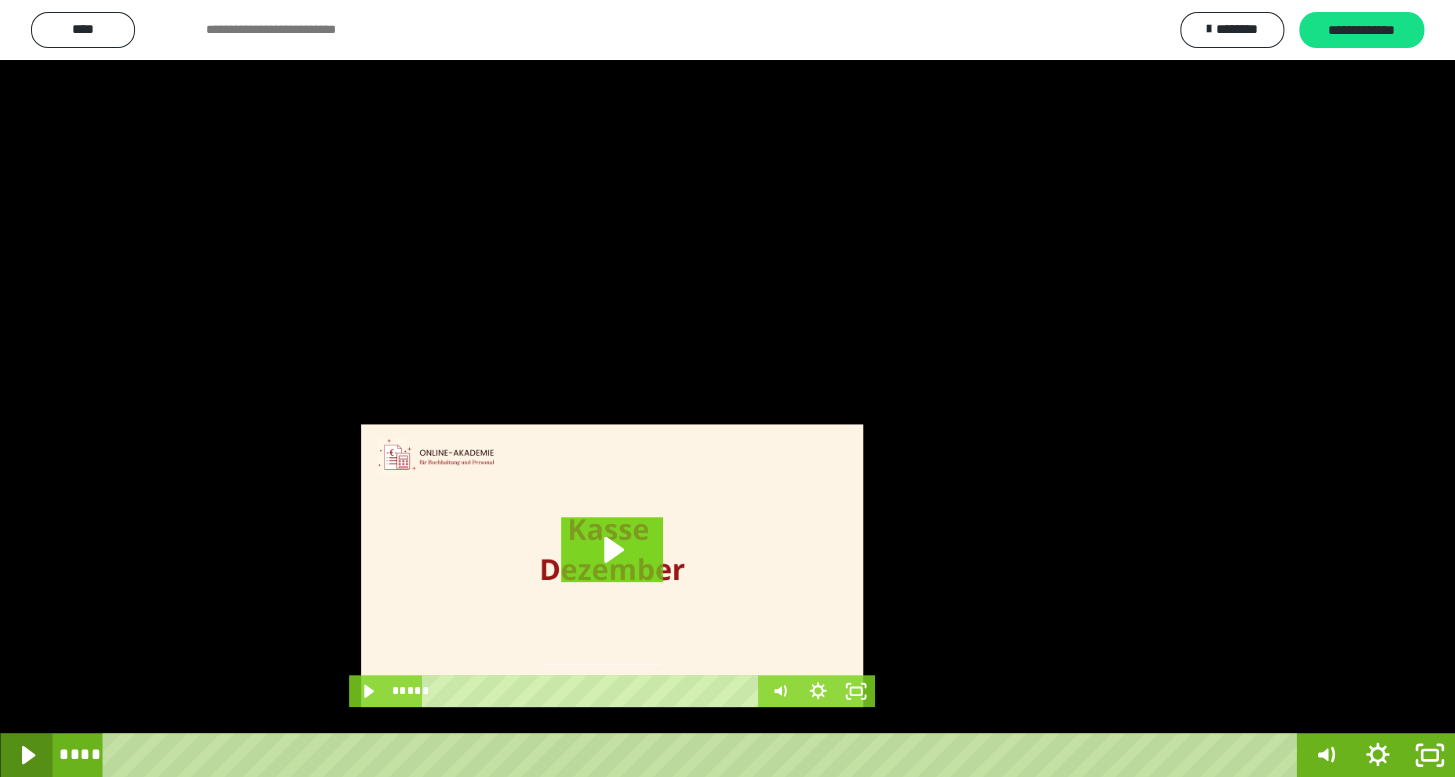 click 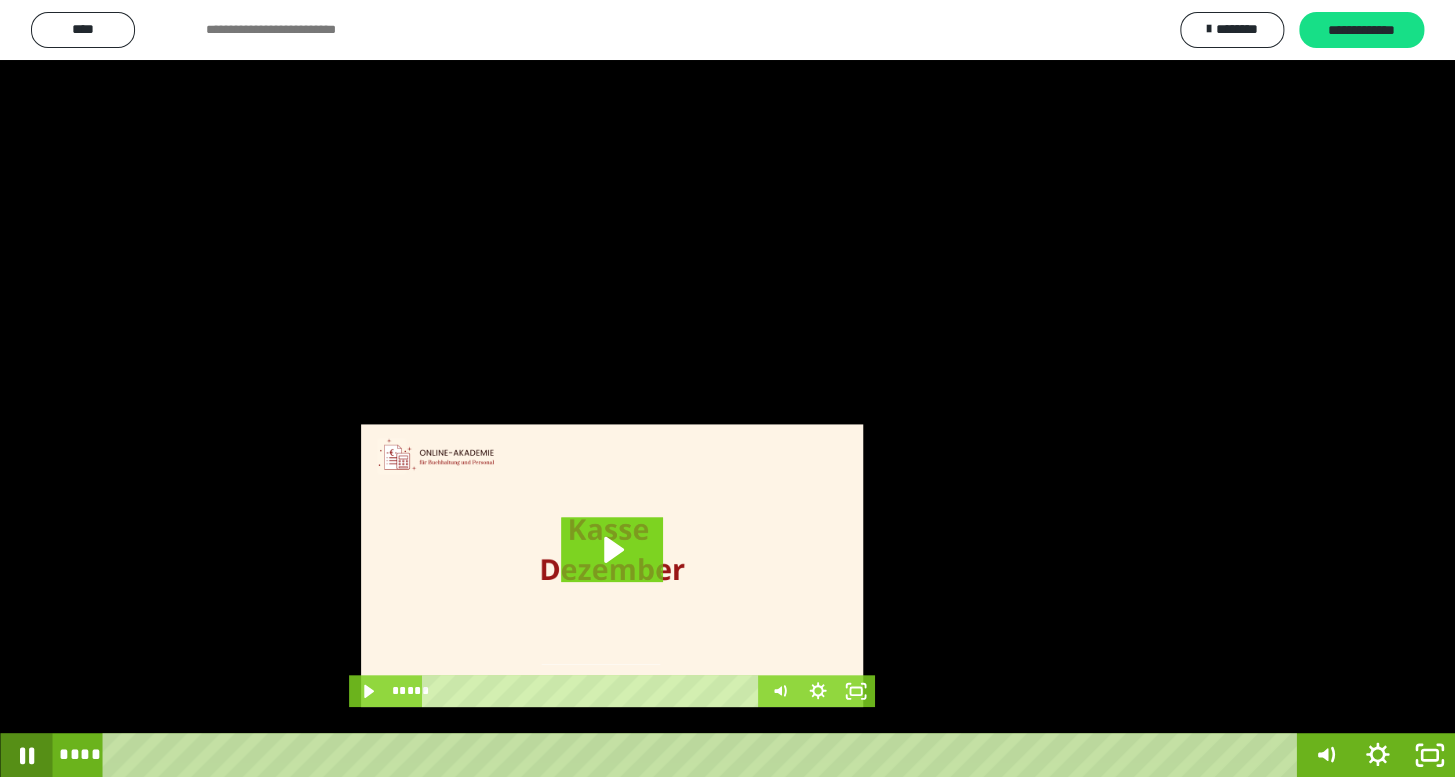 click 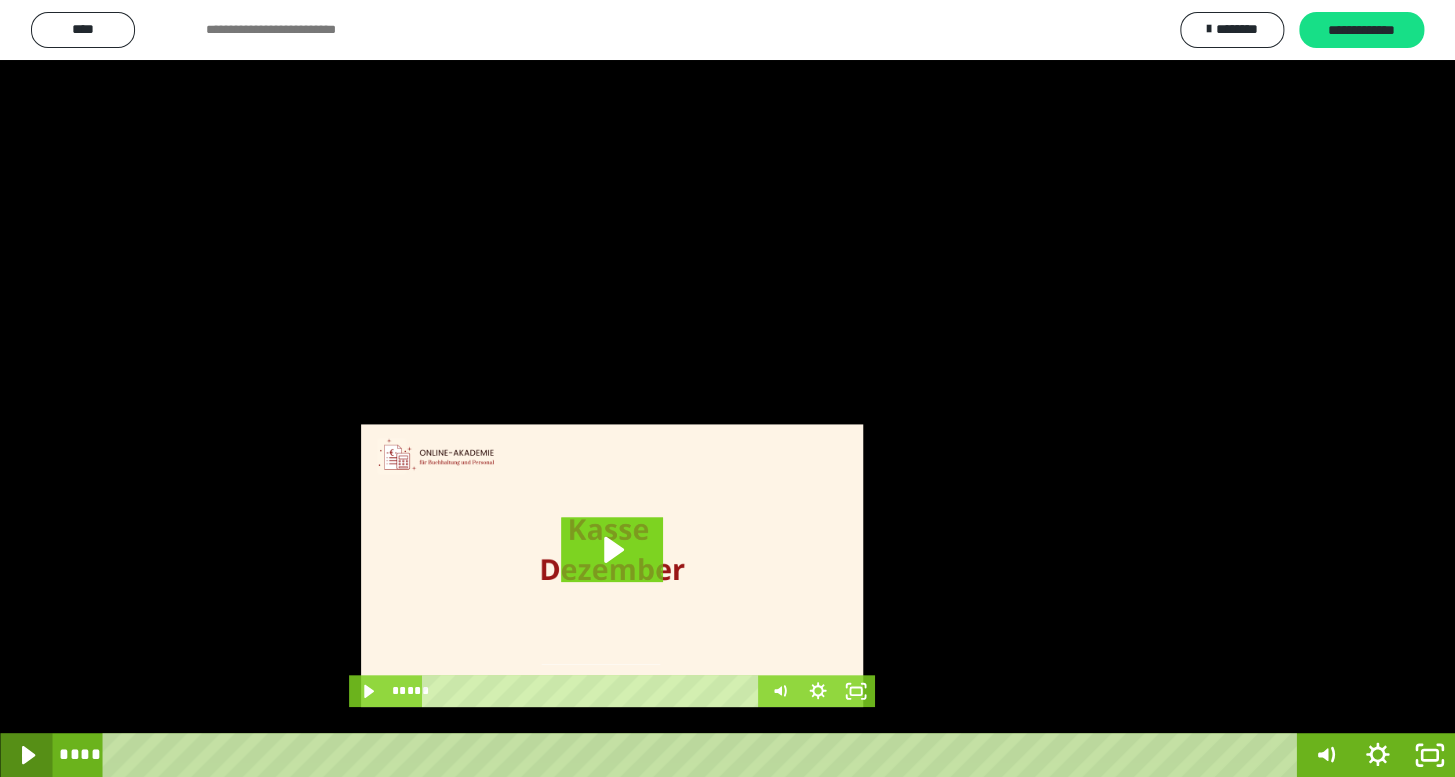 click 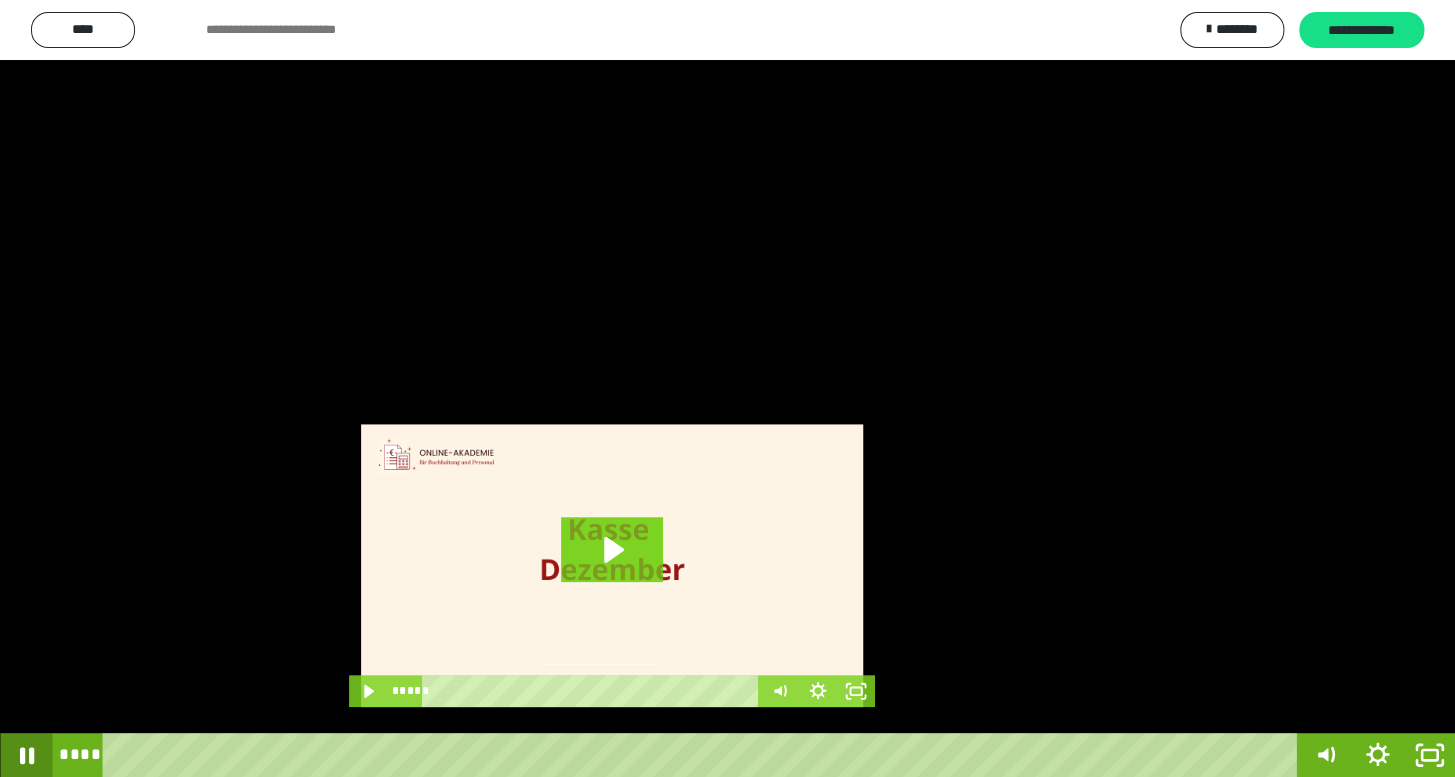 click 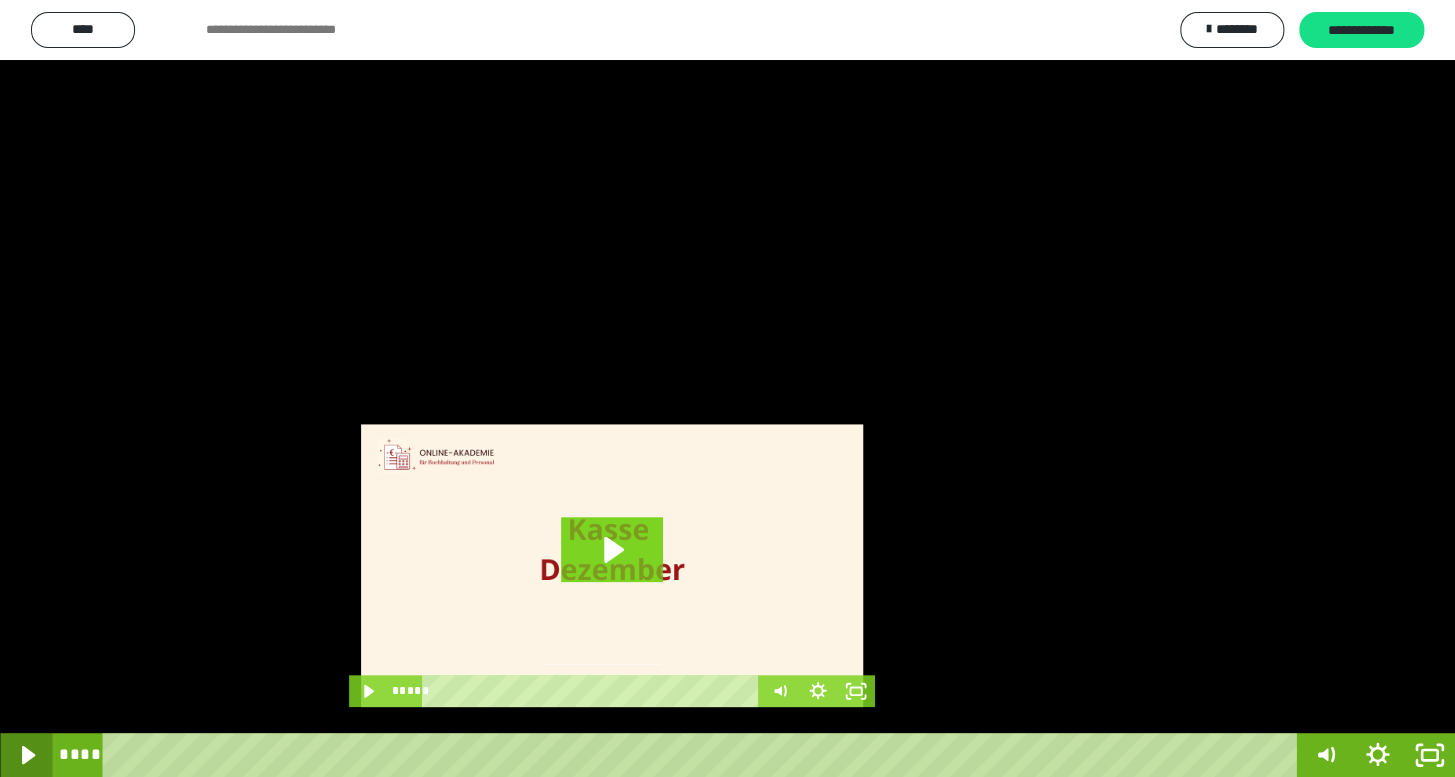 click 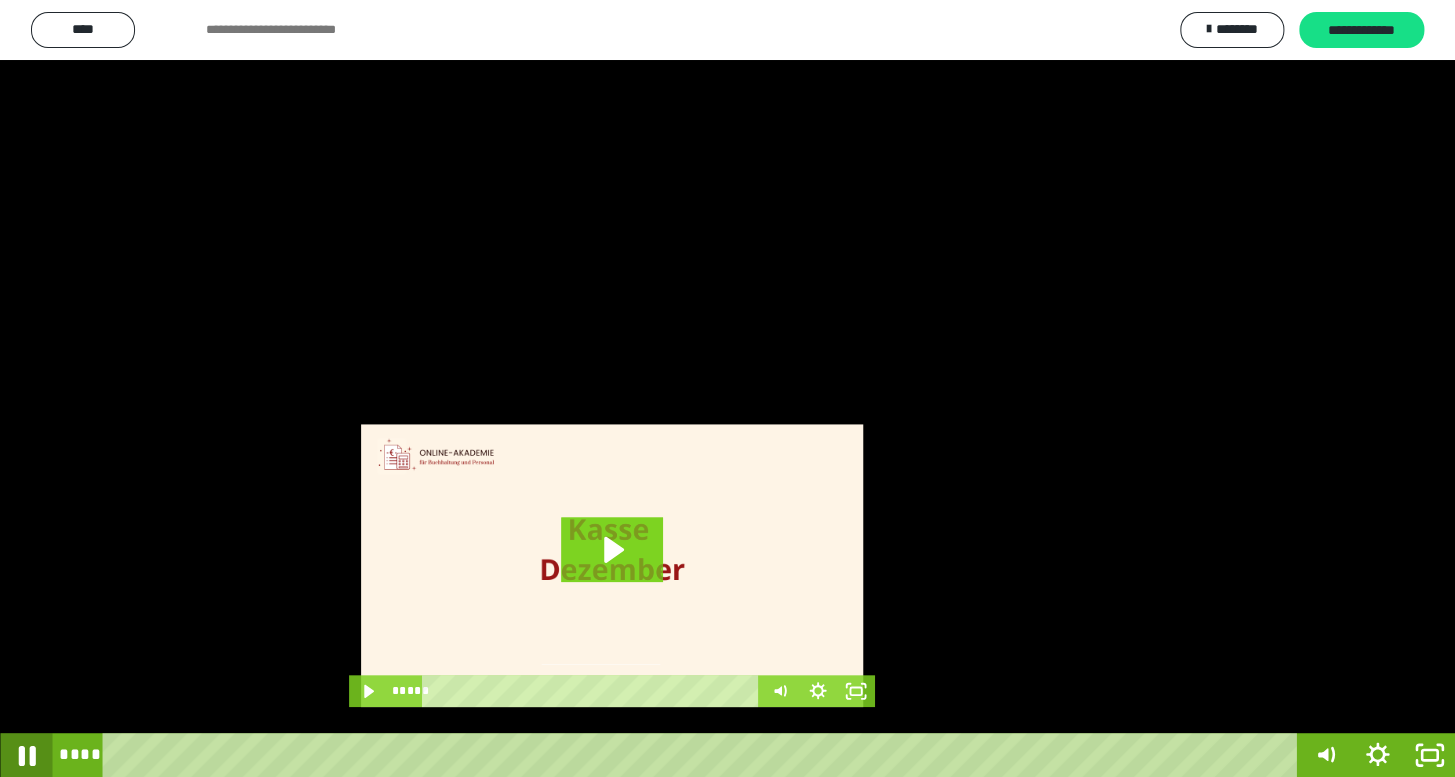 click 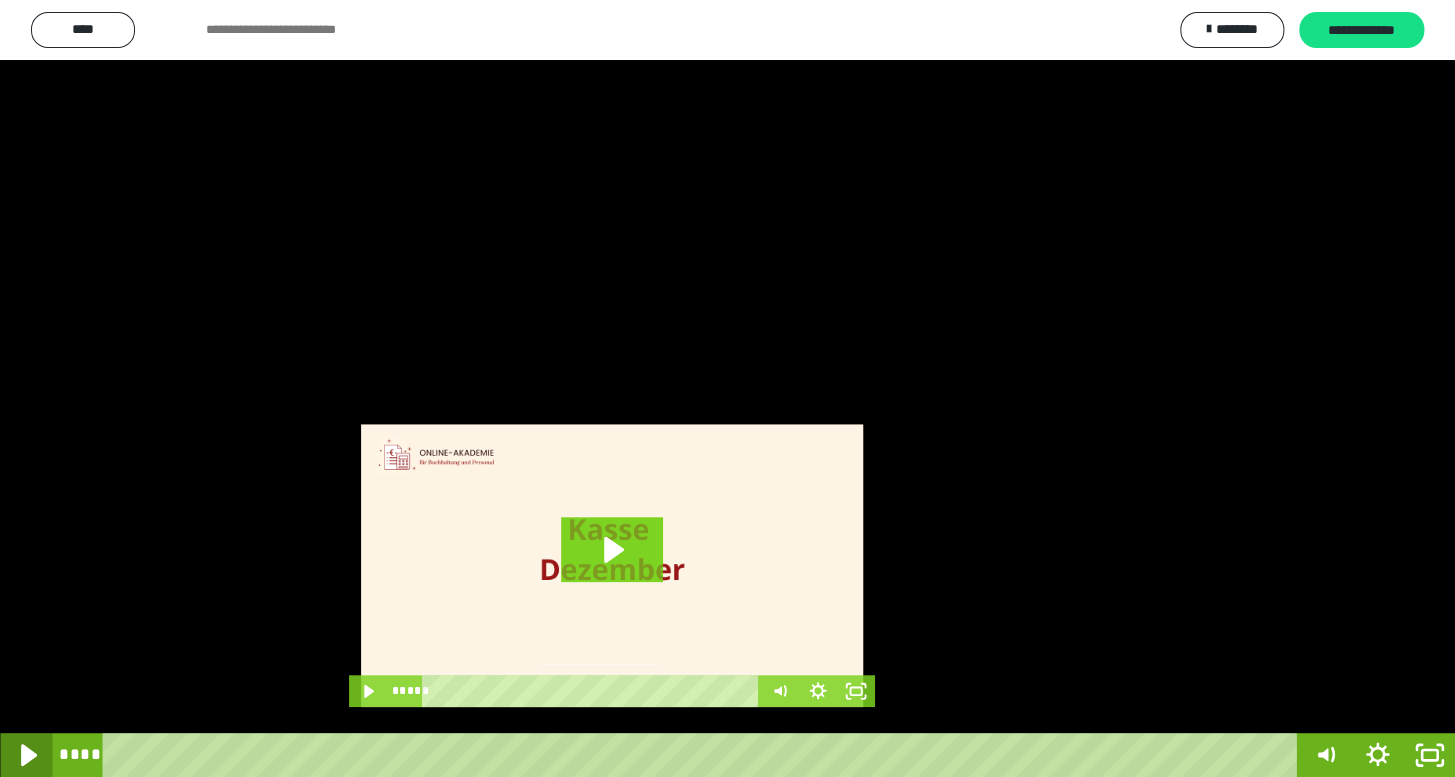 click 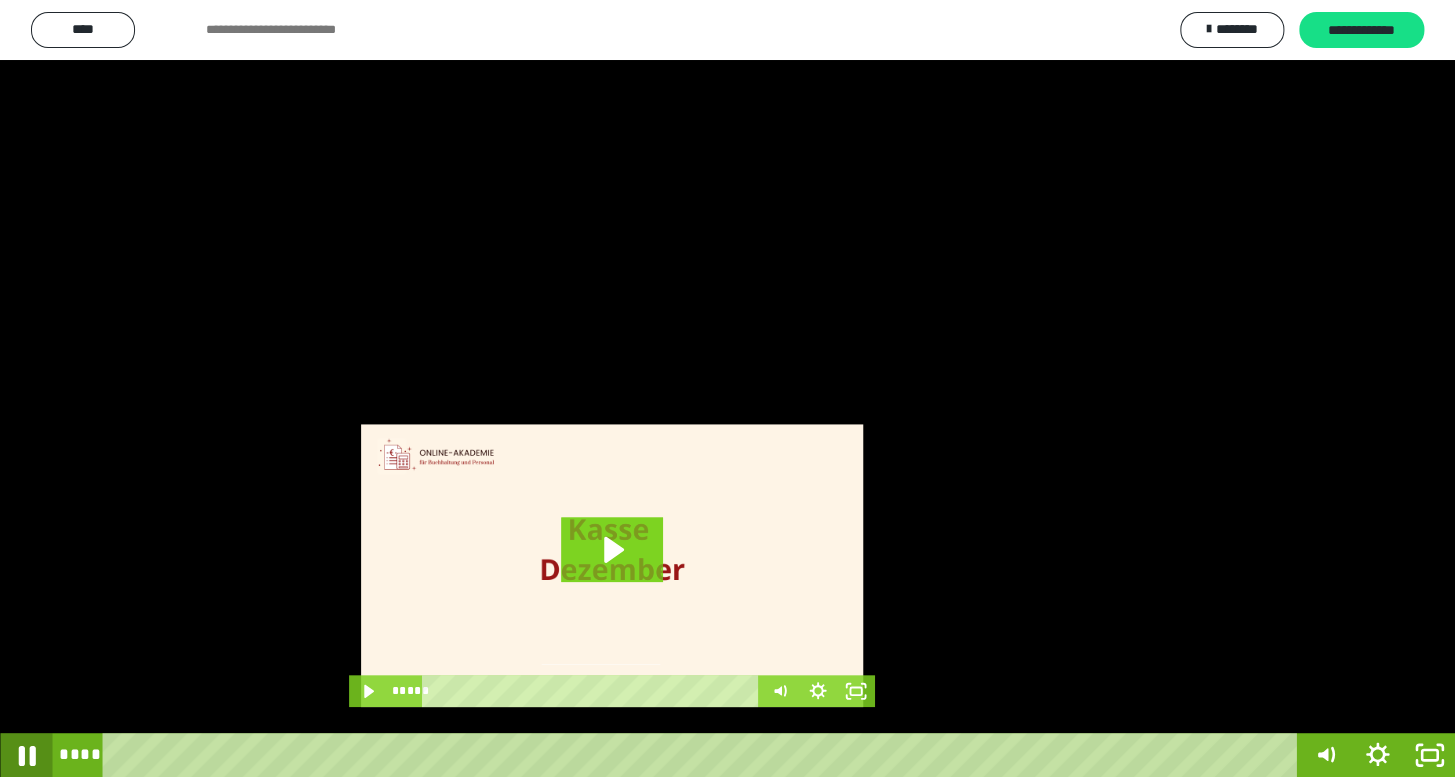 click 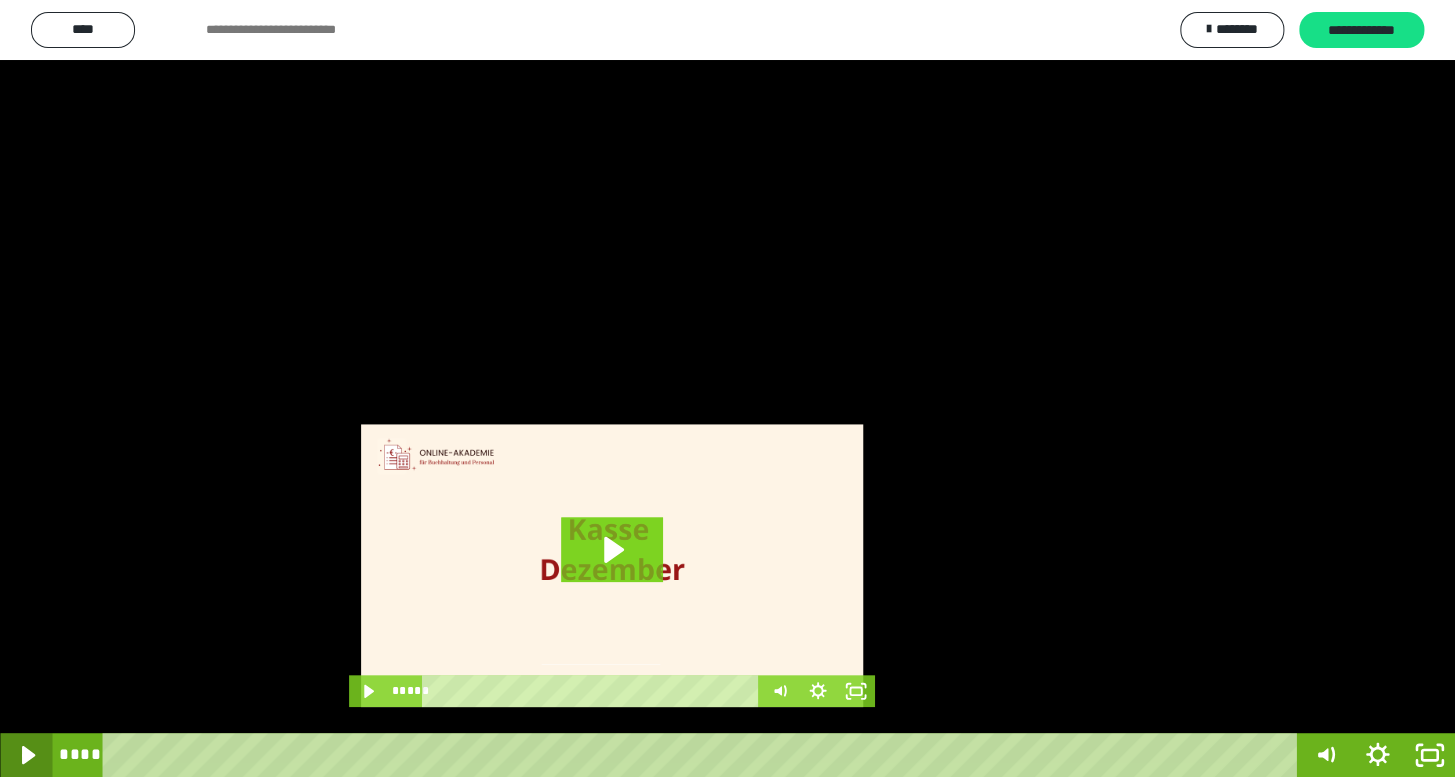 click 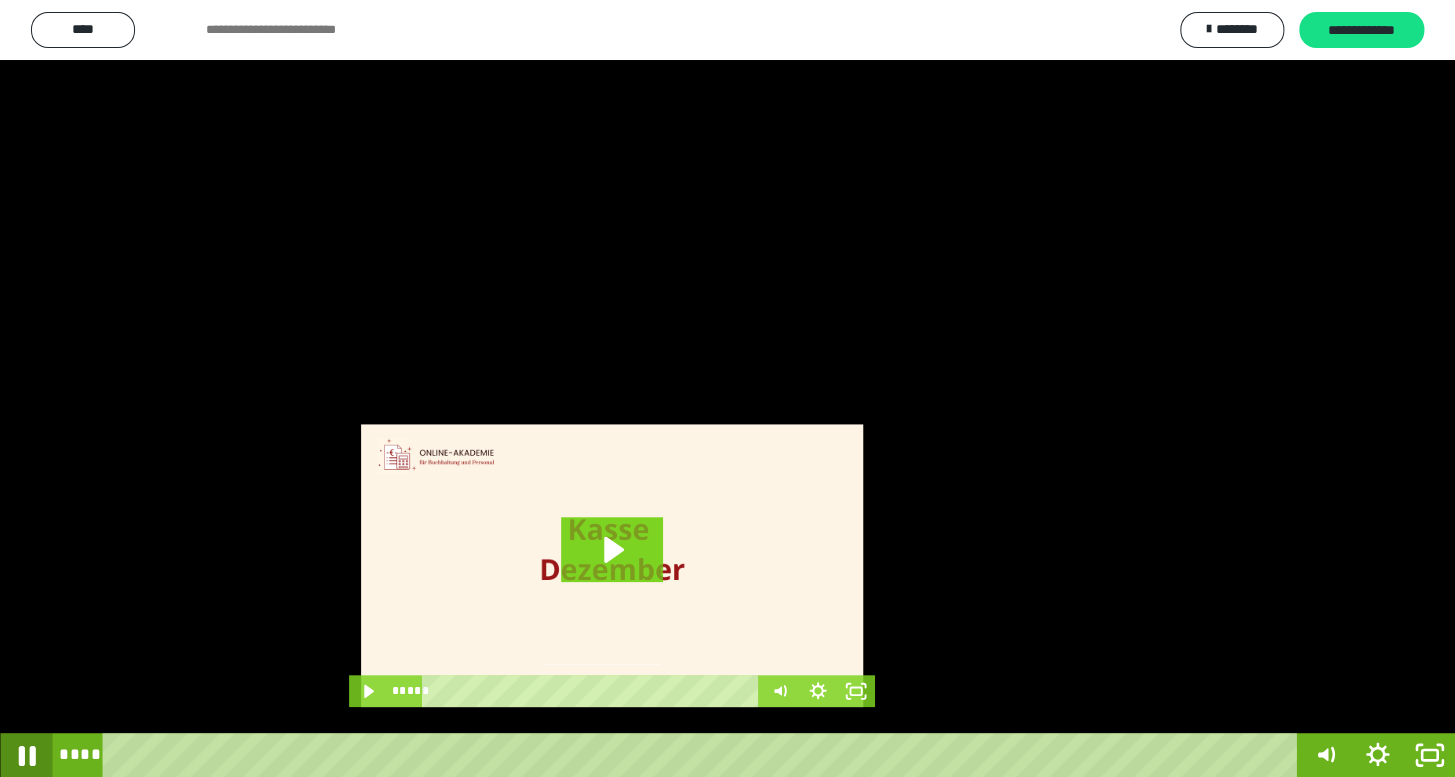 click 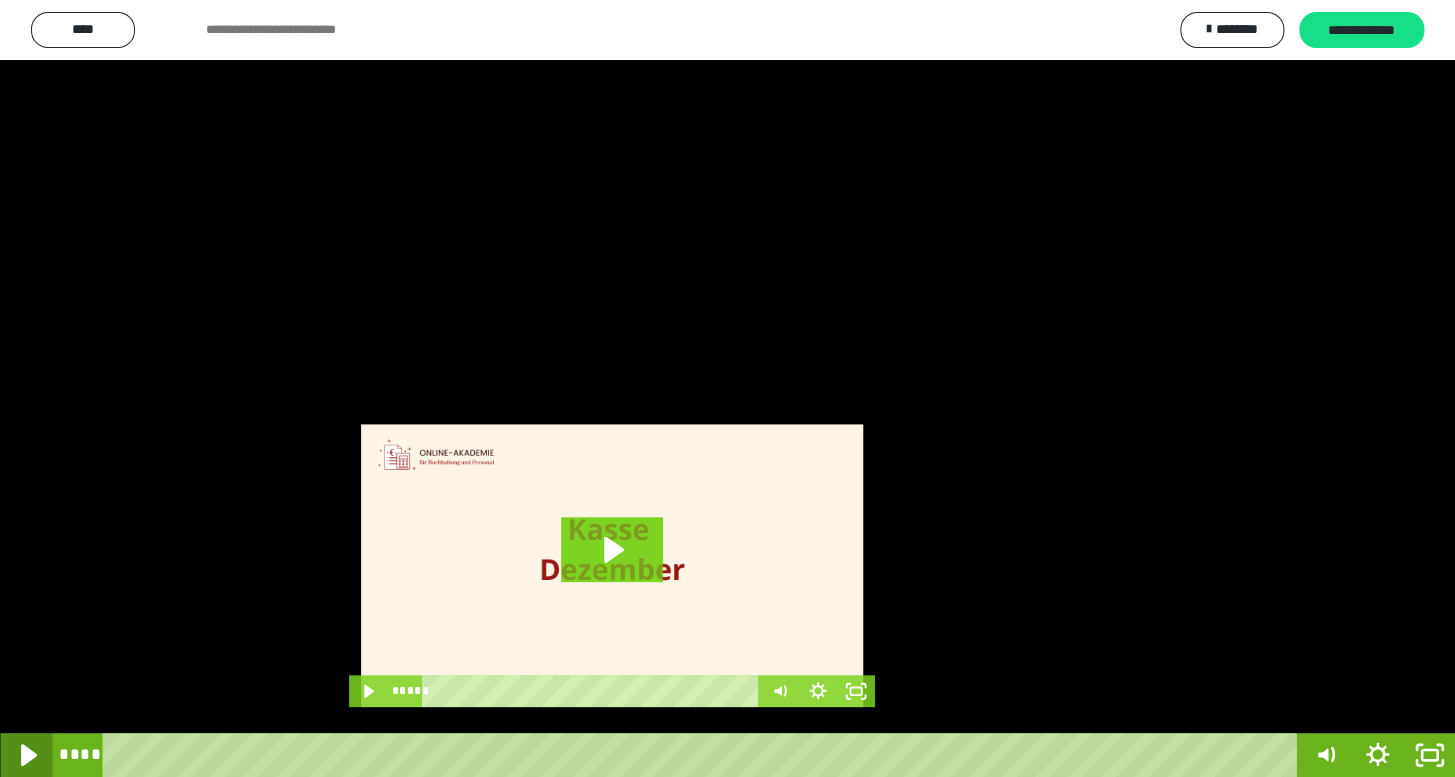 click 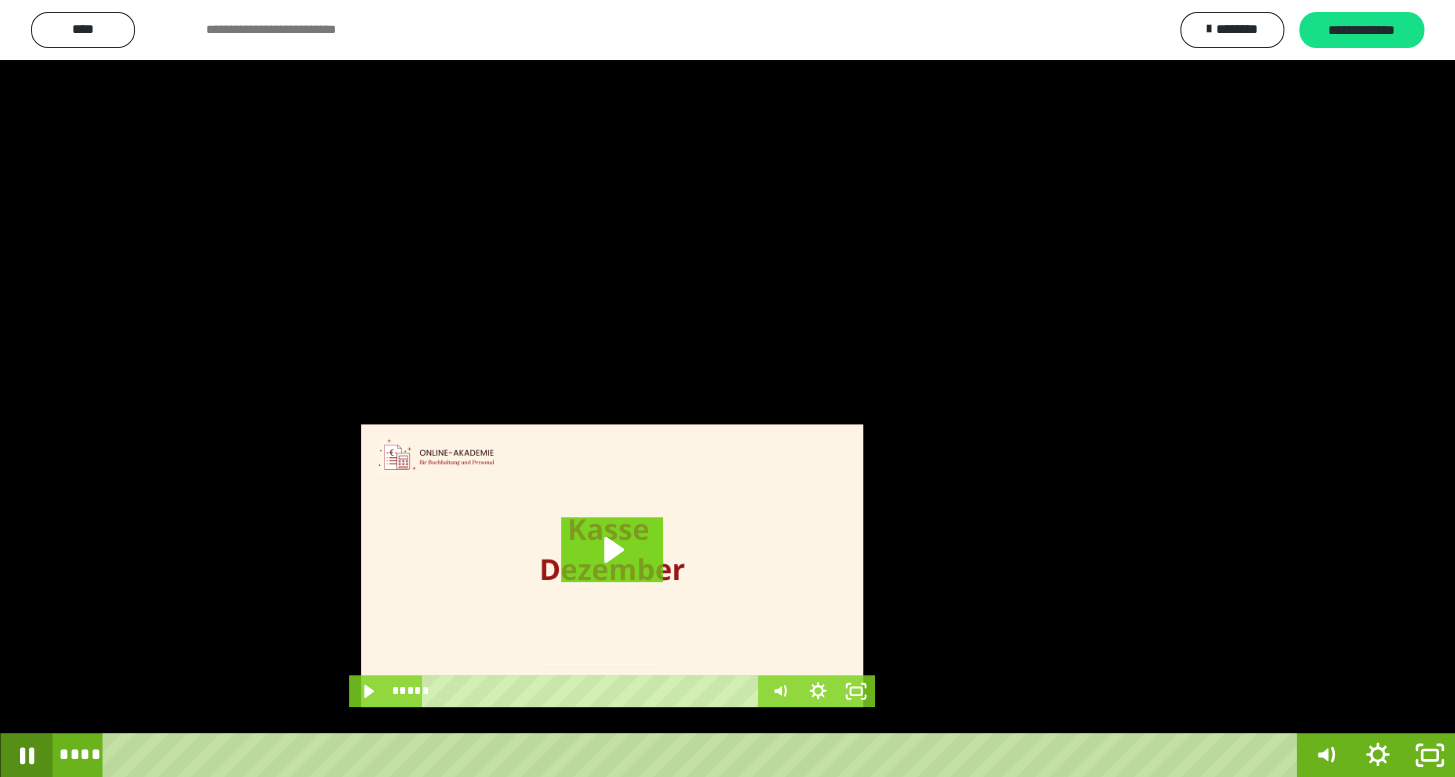 click 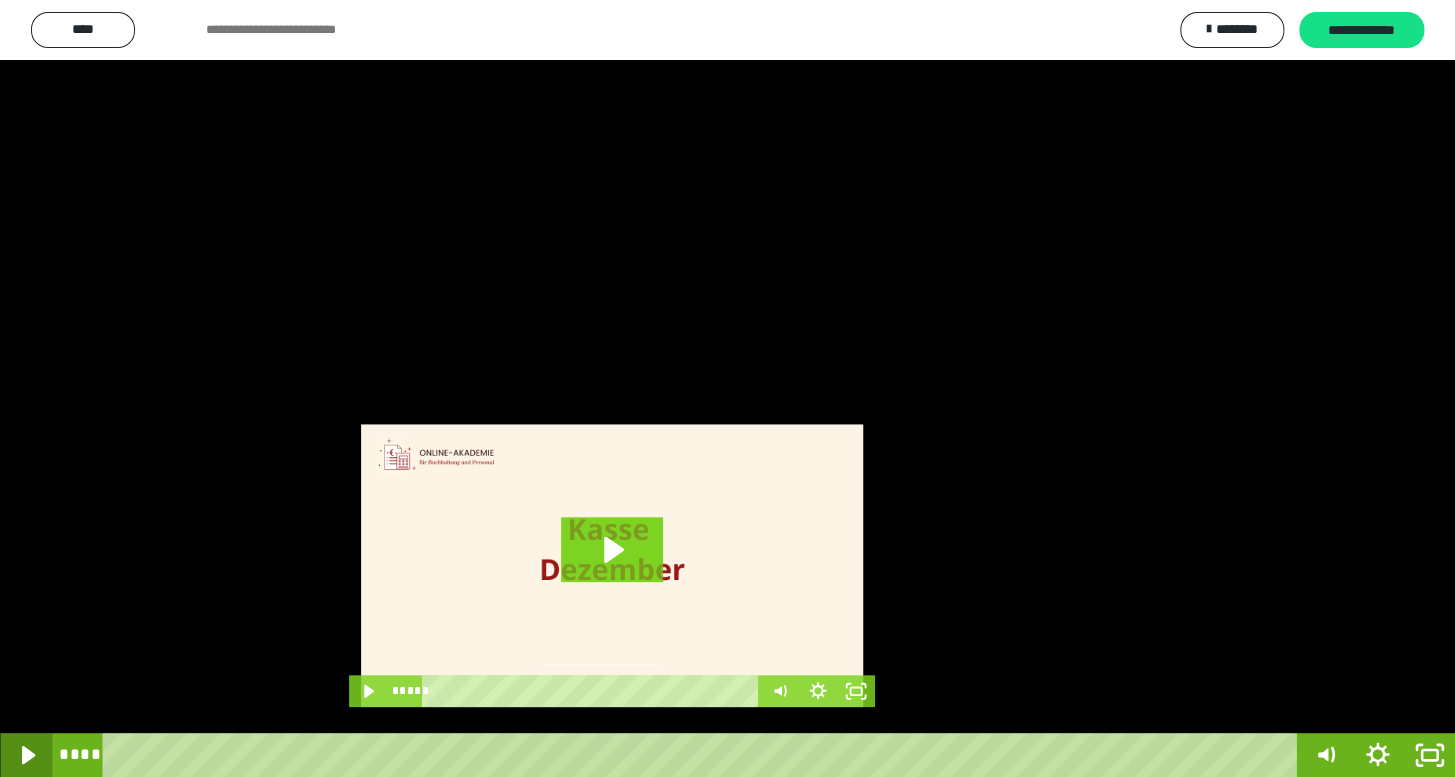 click 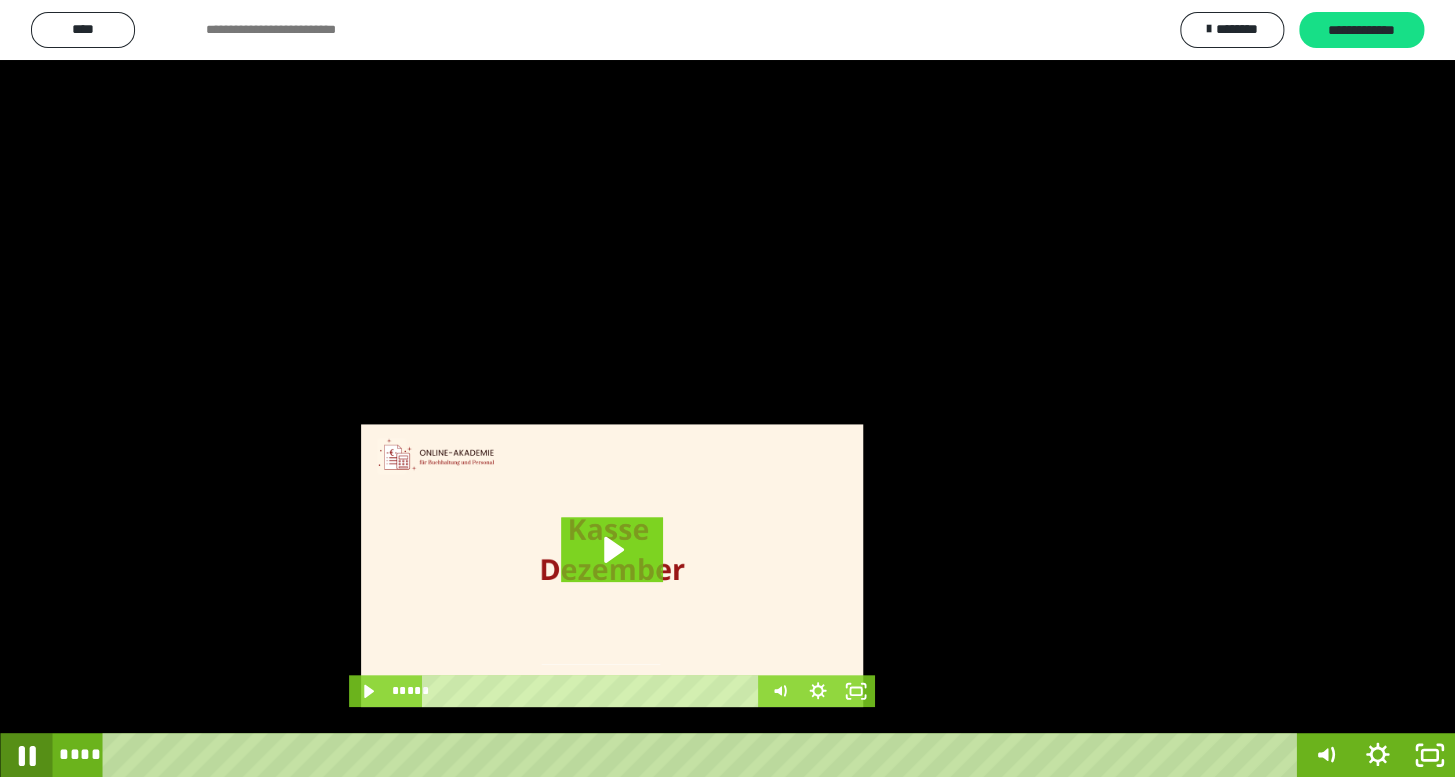 click 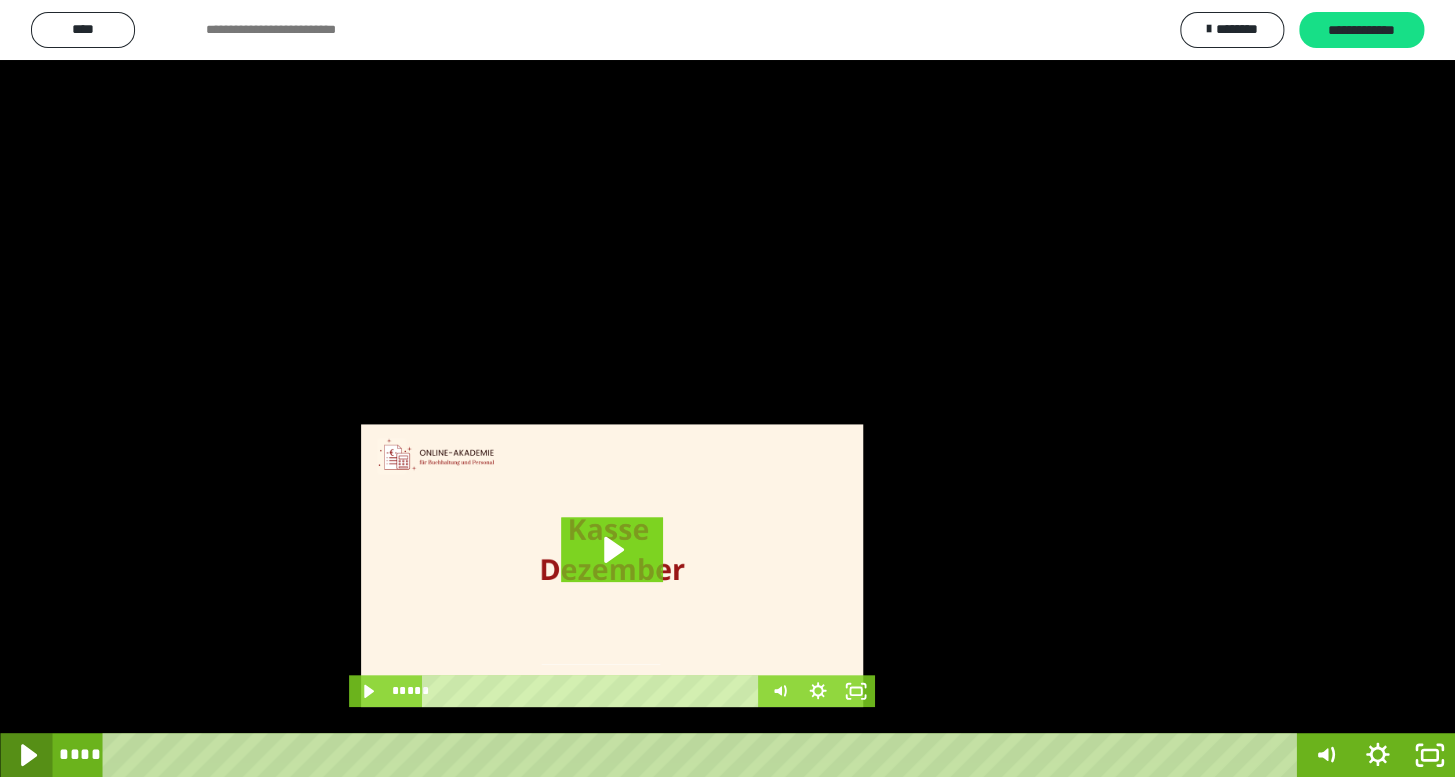 click 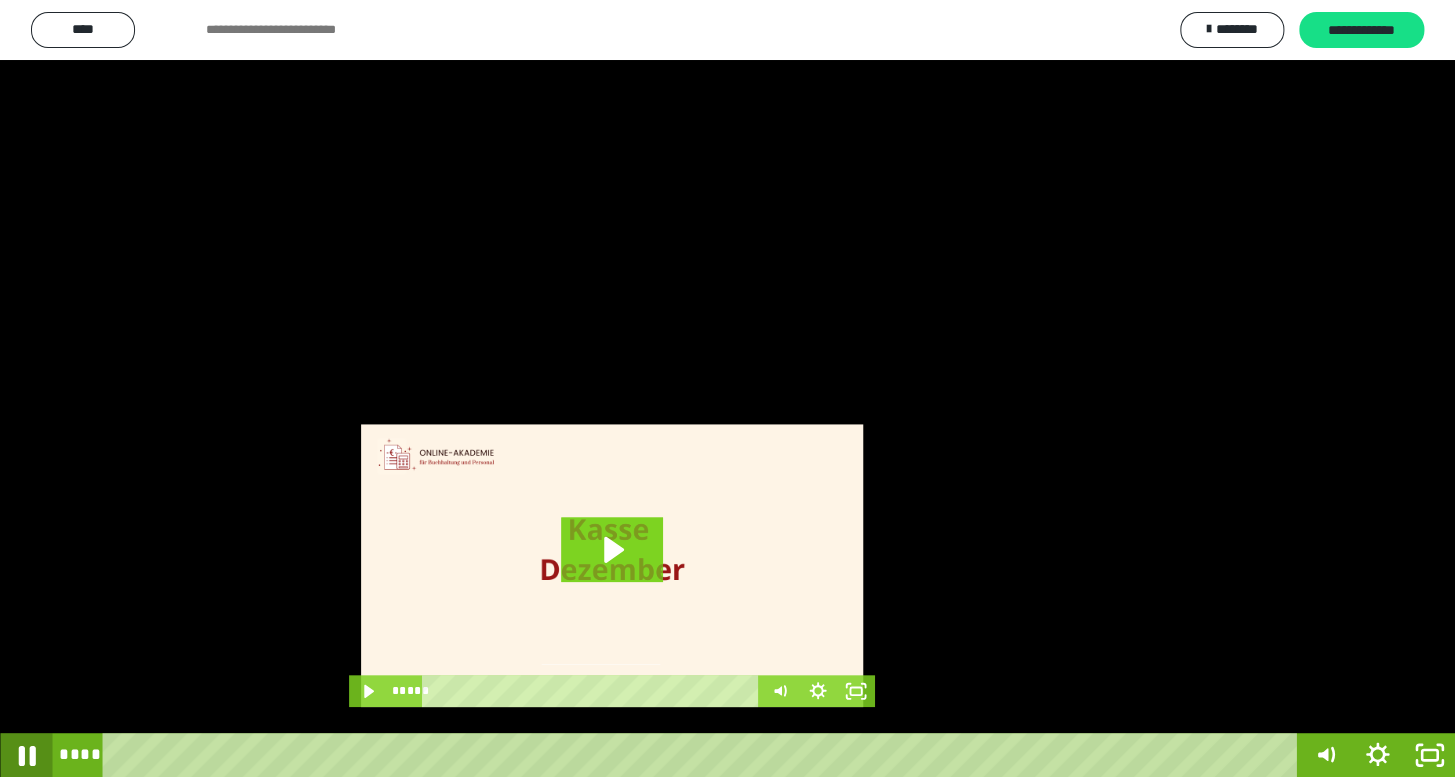 click 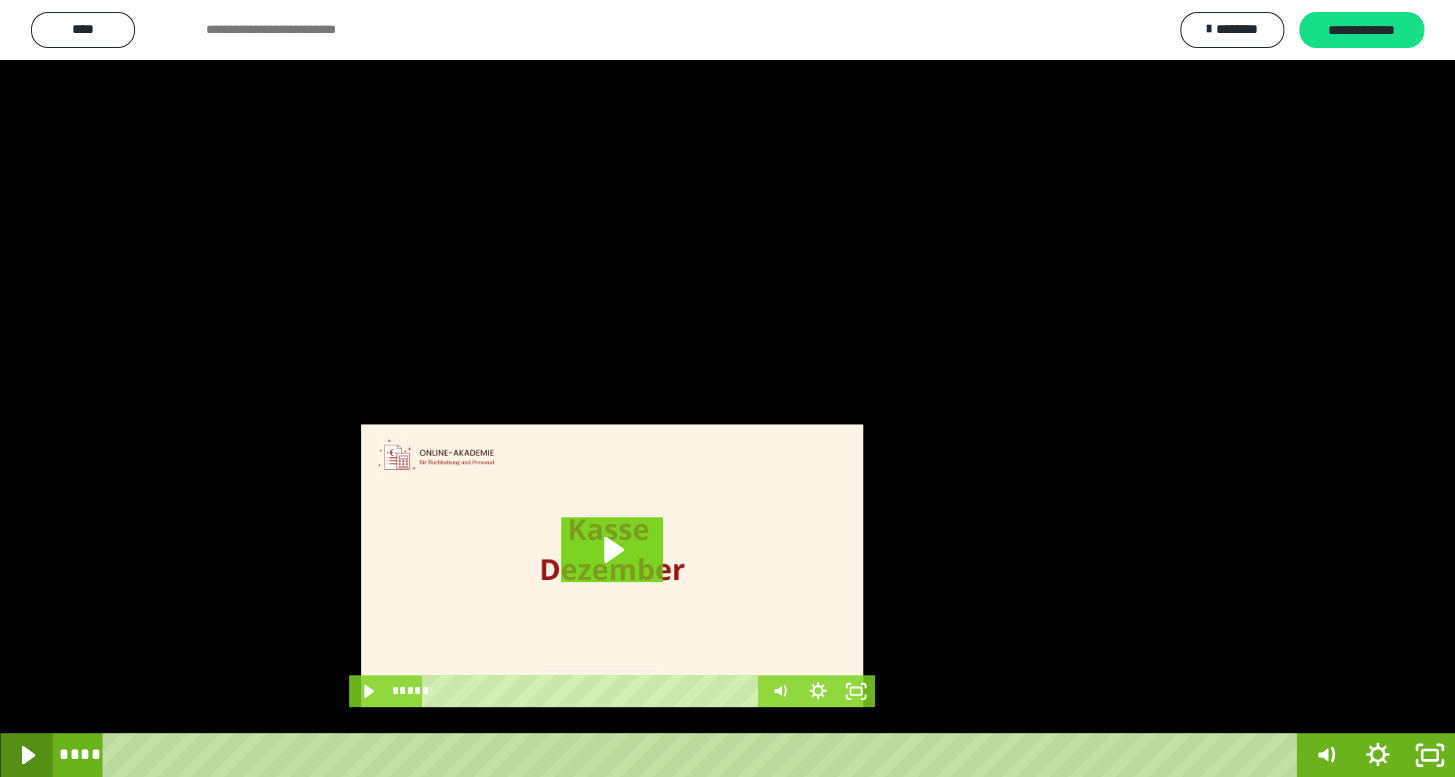 click 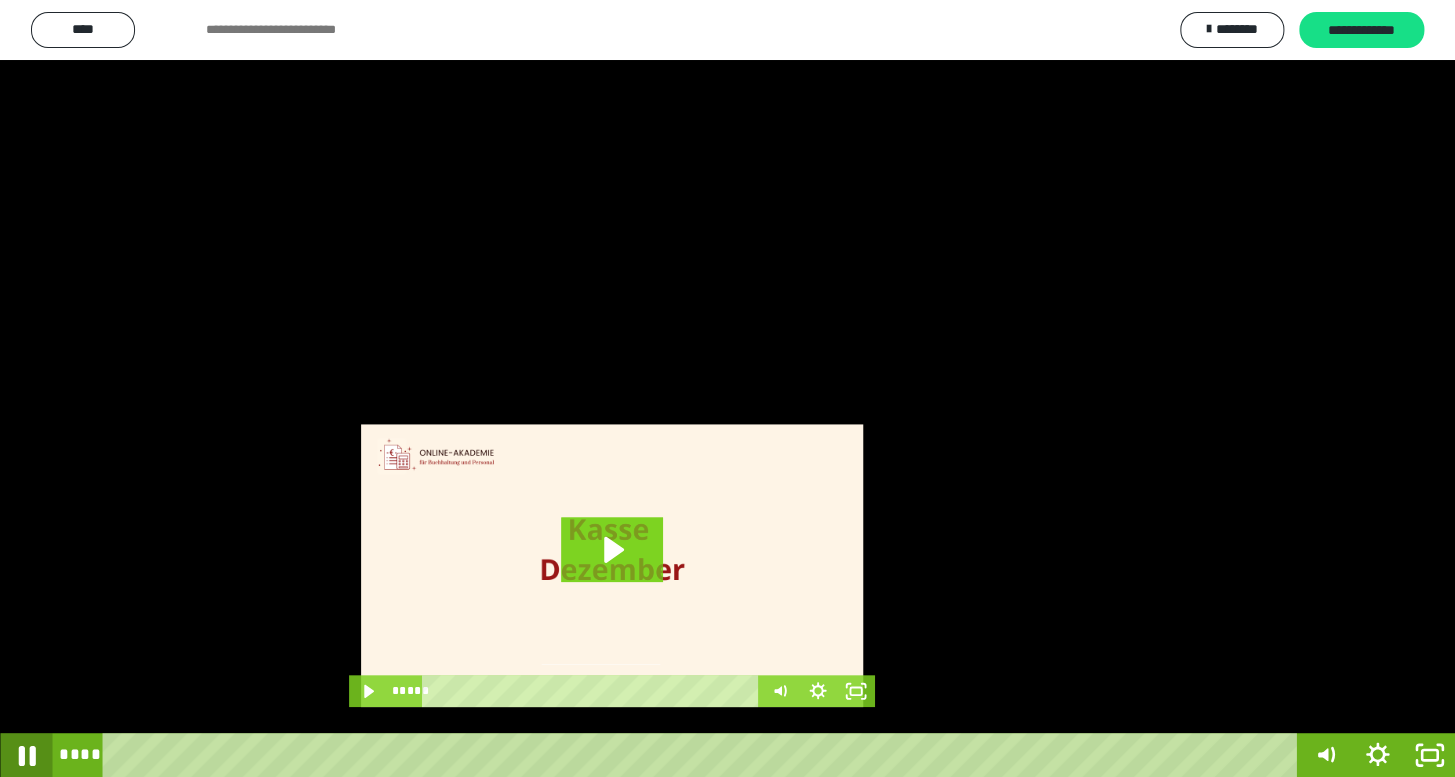 click 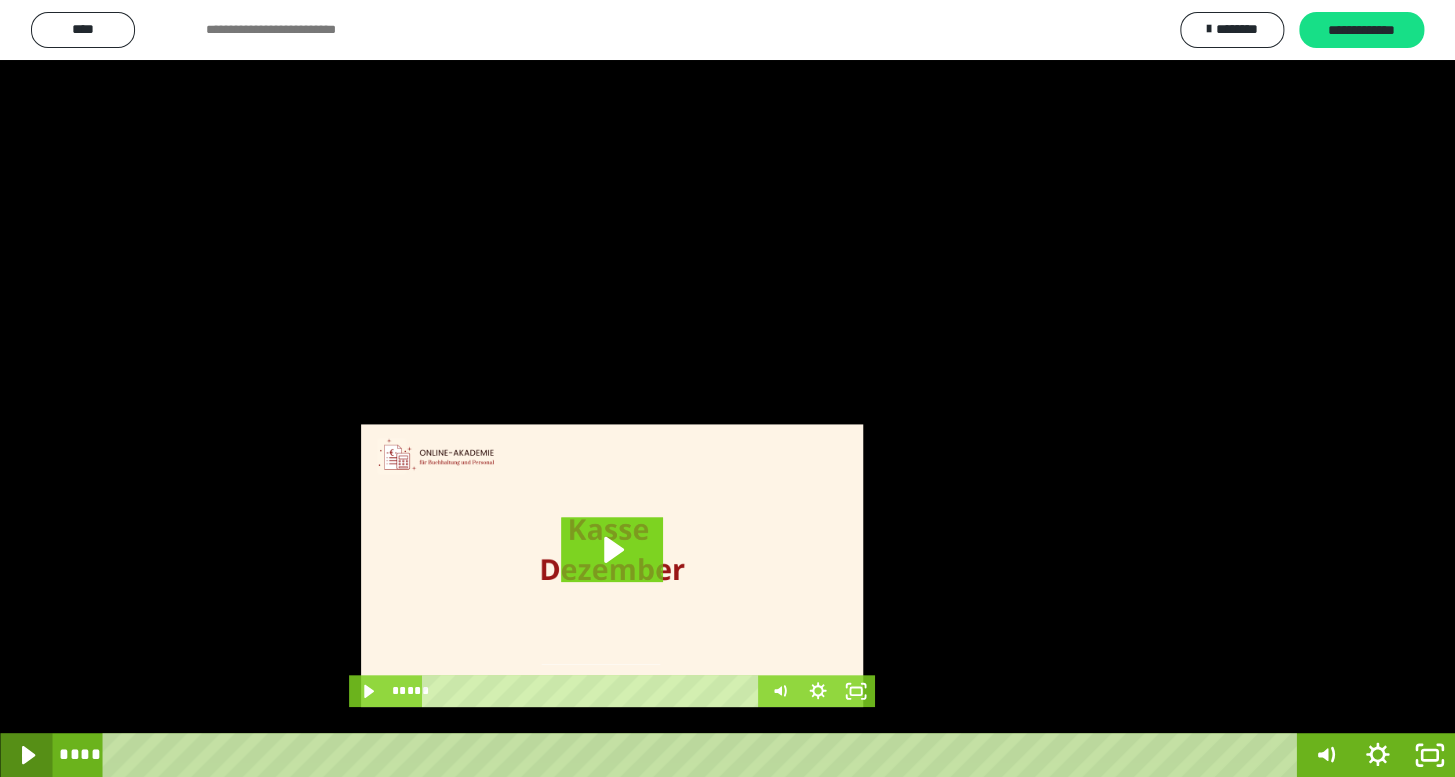 click 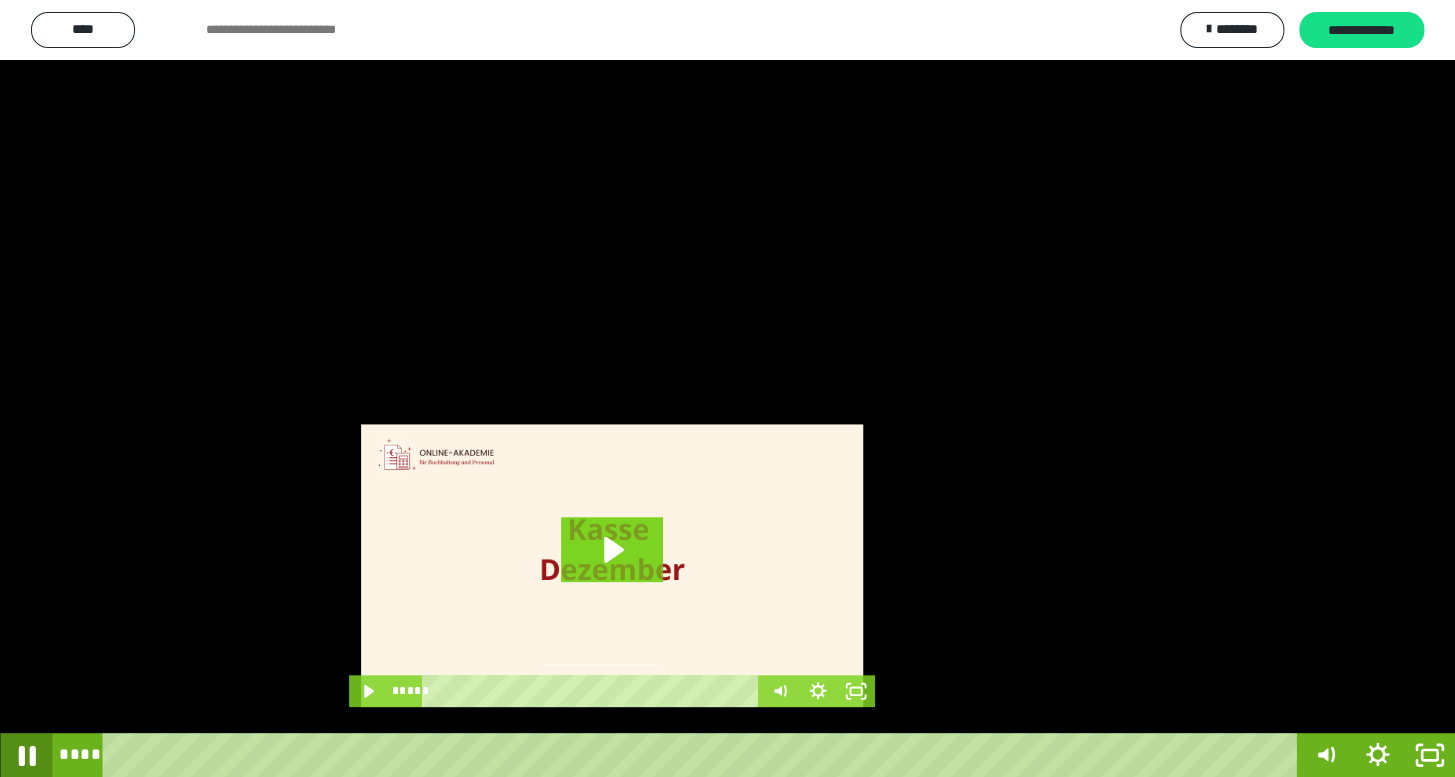 click 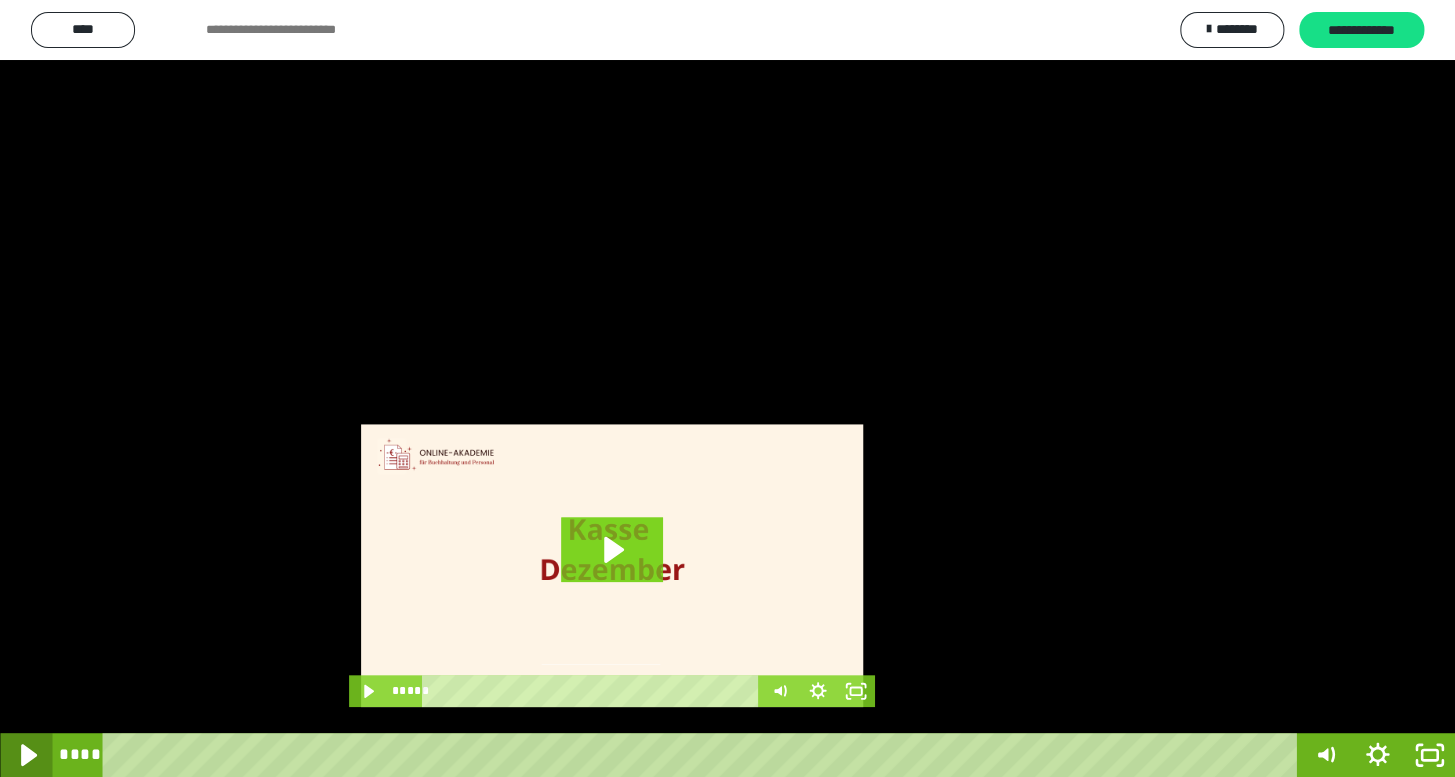 click 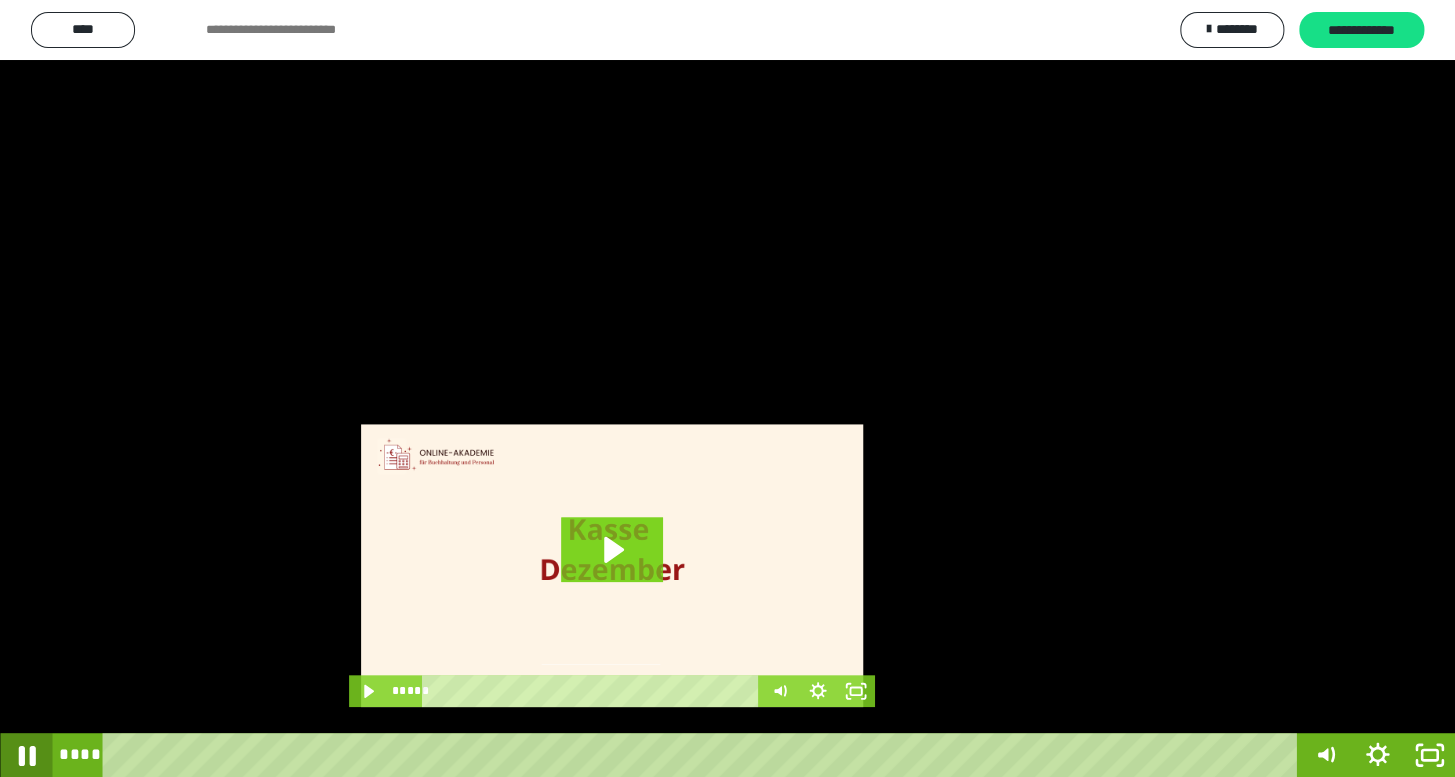 click 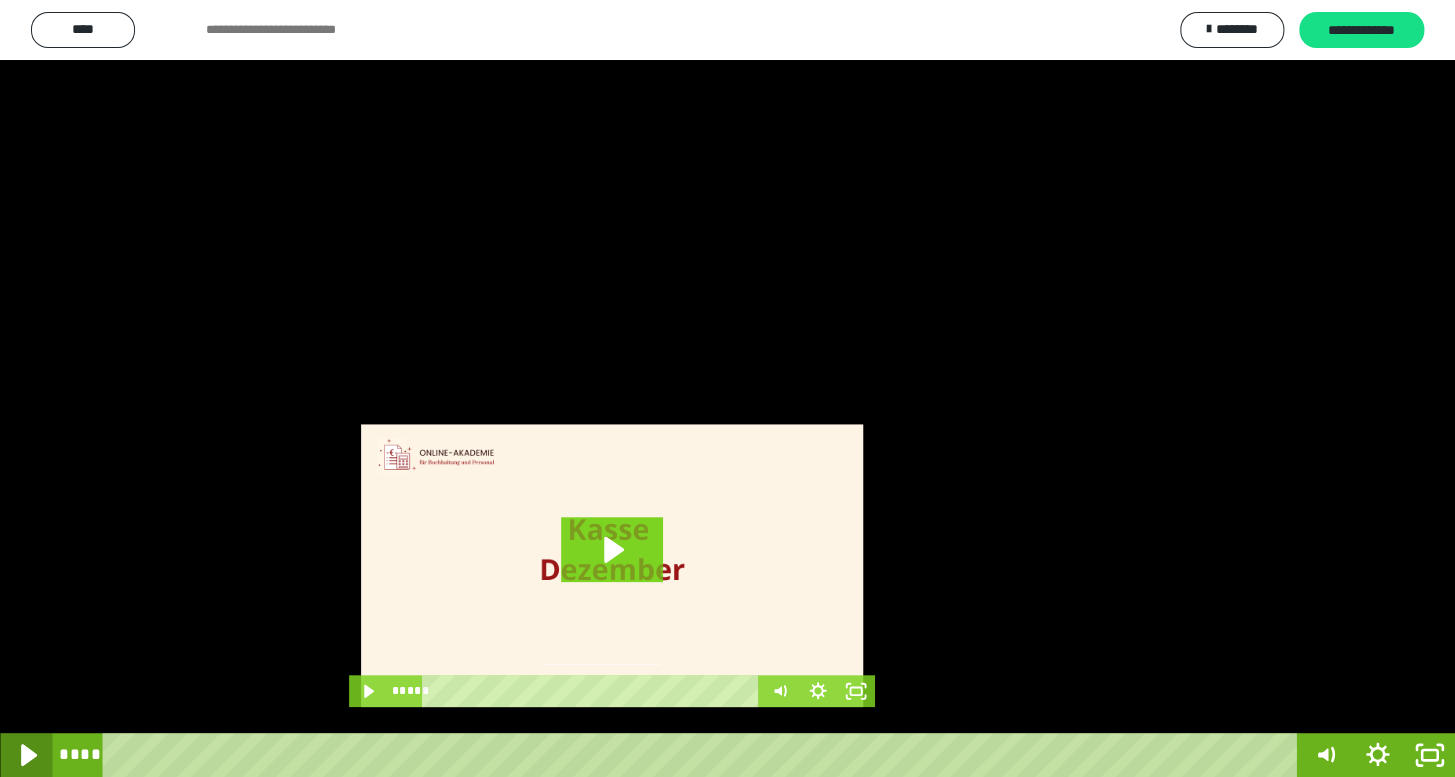 click 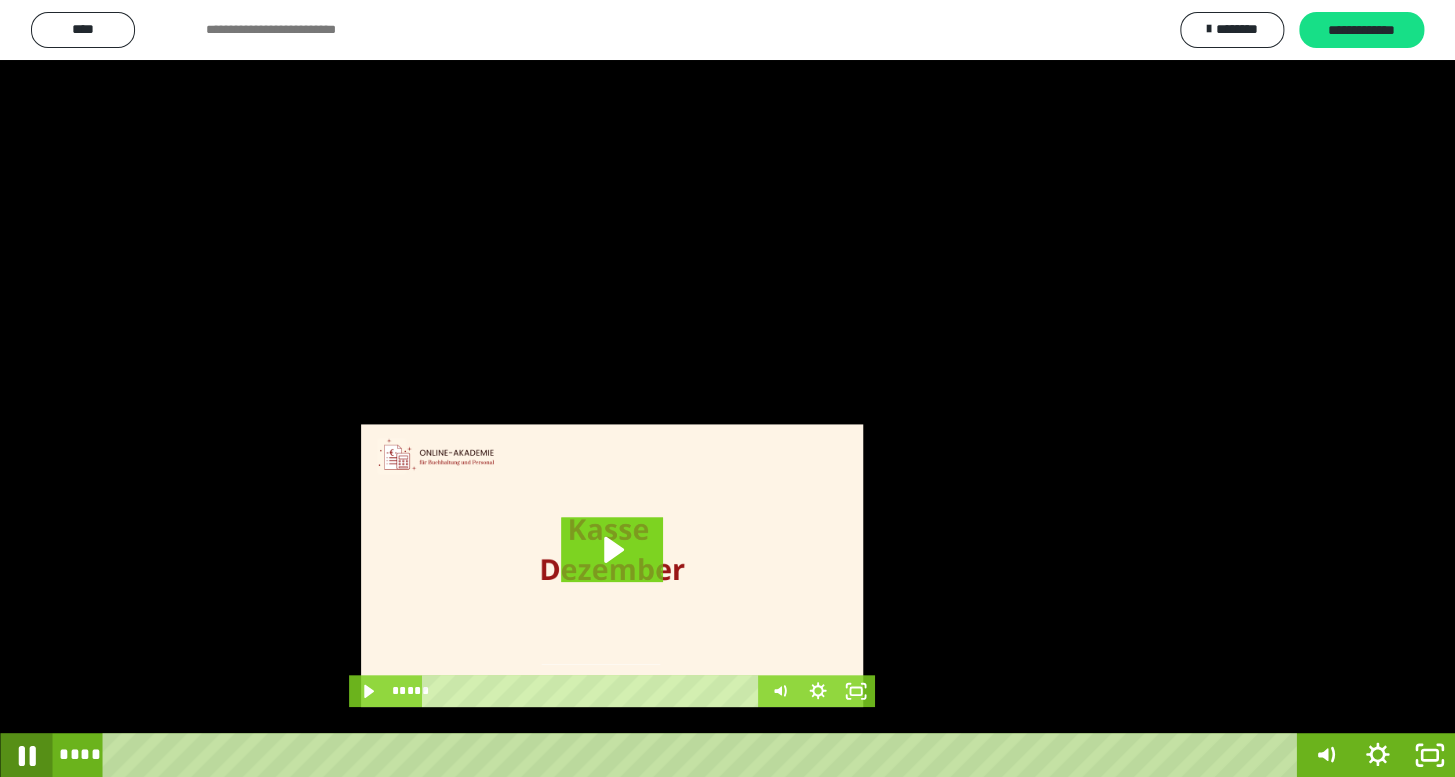 click 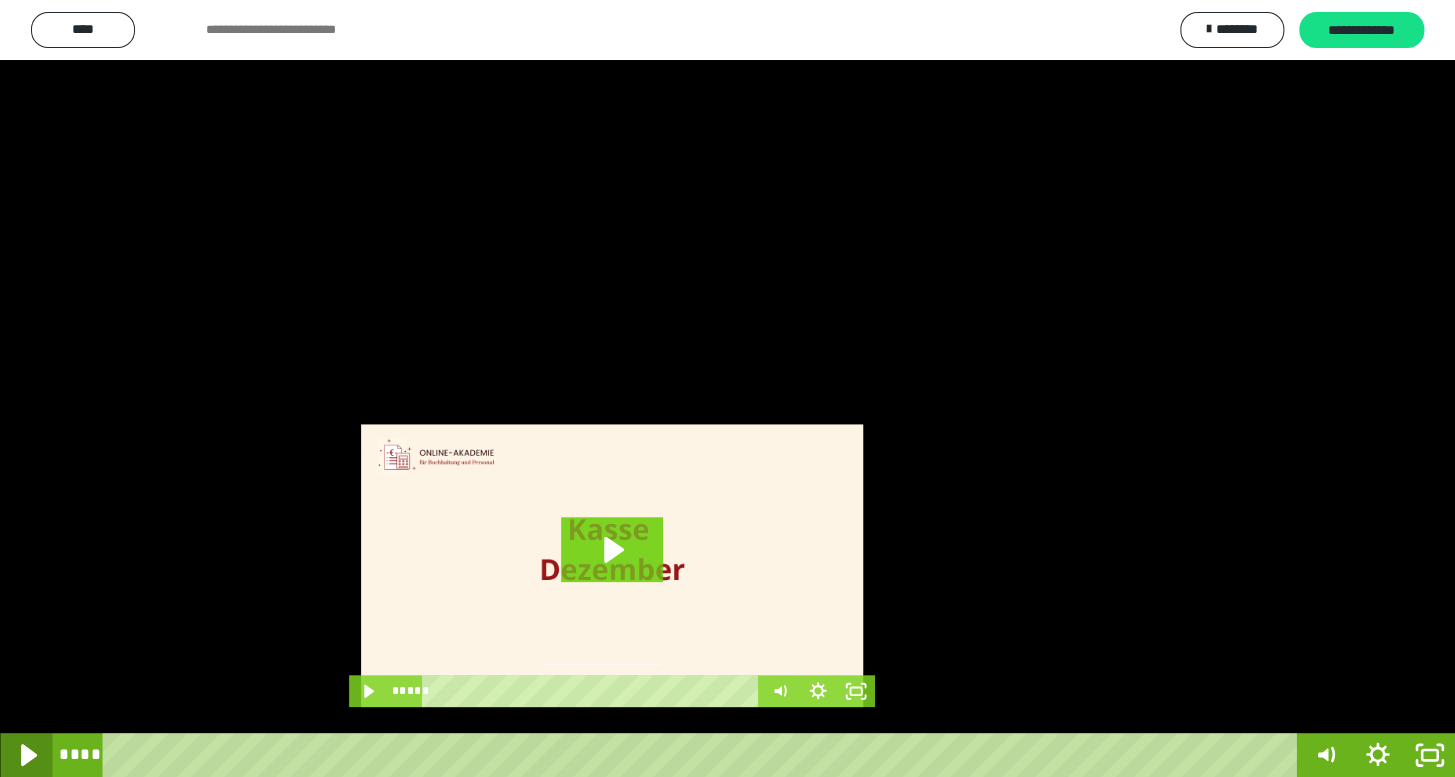 click 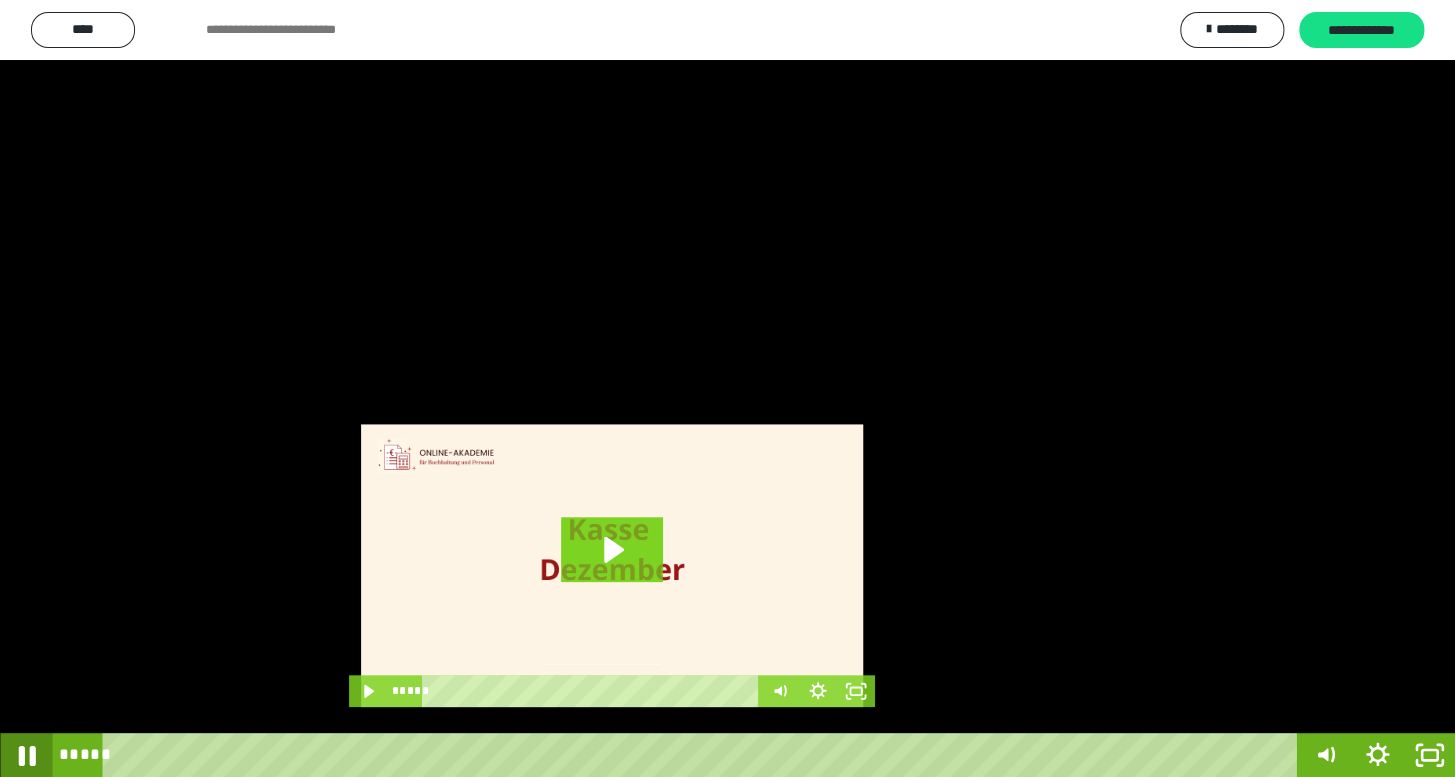 click 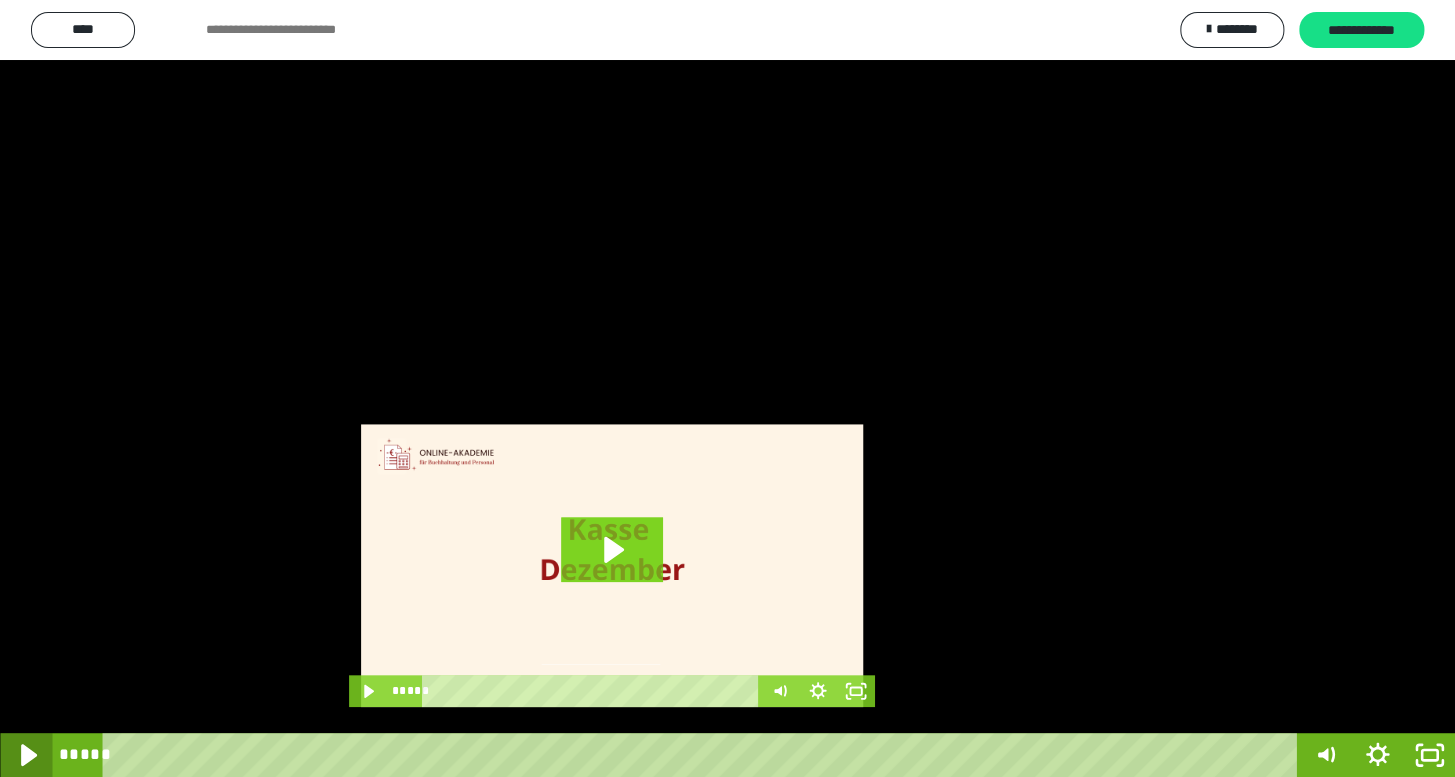 click 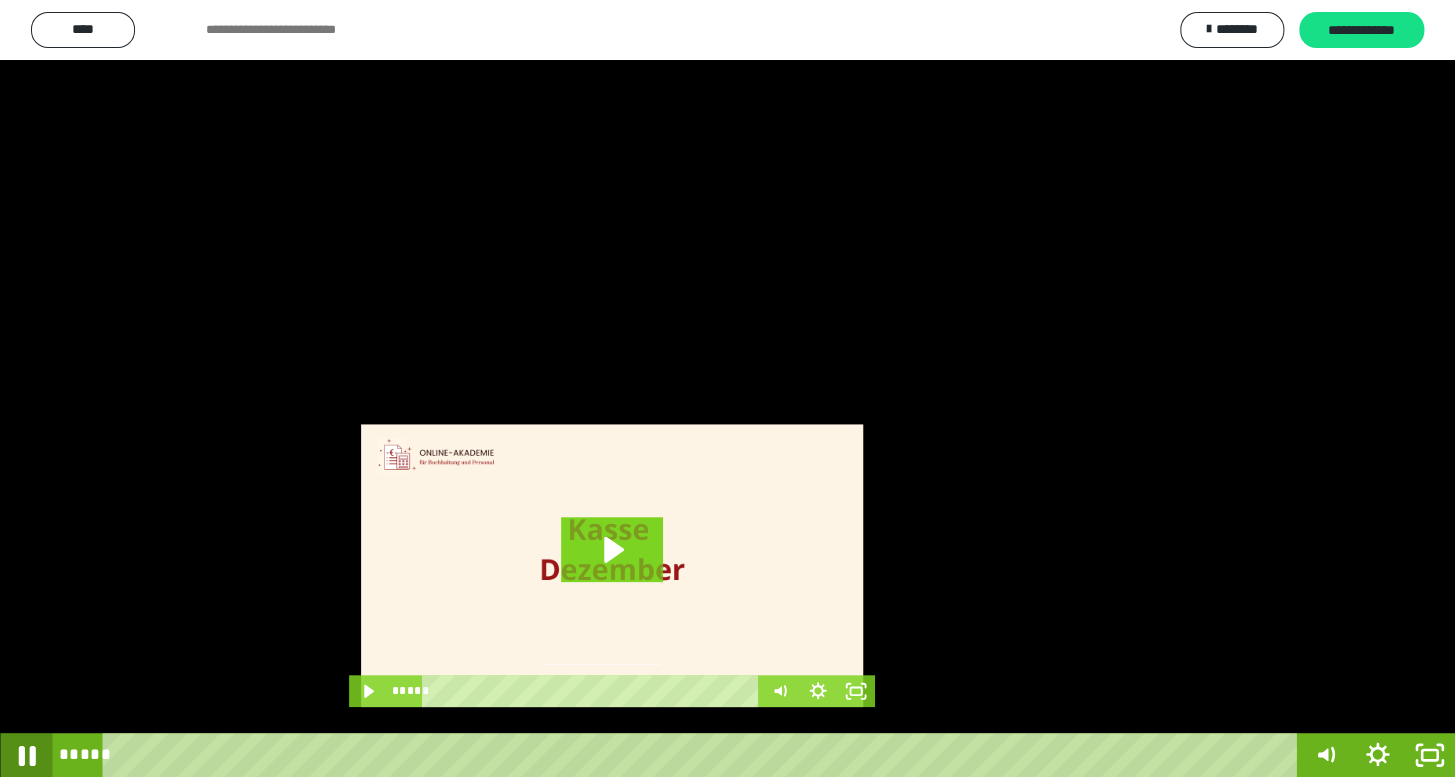 click 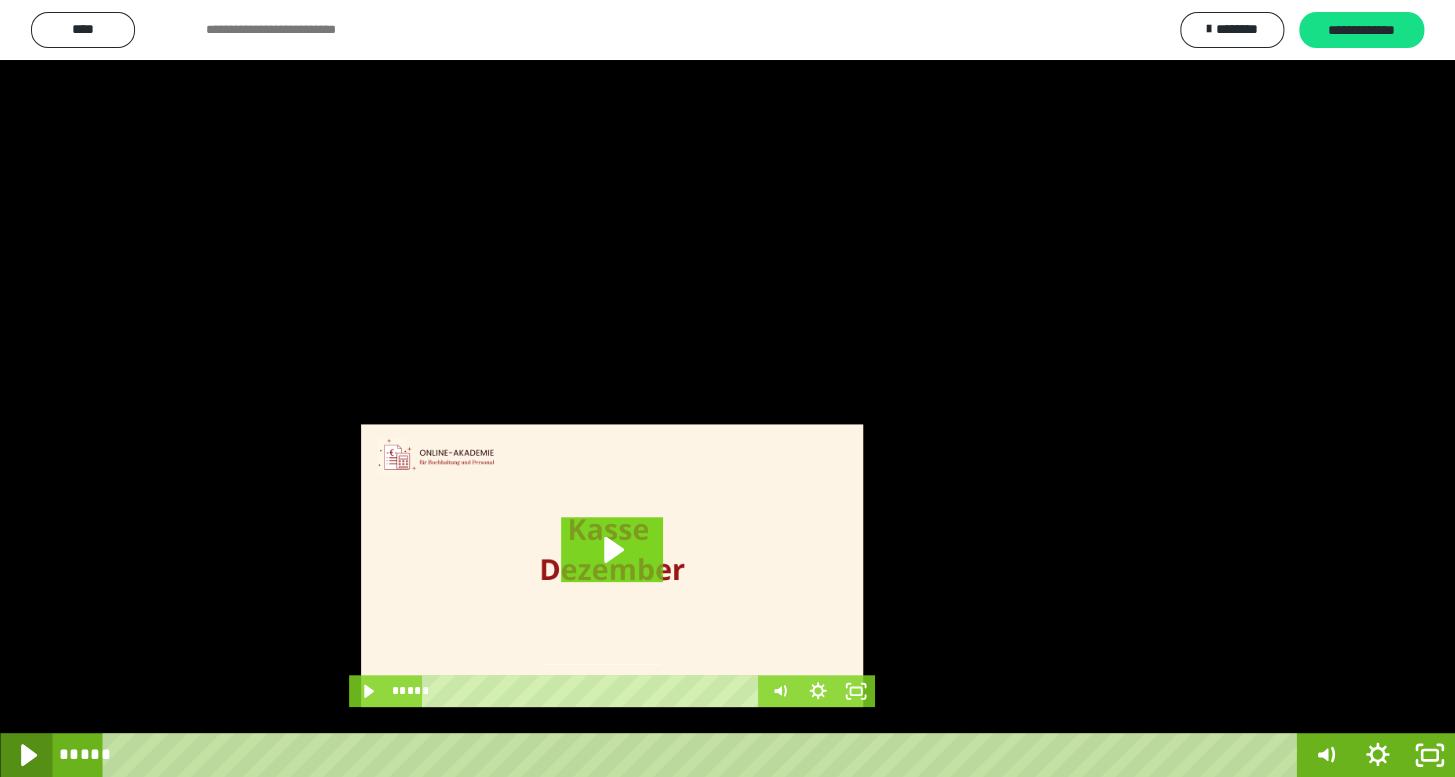 click 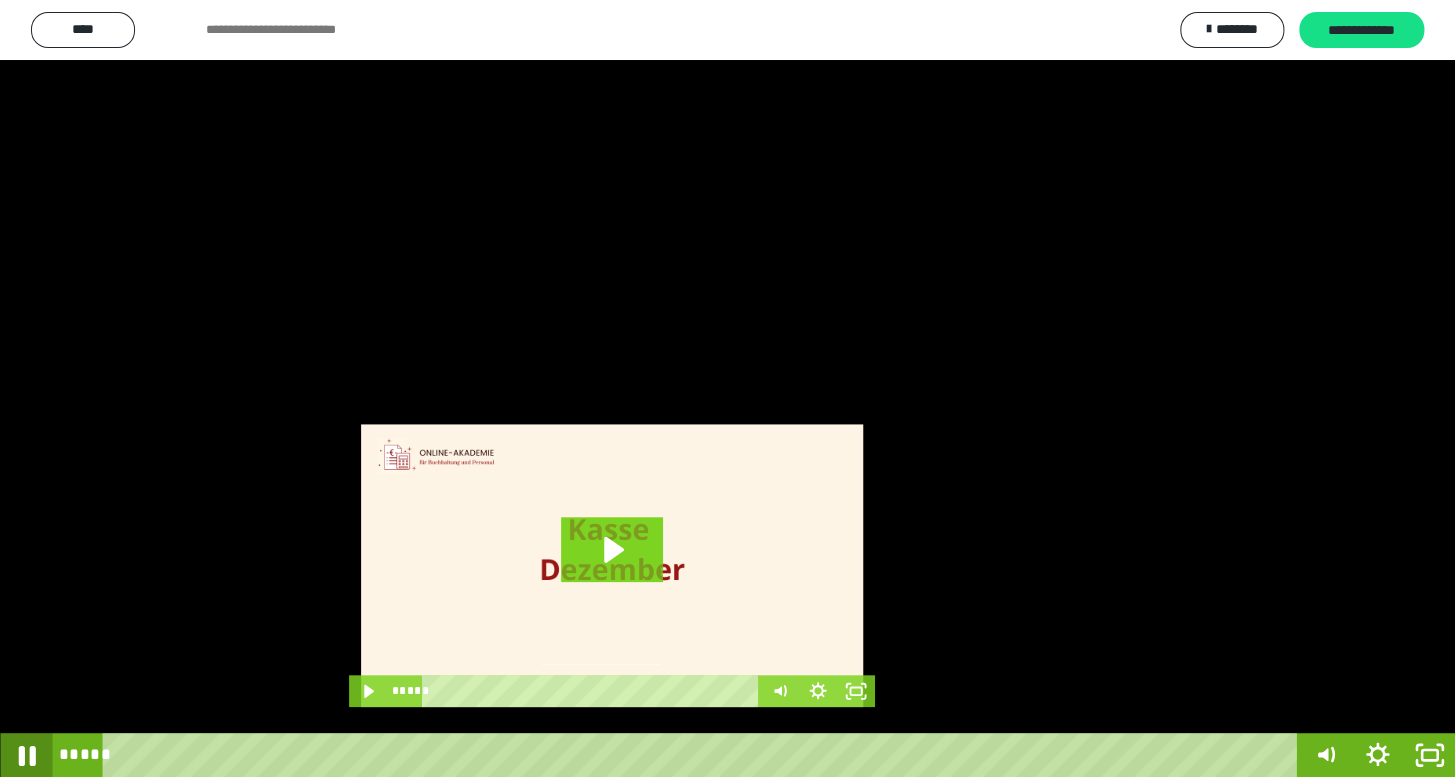 click 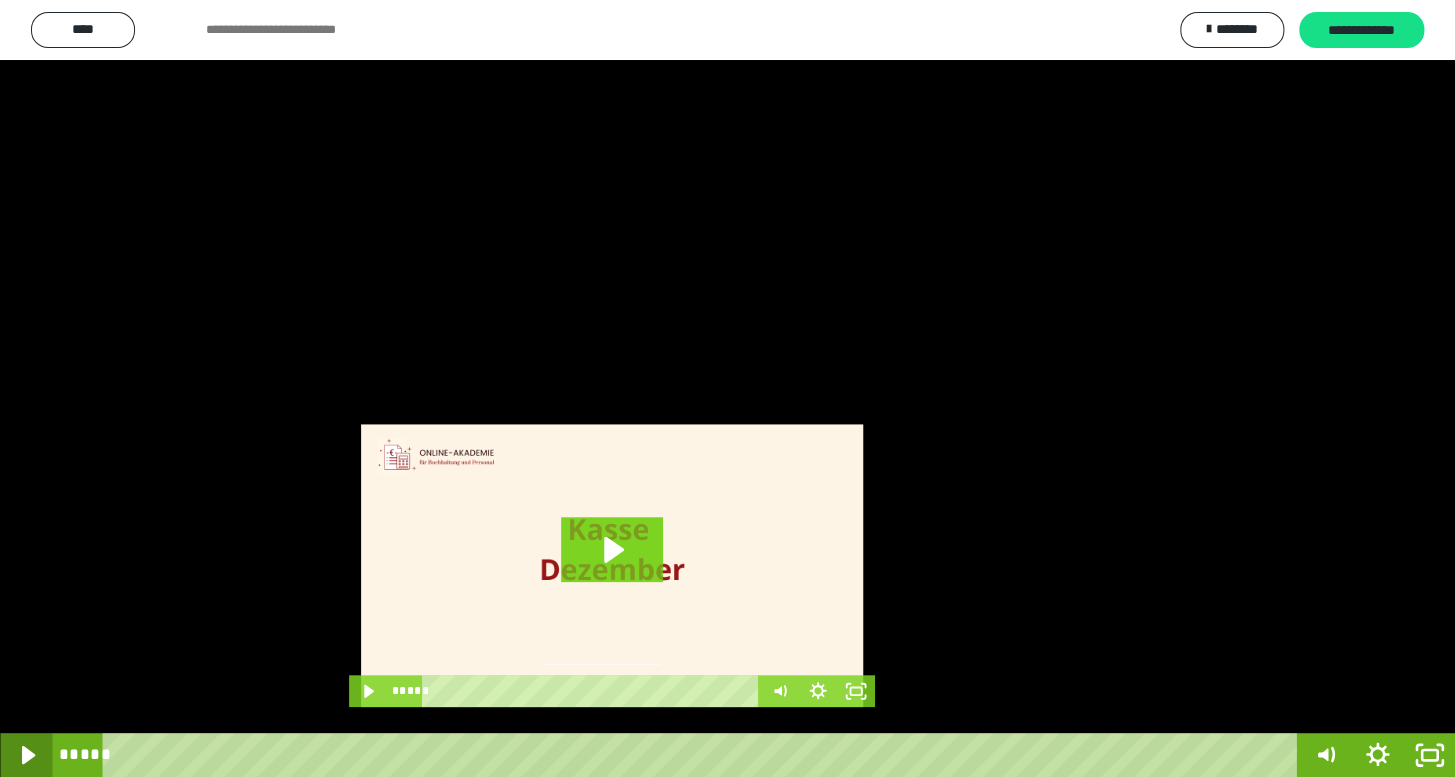 click 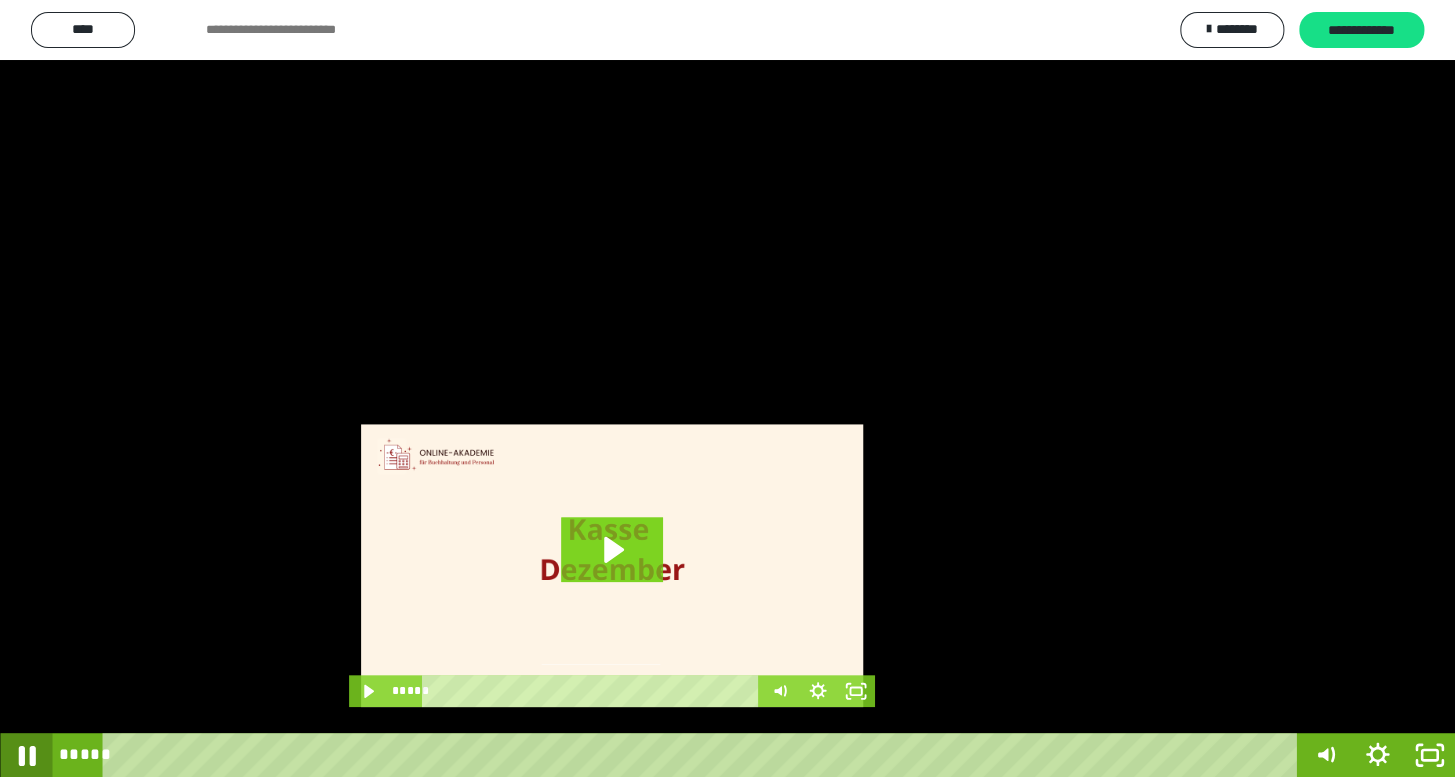 click 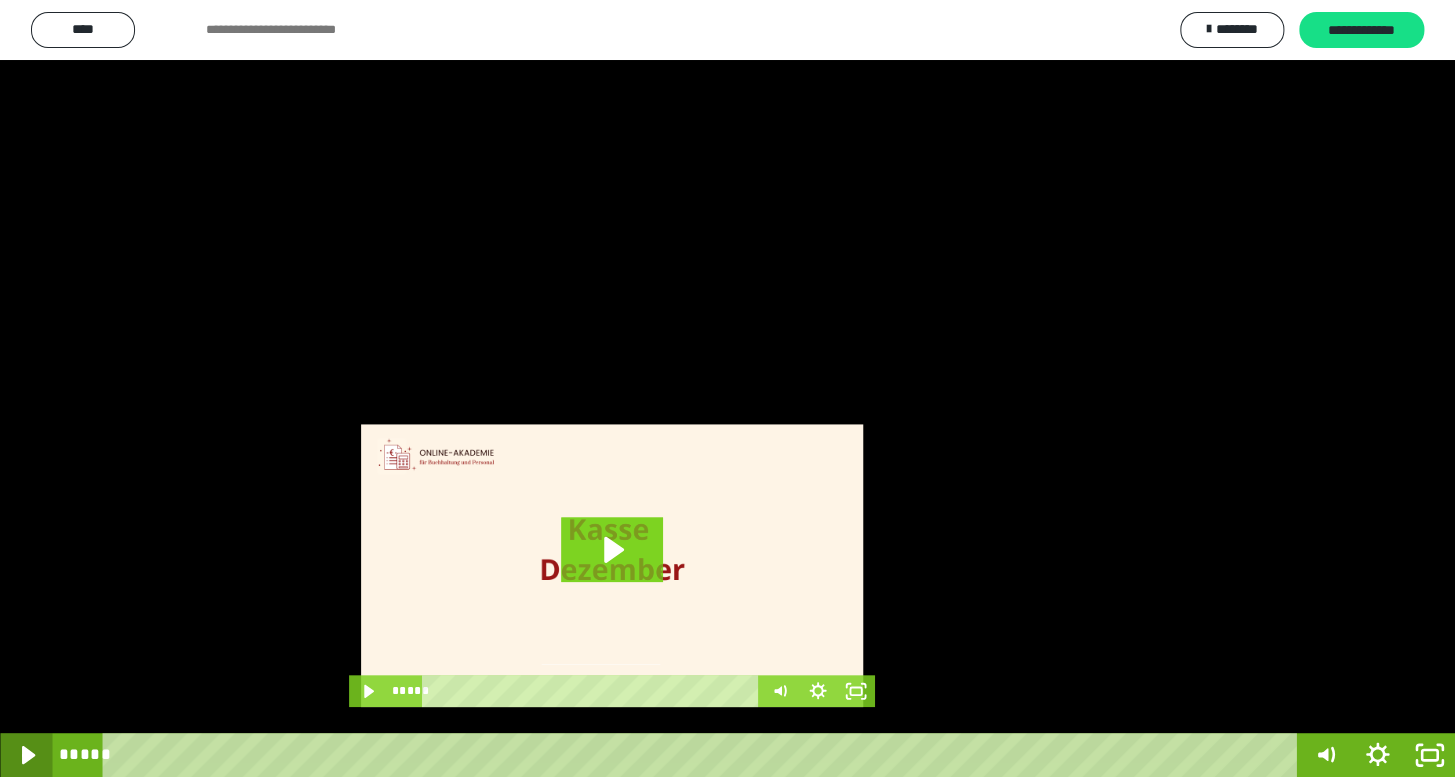 click 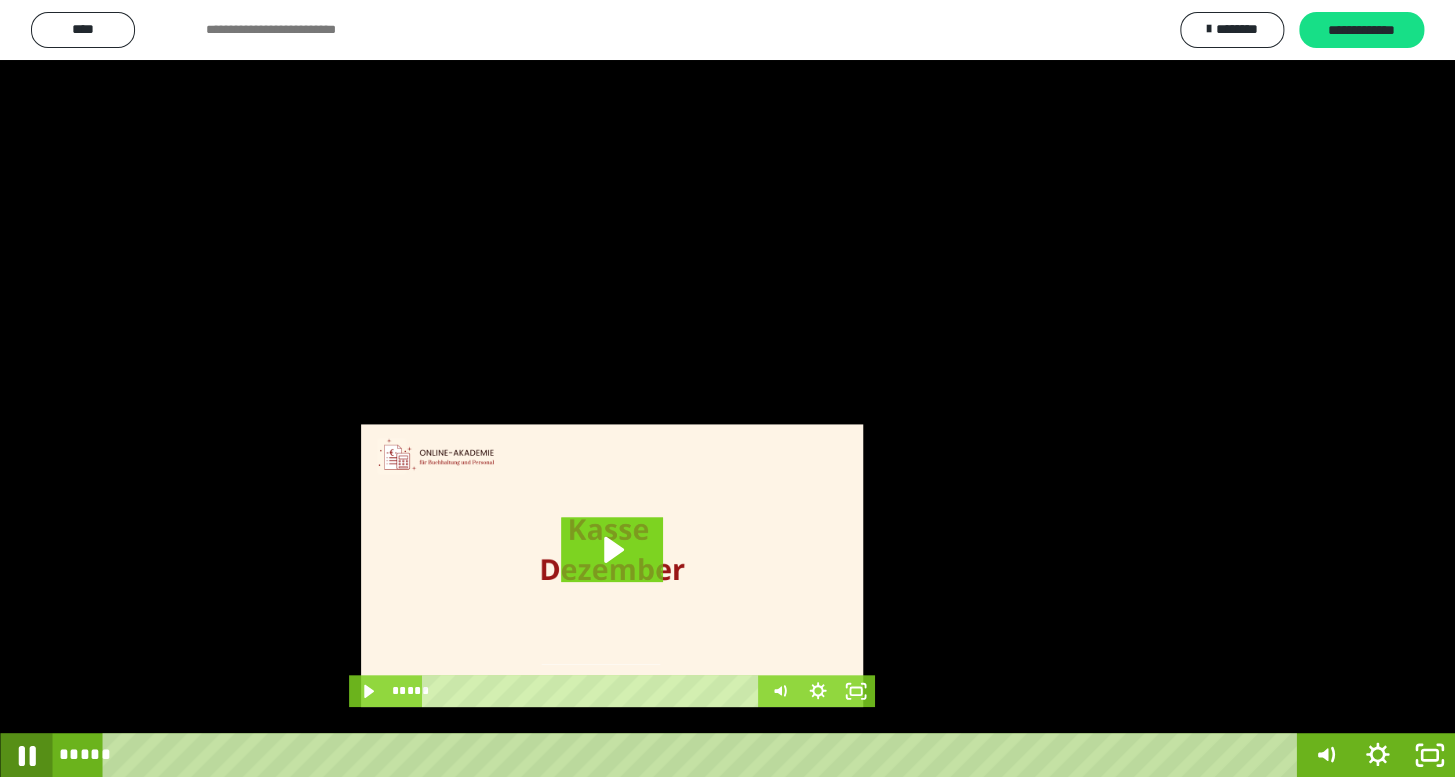 click 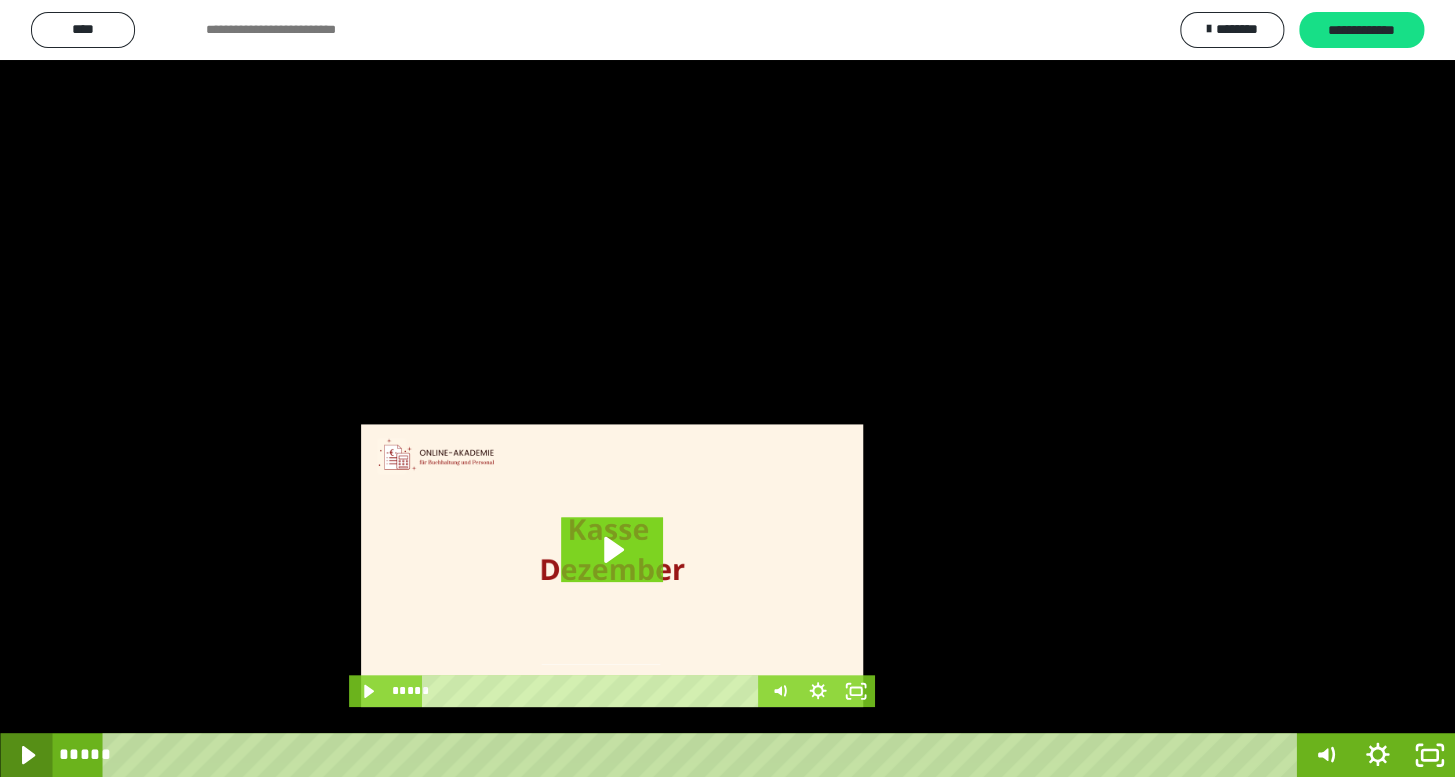 click 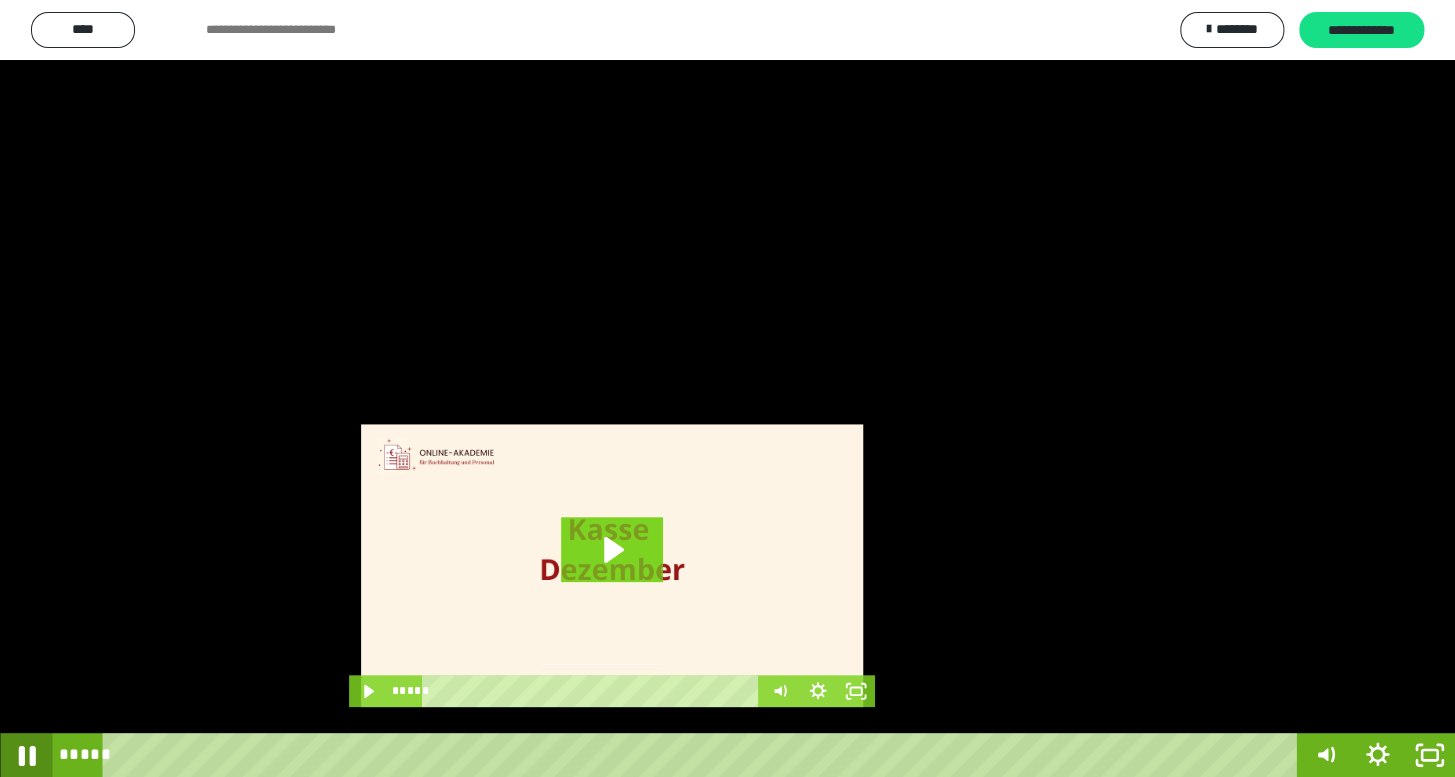 click 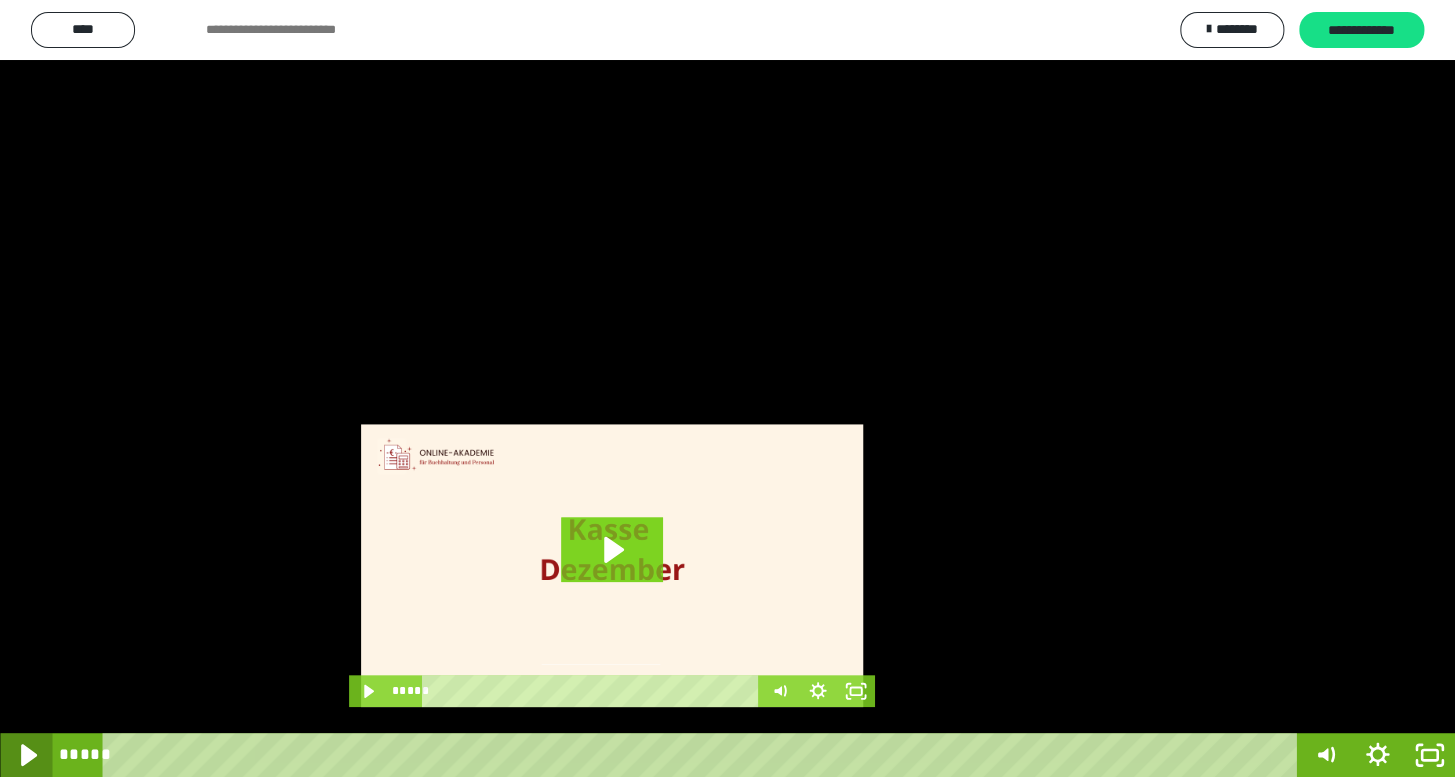 click 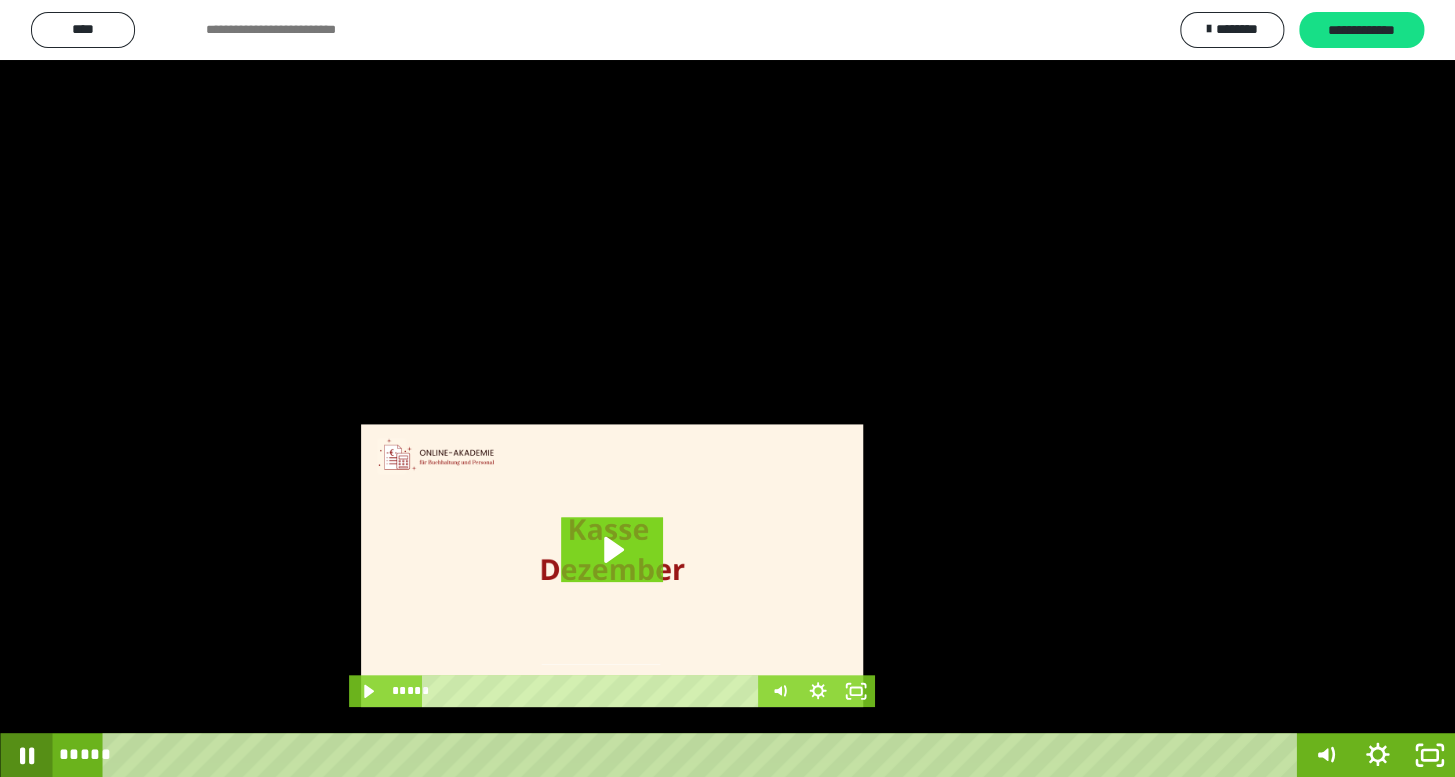 click 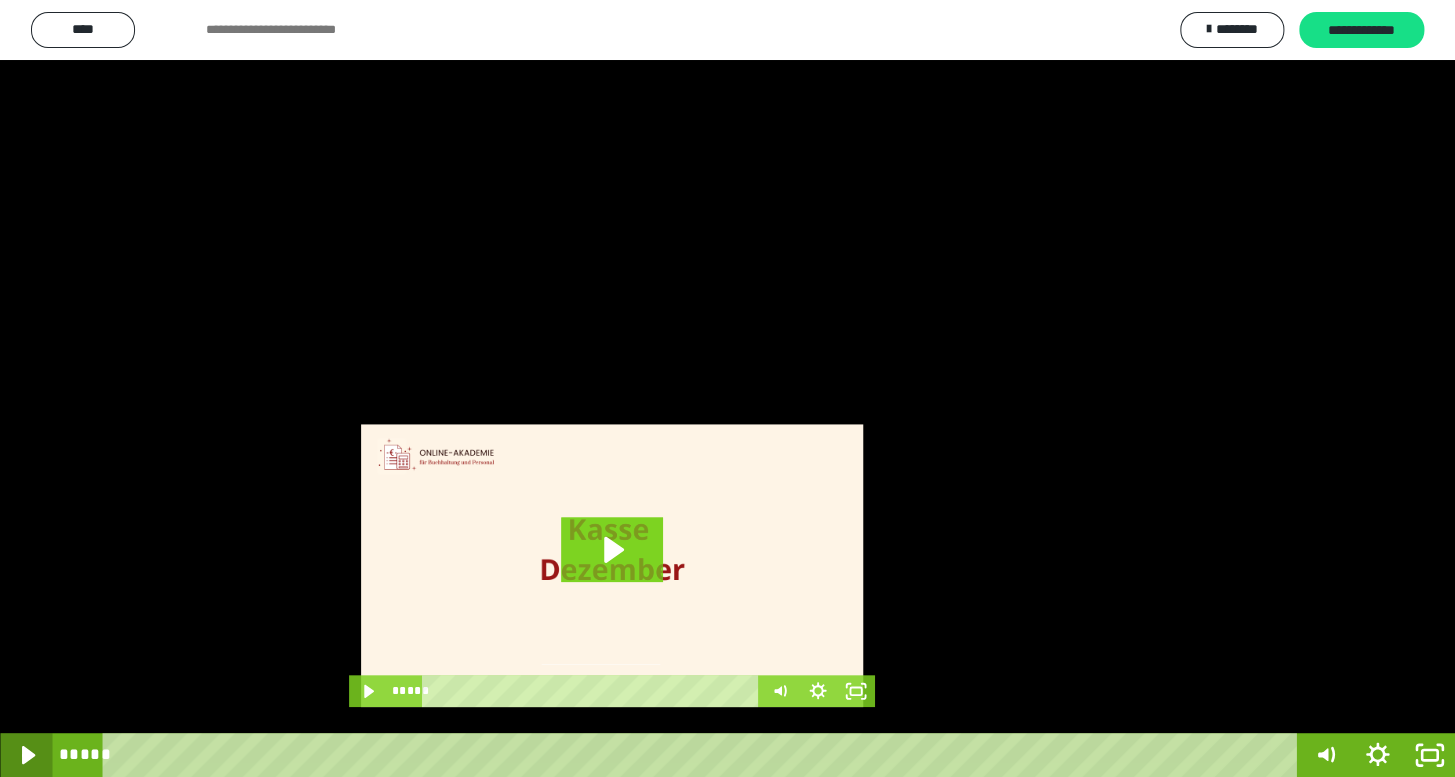 click 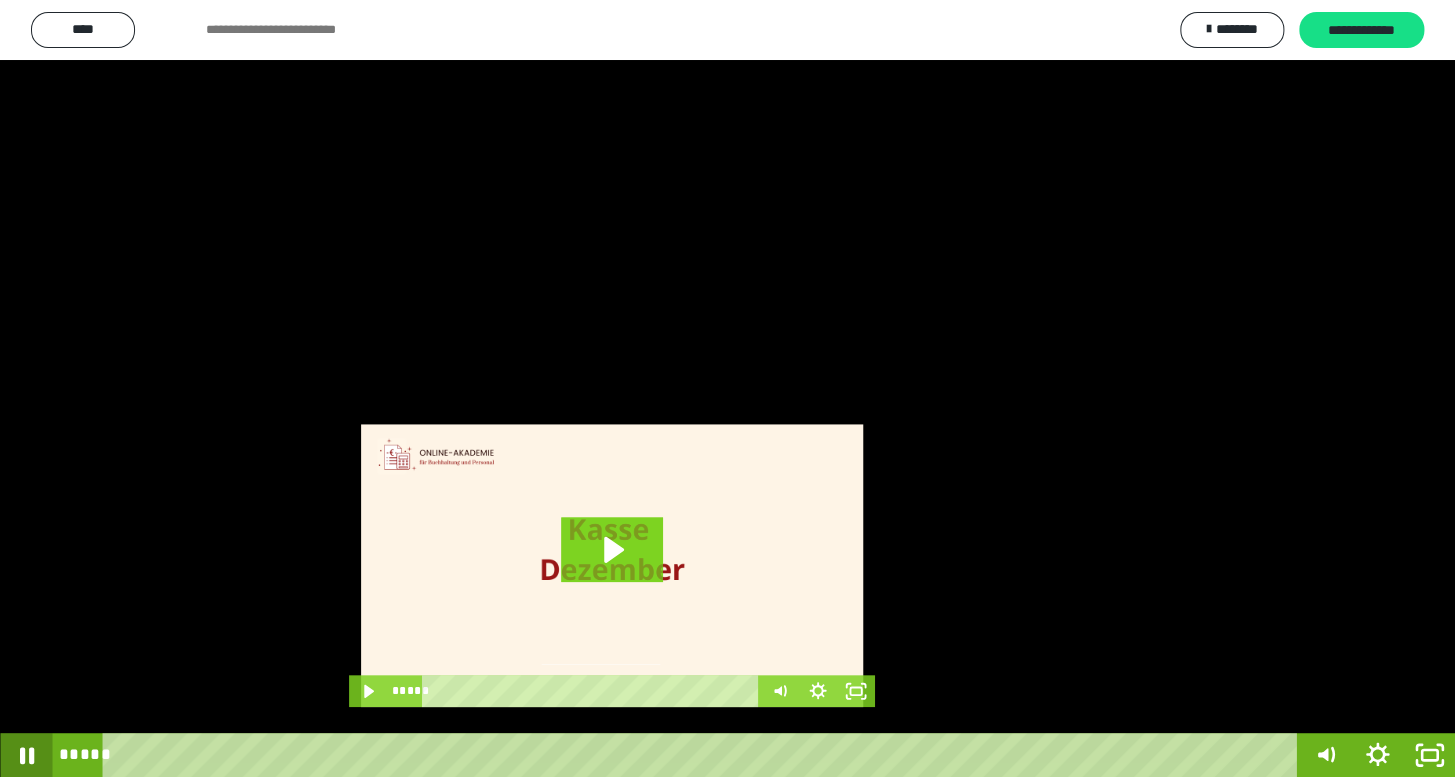 click 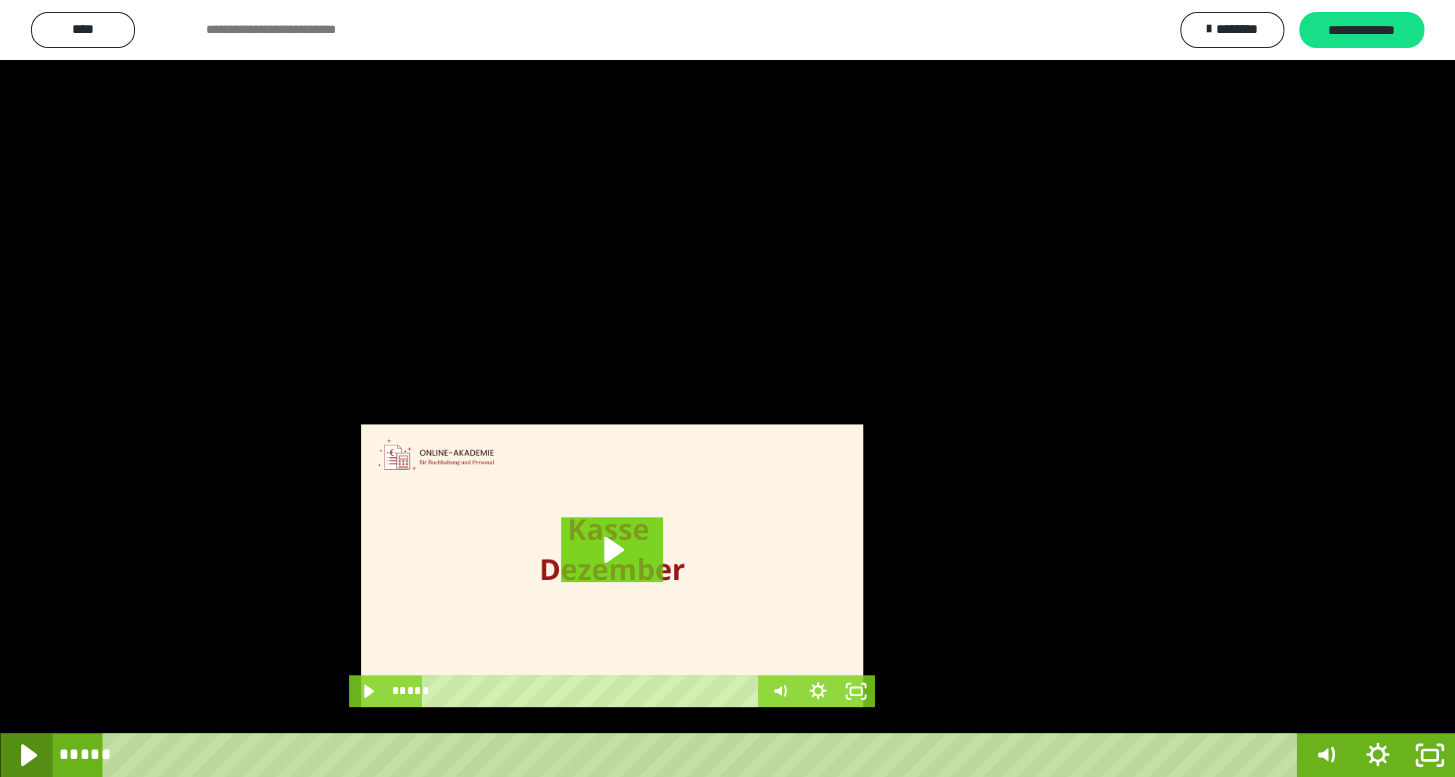 click 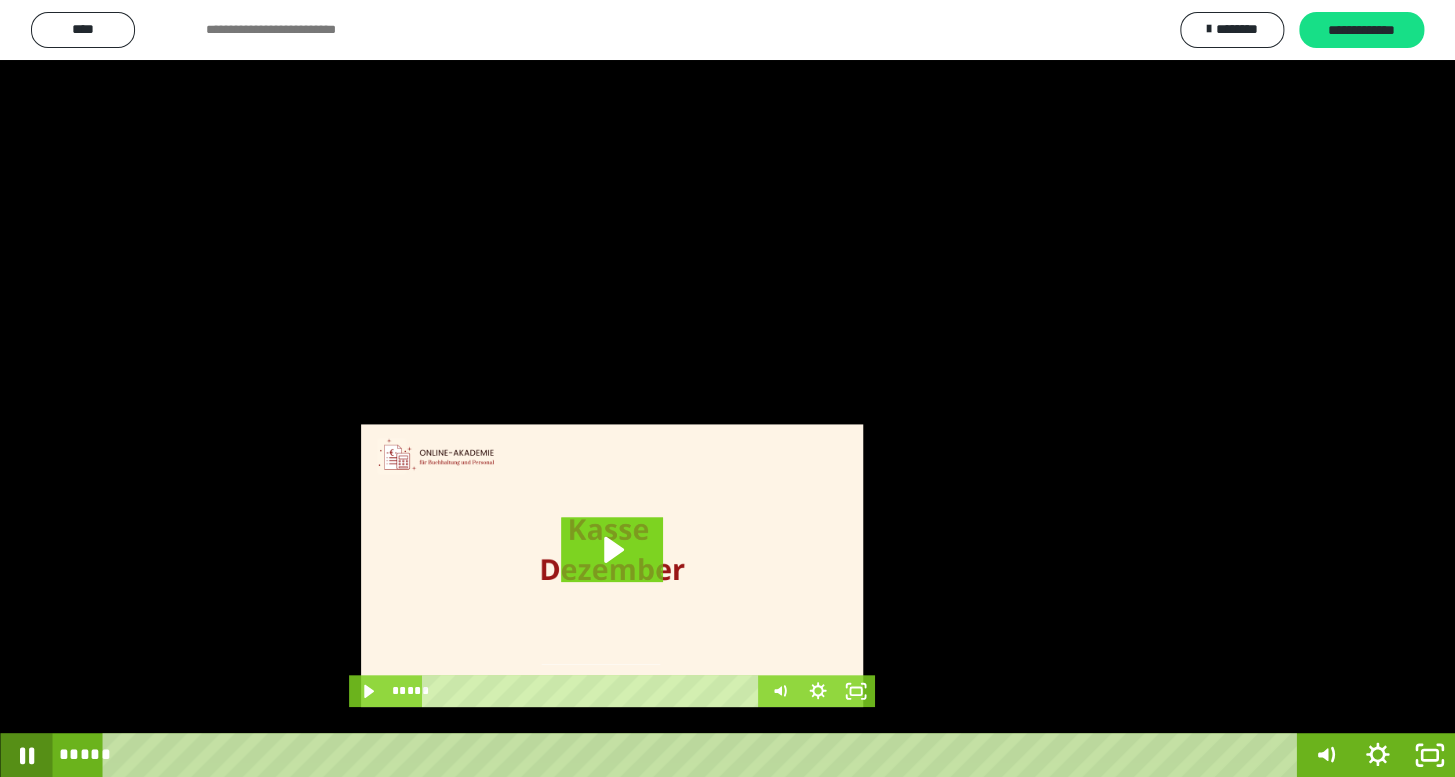 click 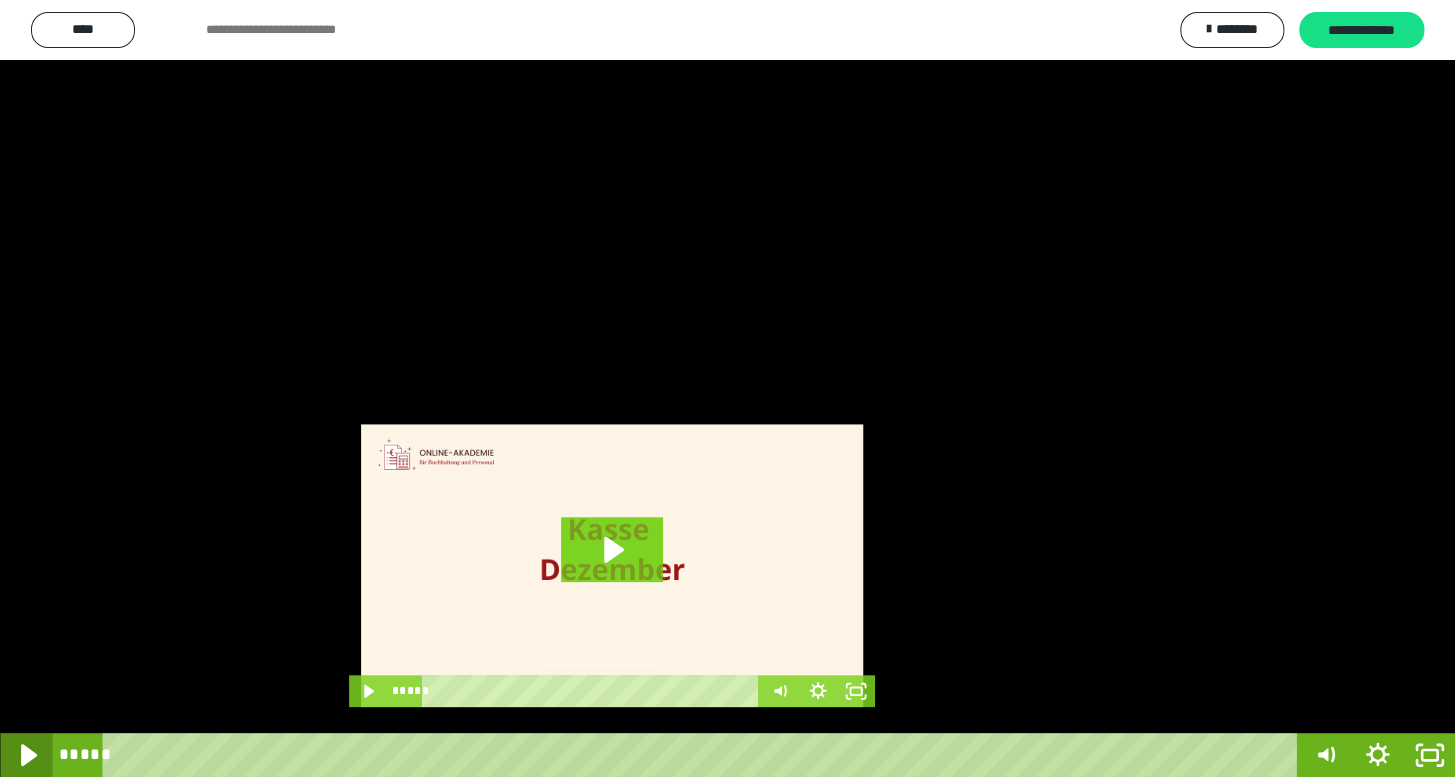 click 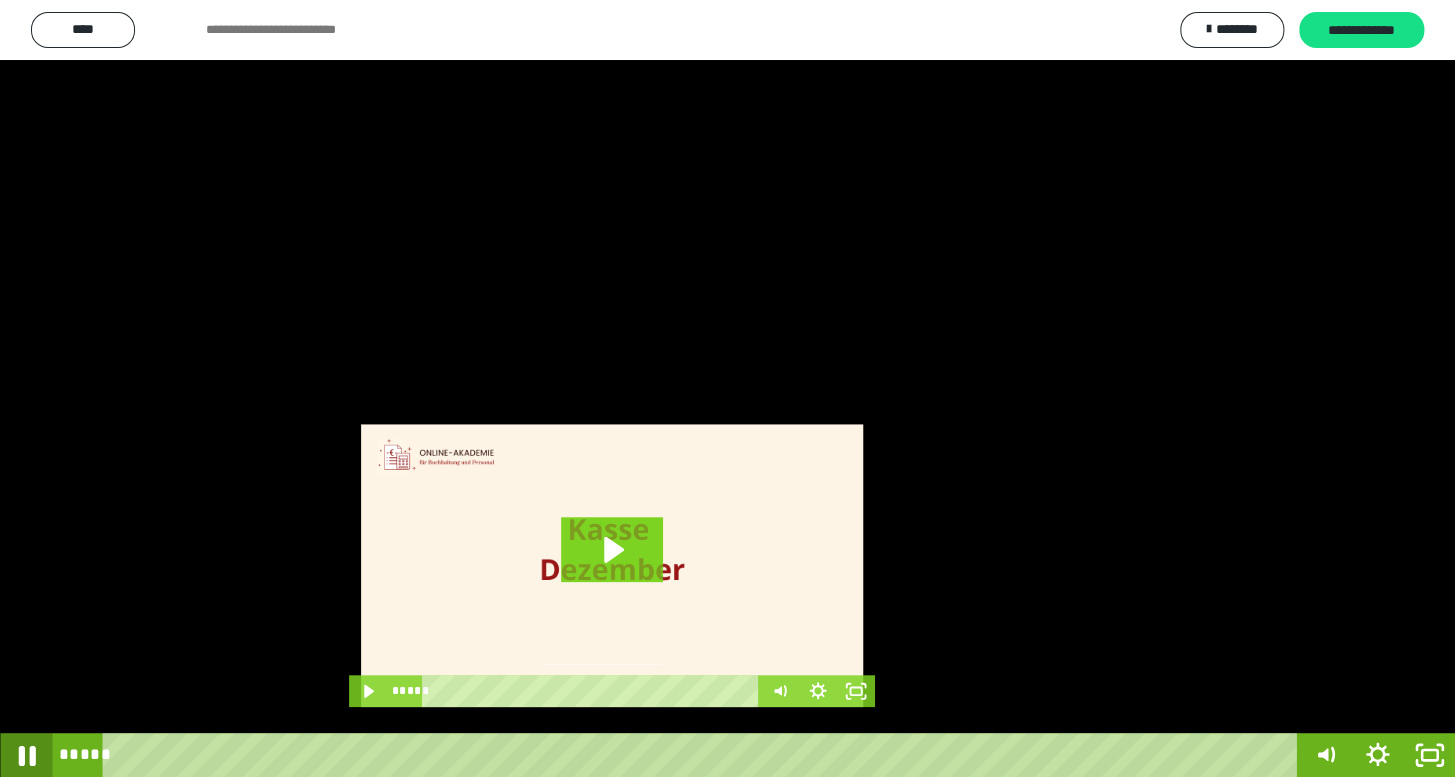 click 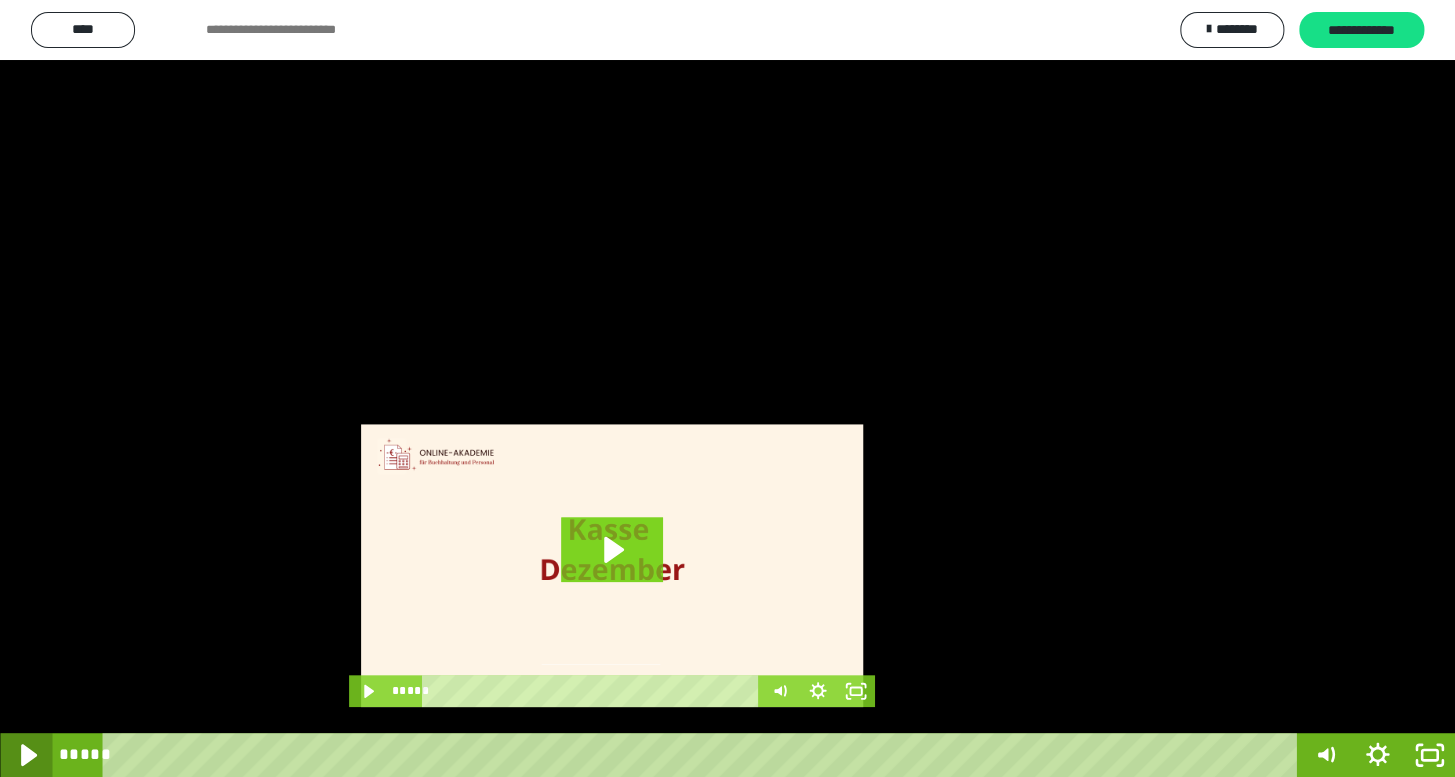 click 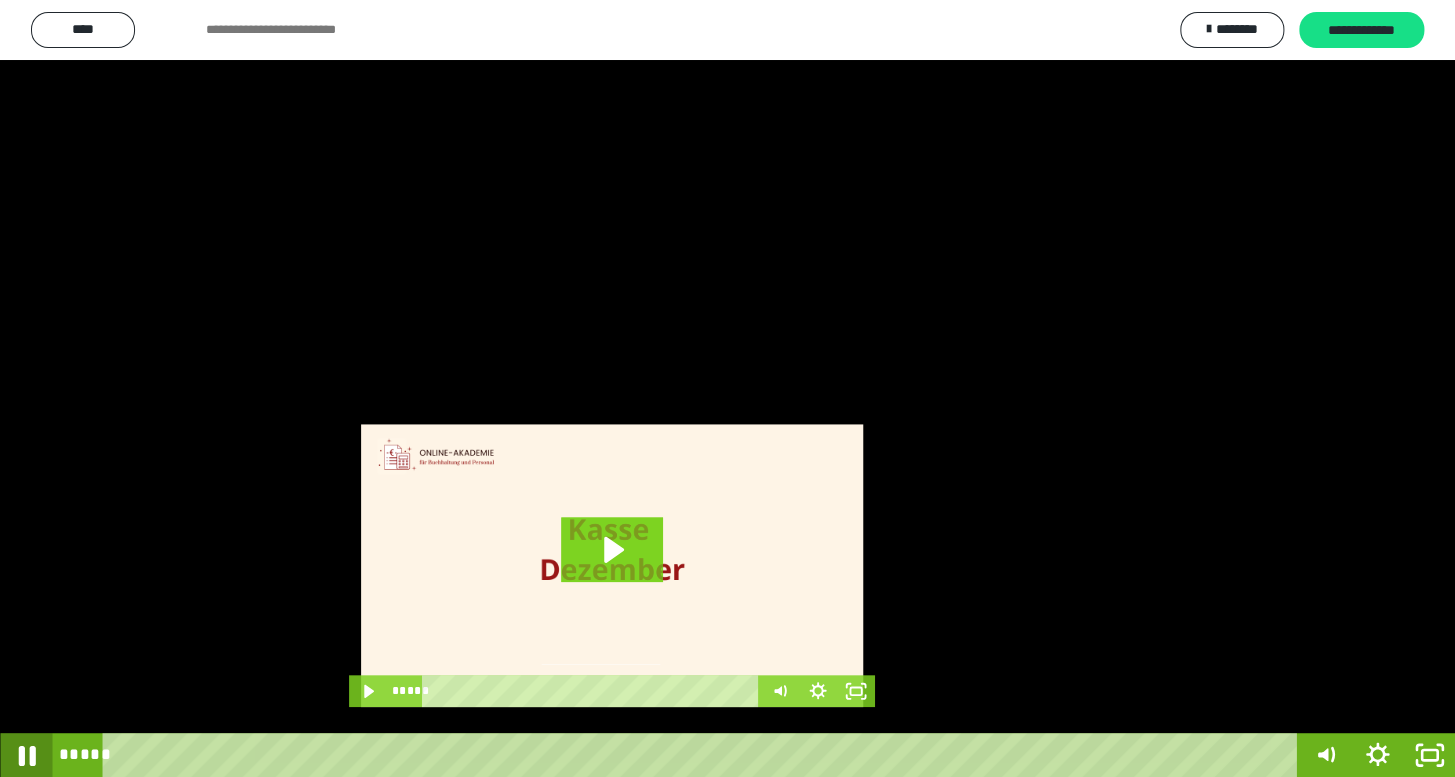click 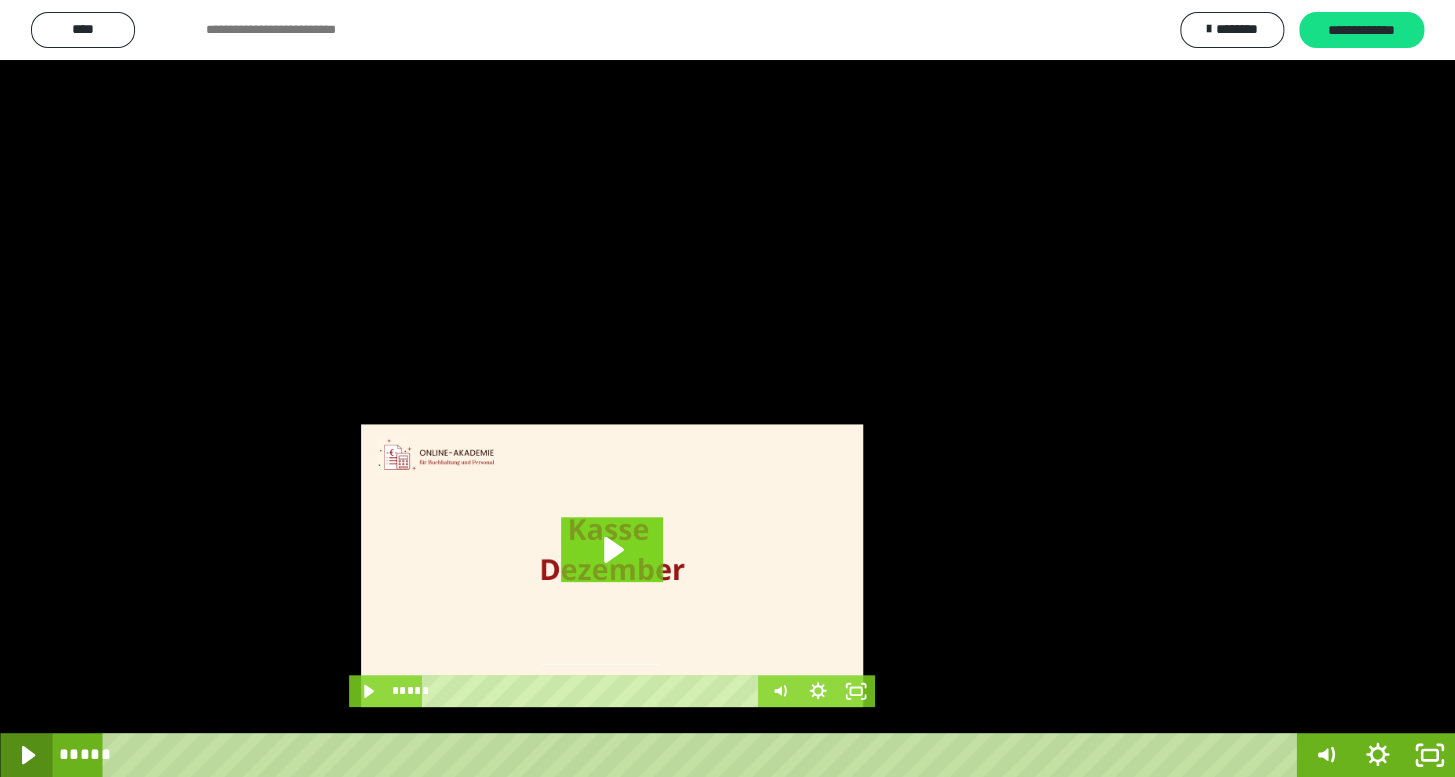 click 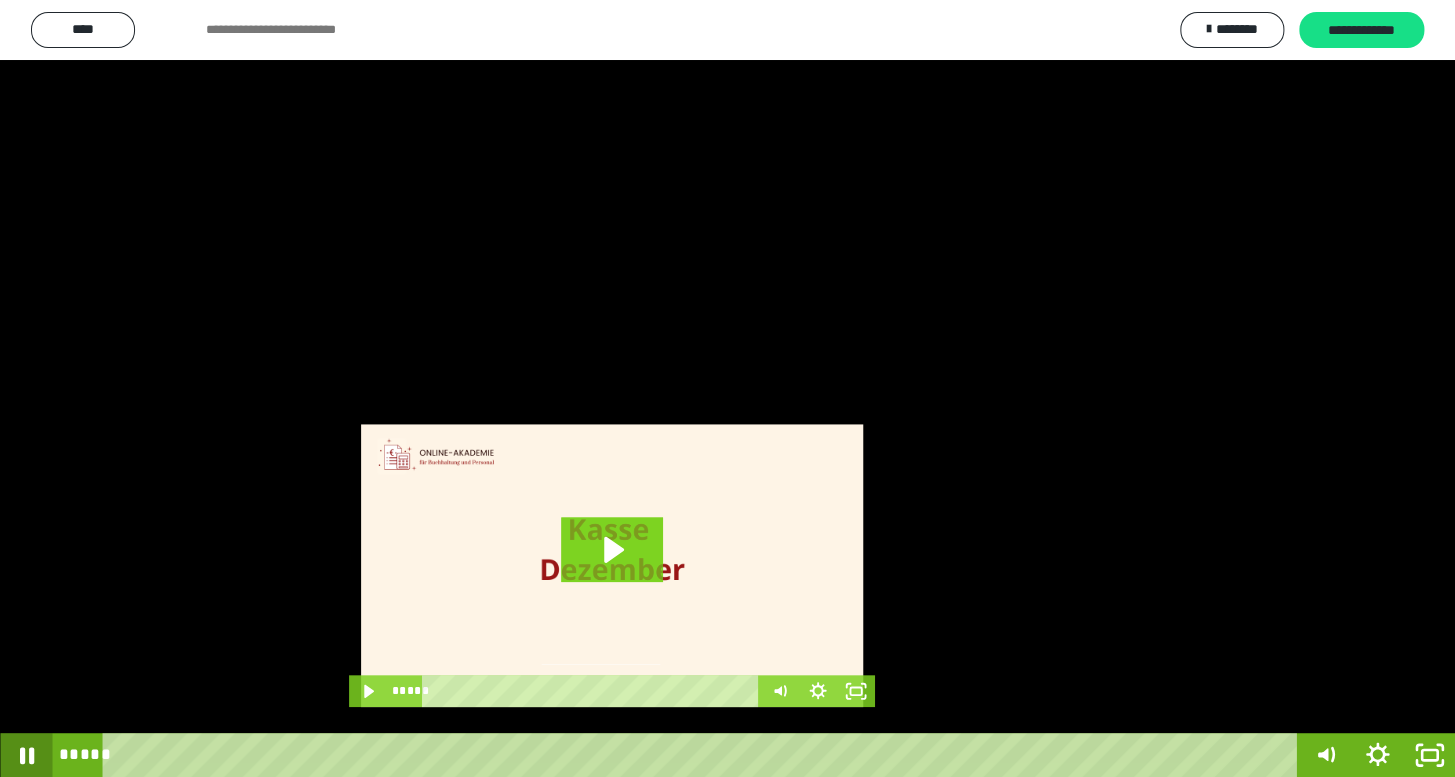 click 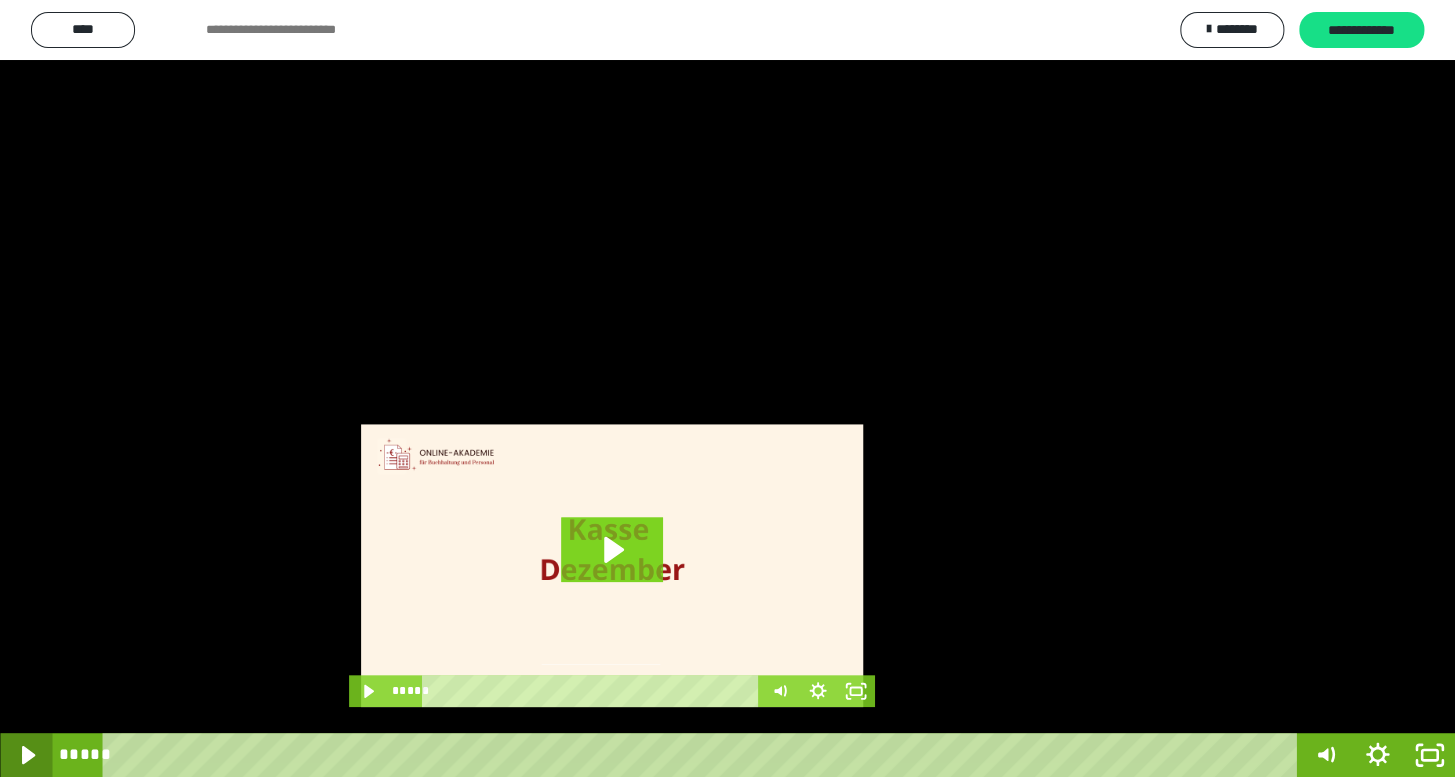 click 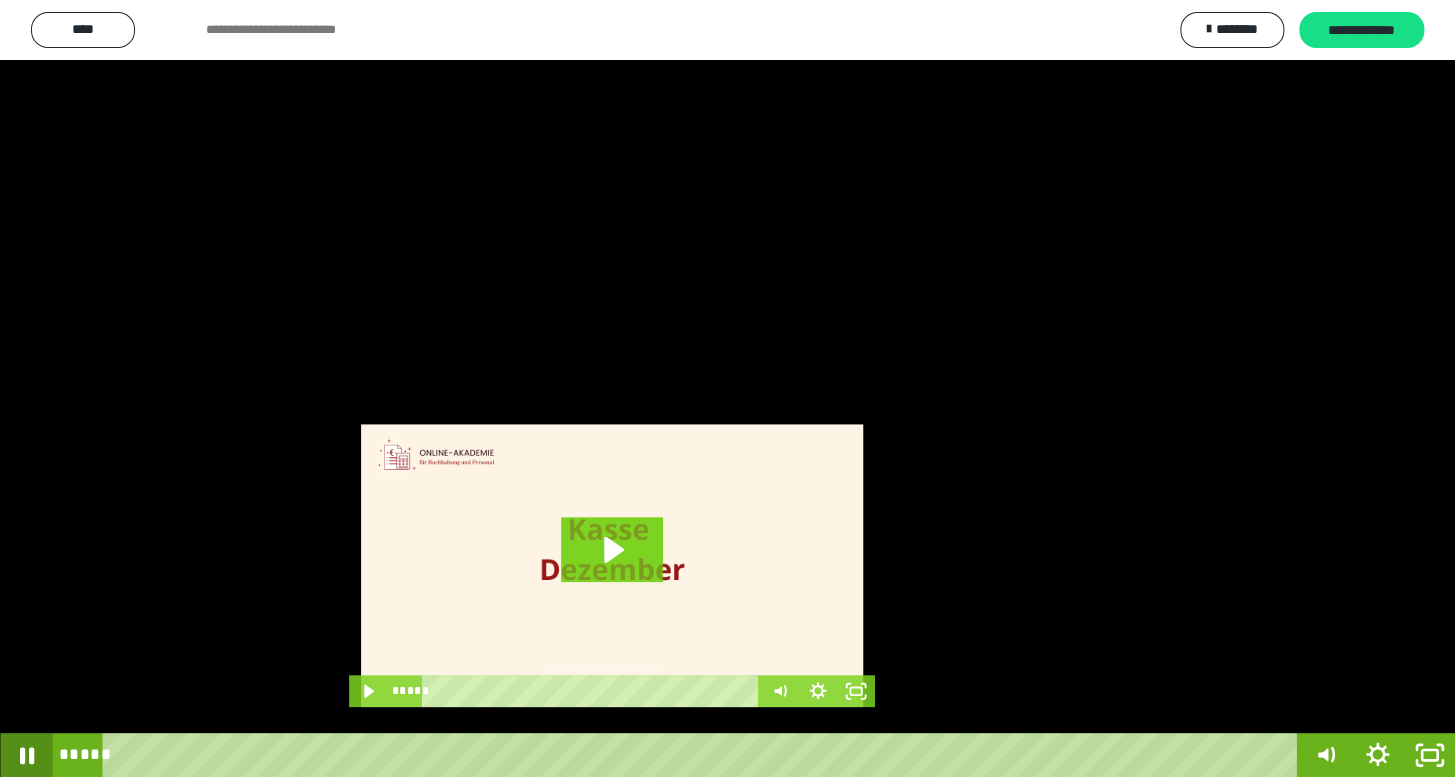 click 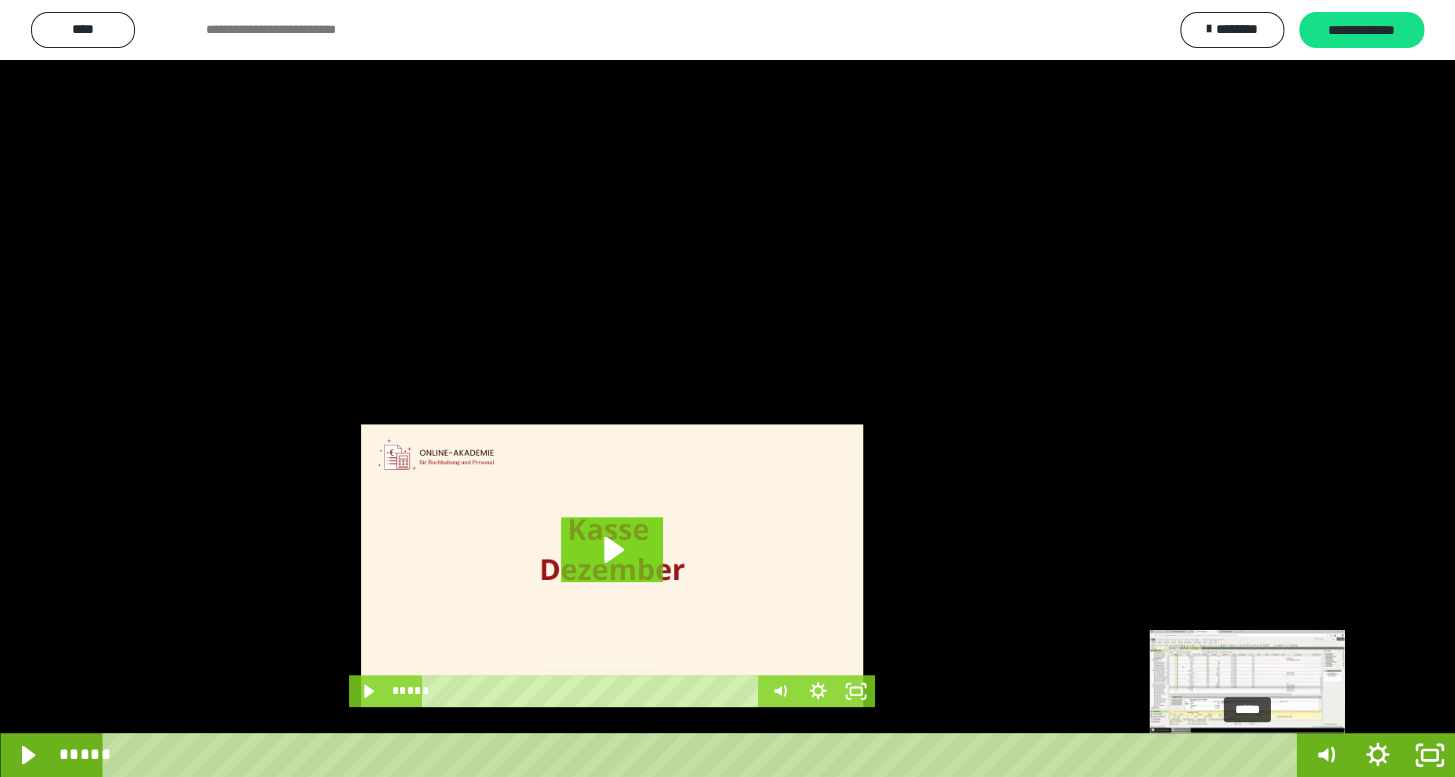 click at bounding box center [1247, 755] 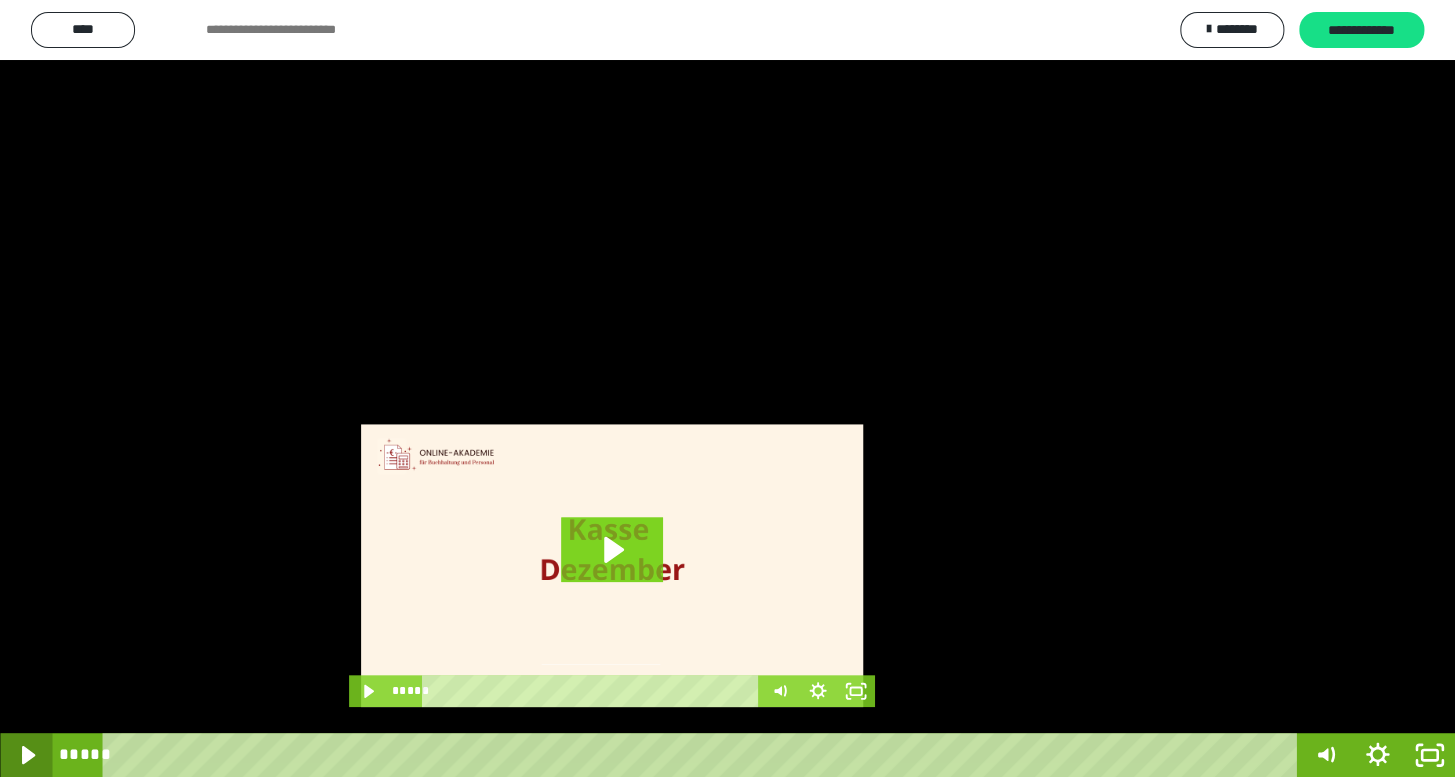 click 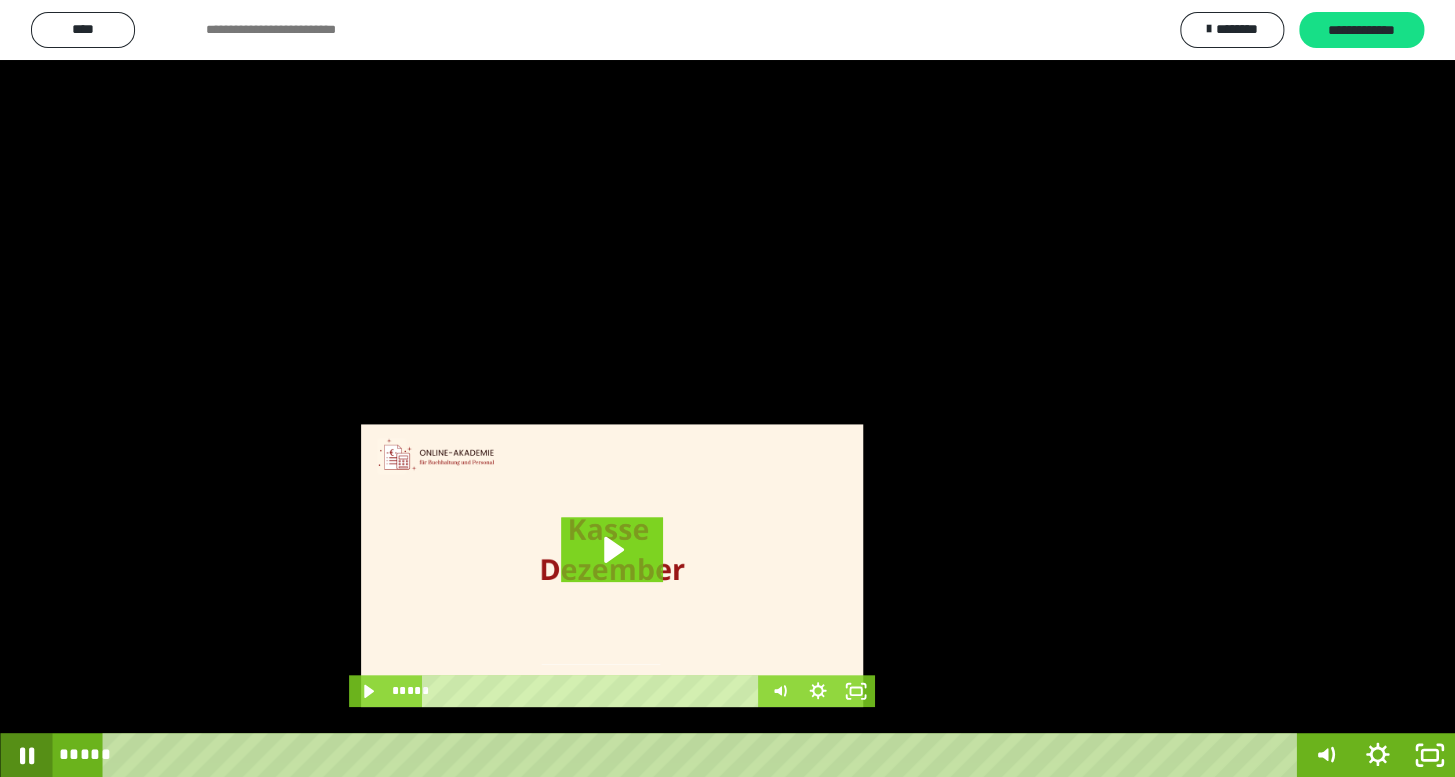 click 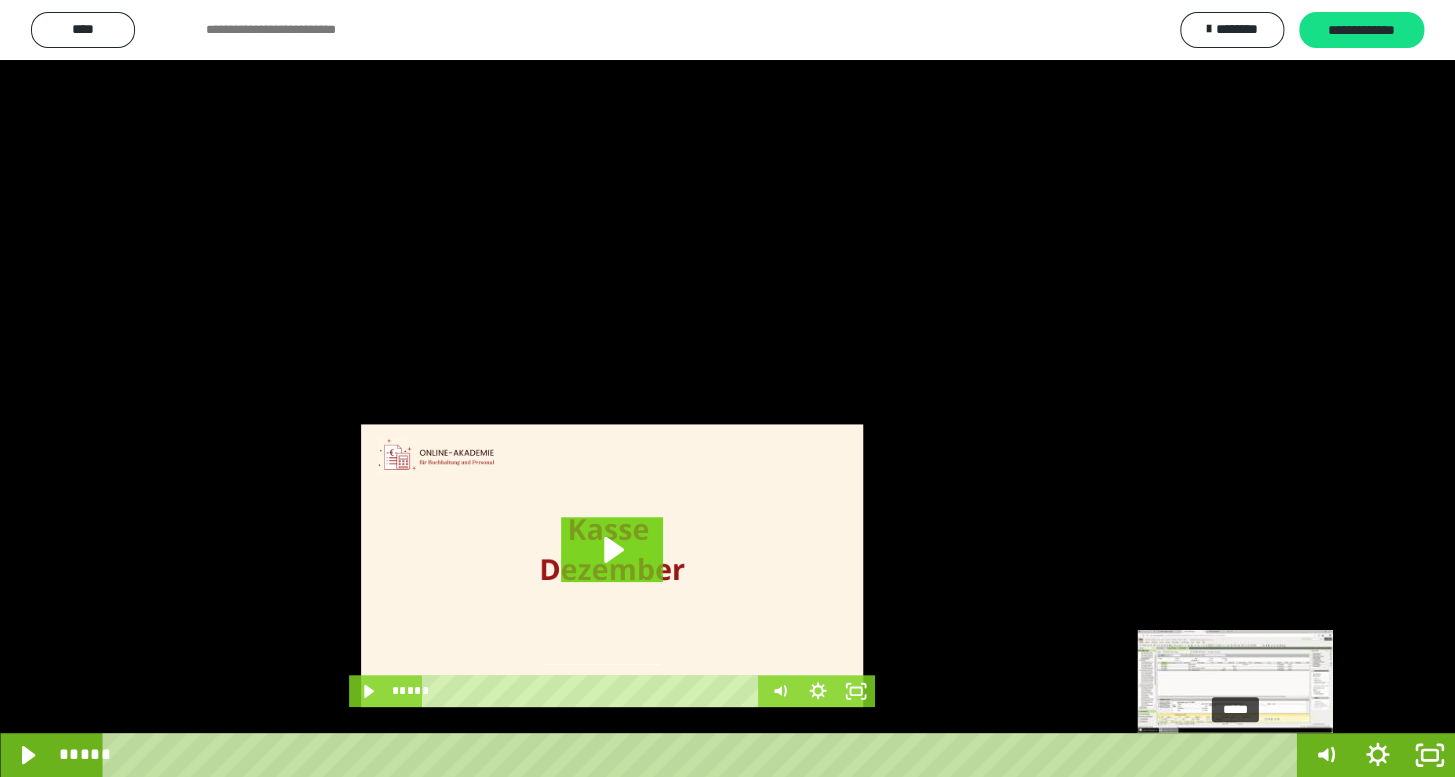 drag, startPoint x: 1251, startPoint y: 755, endPoint x: 1237, endPoint y: 754, distance: 14.035668 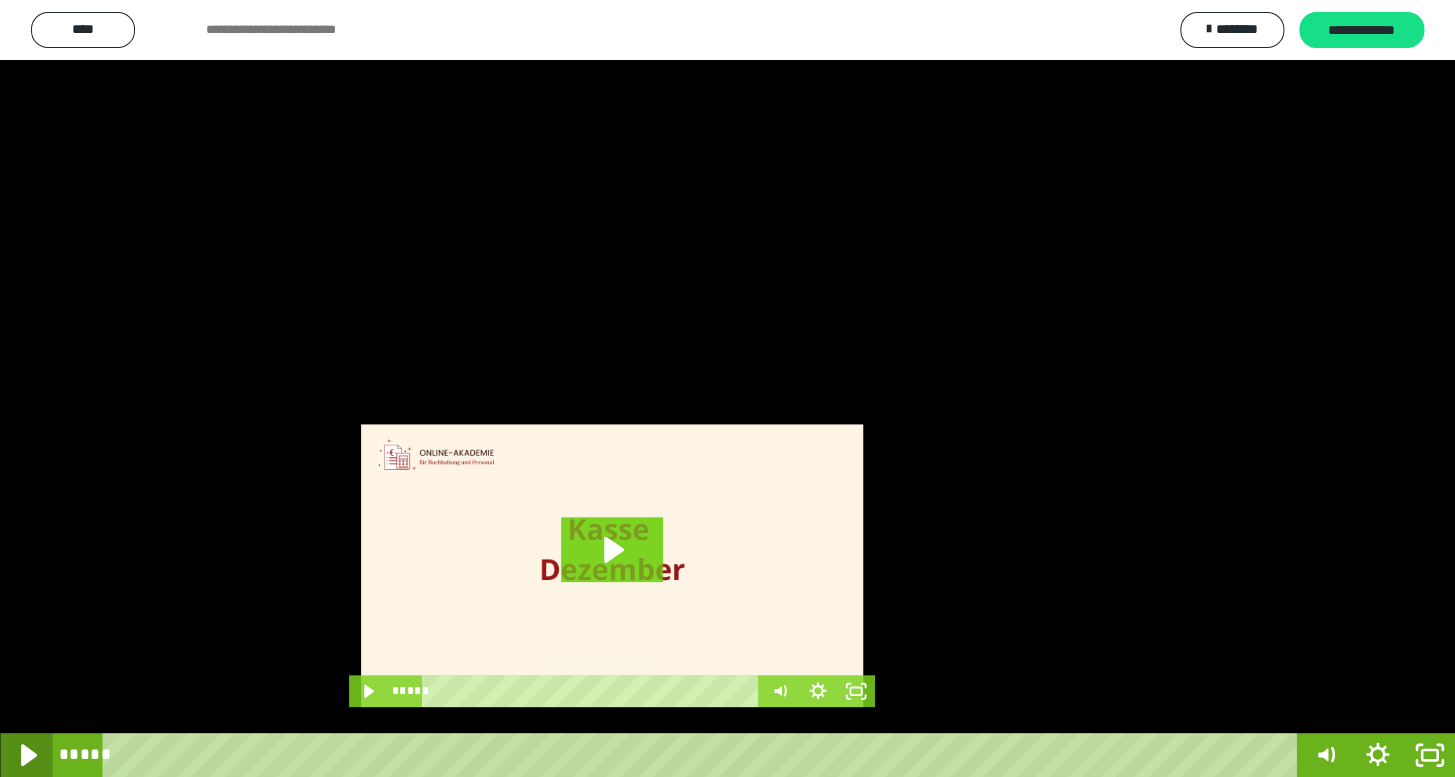 click 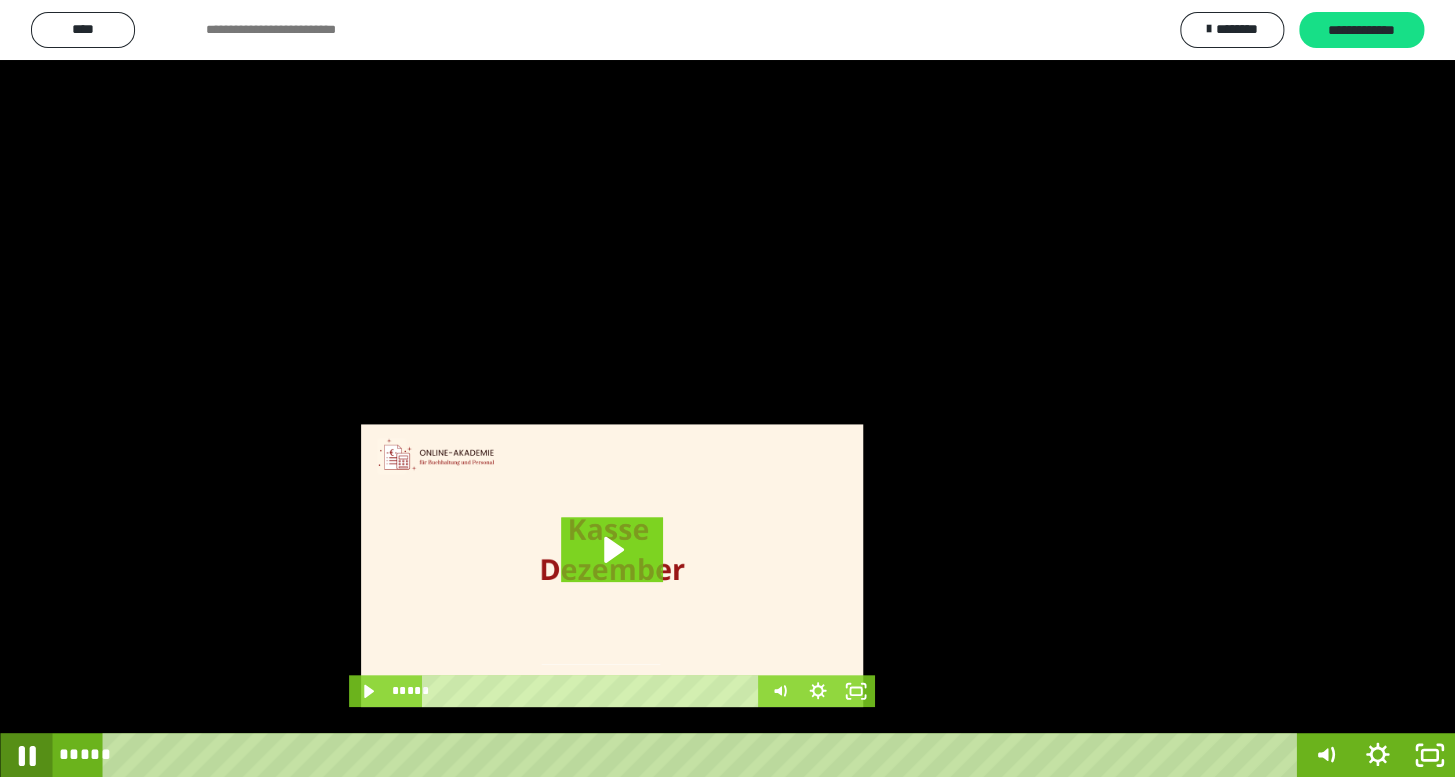 click 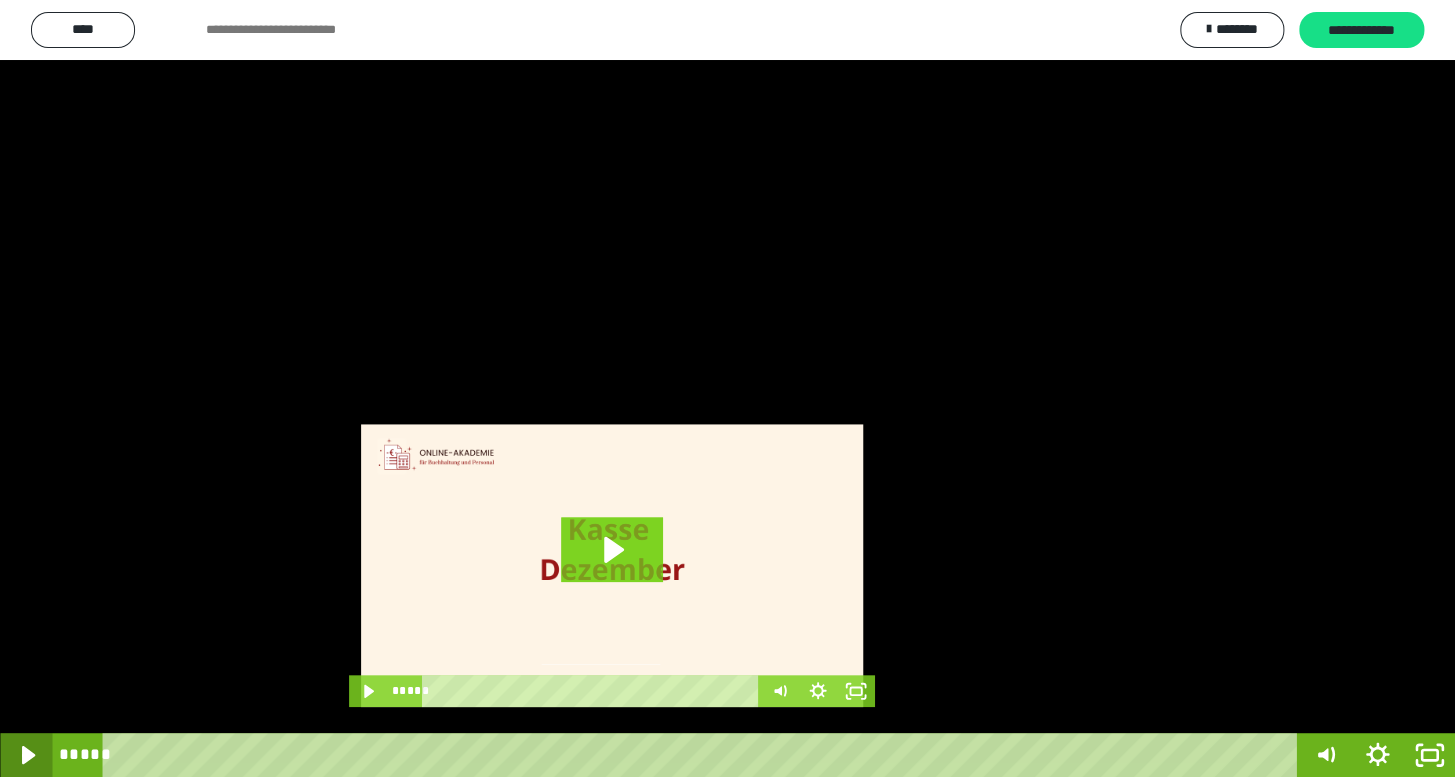 click 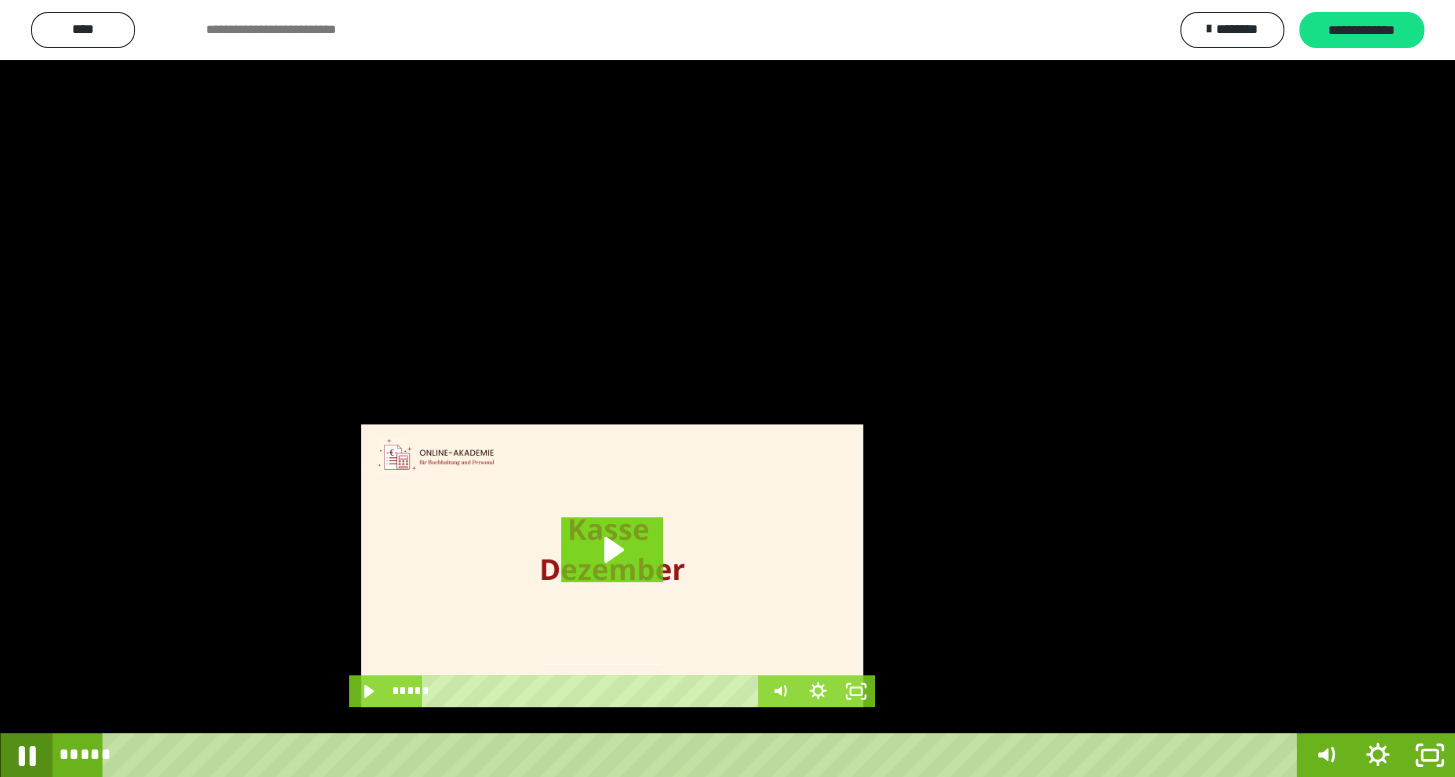 click 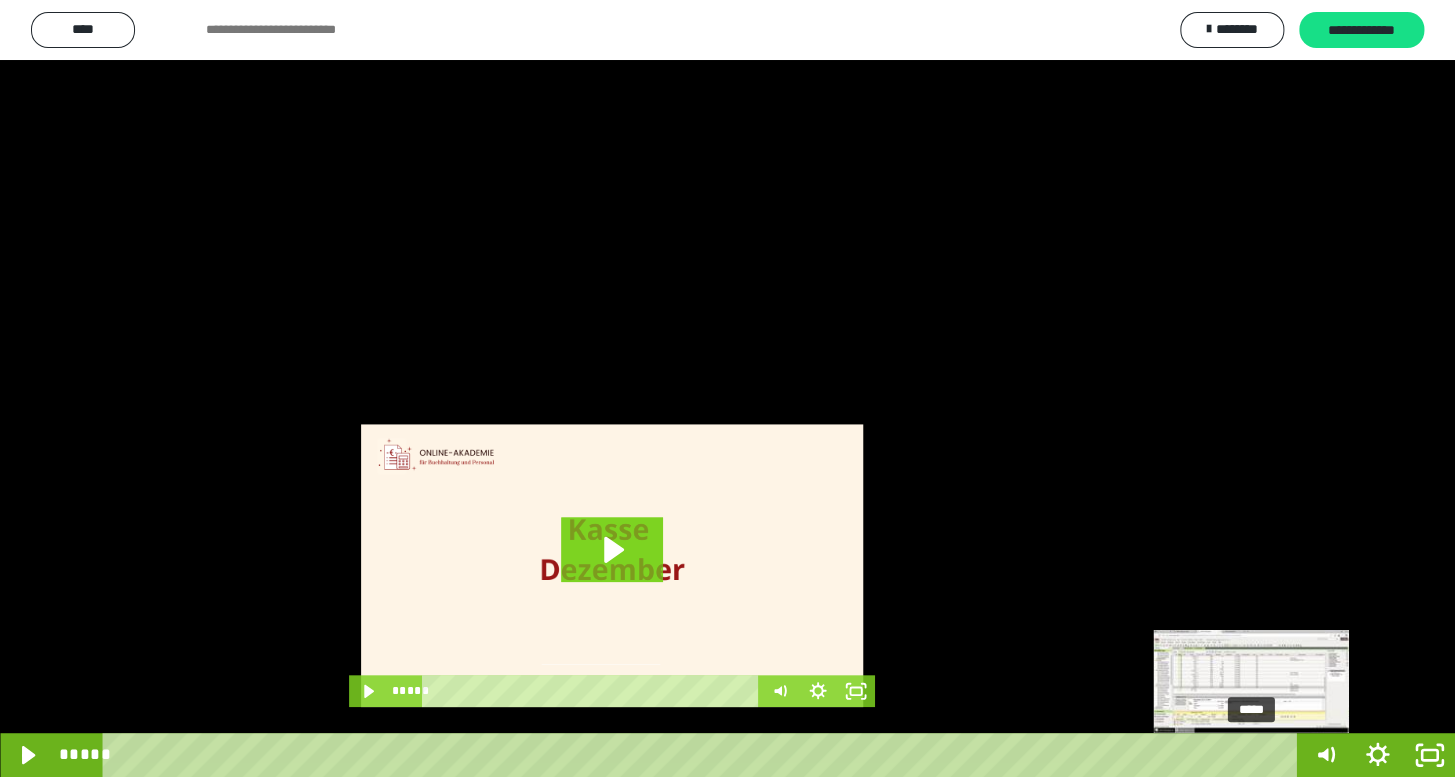 click at bounding box center (1251, 755) 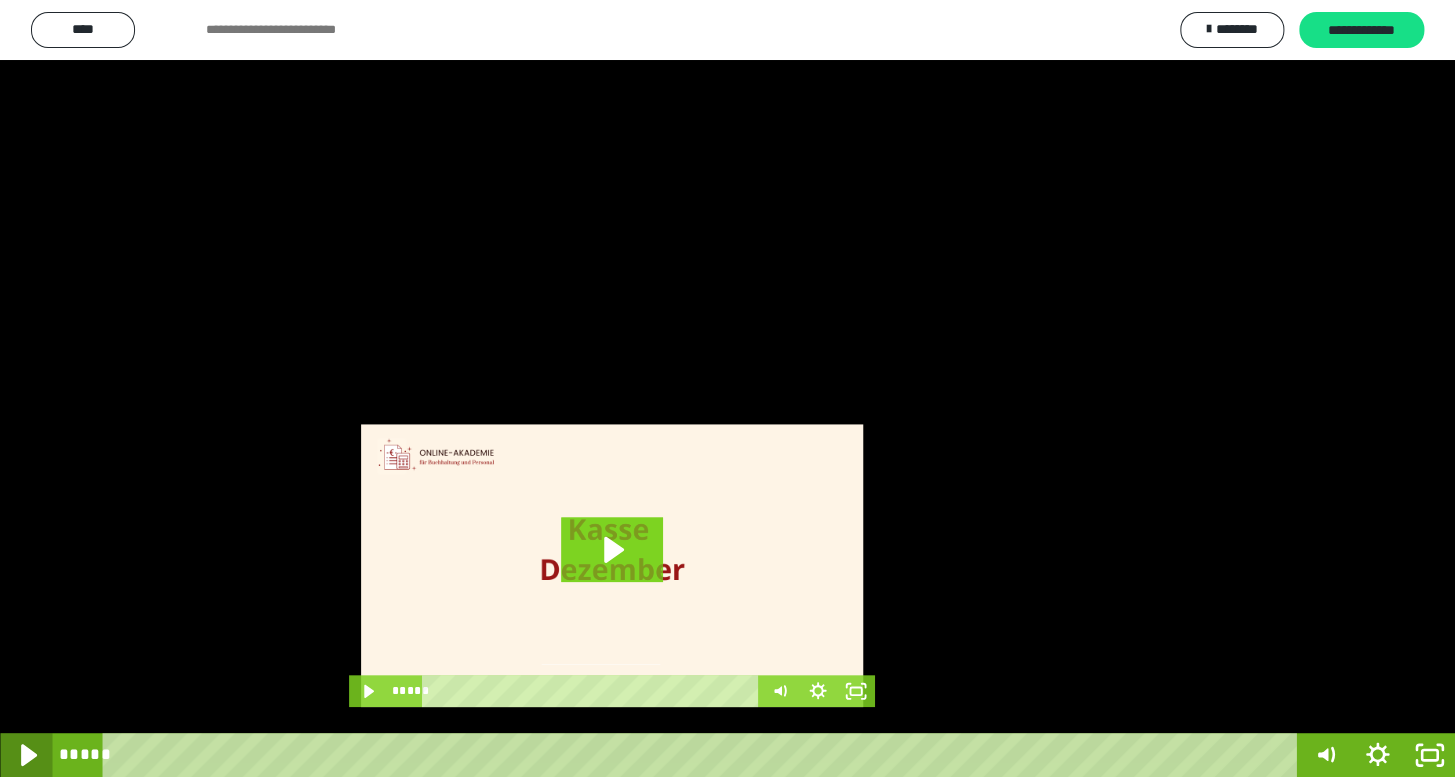 click 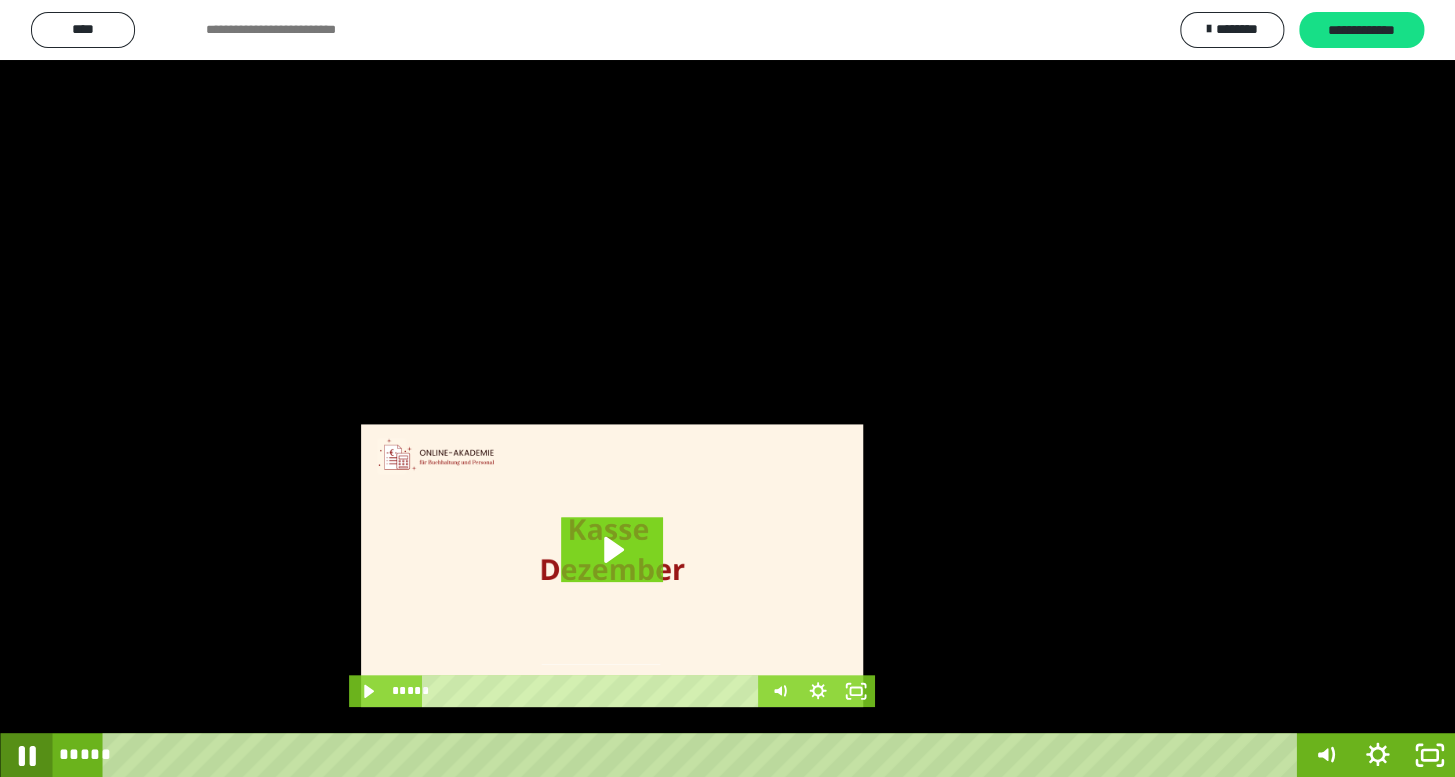 click 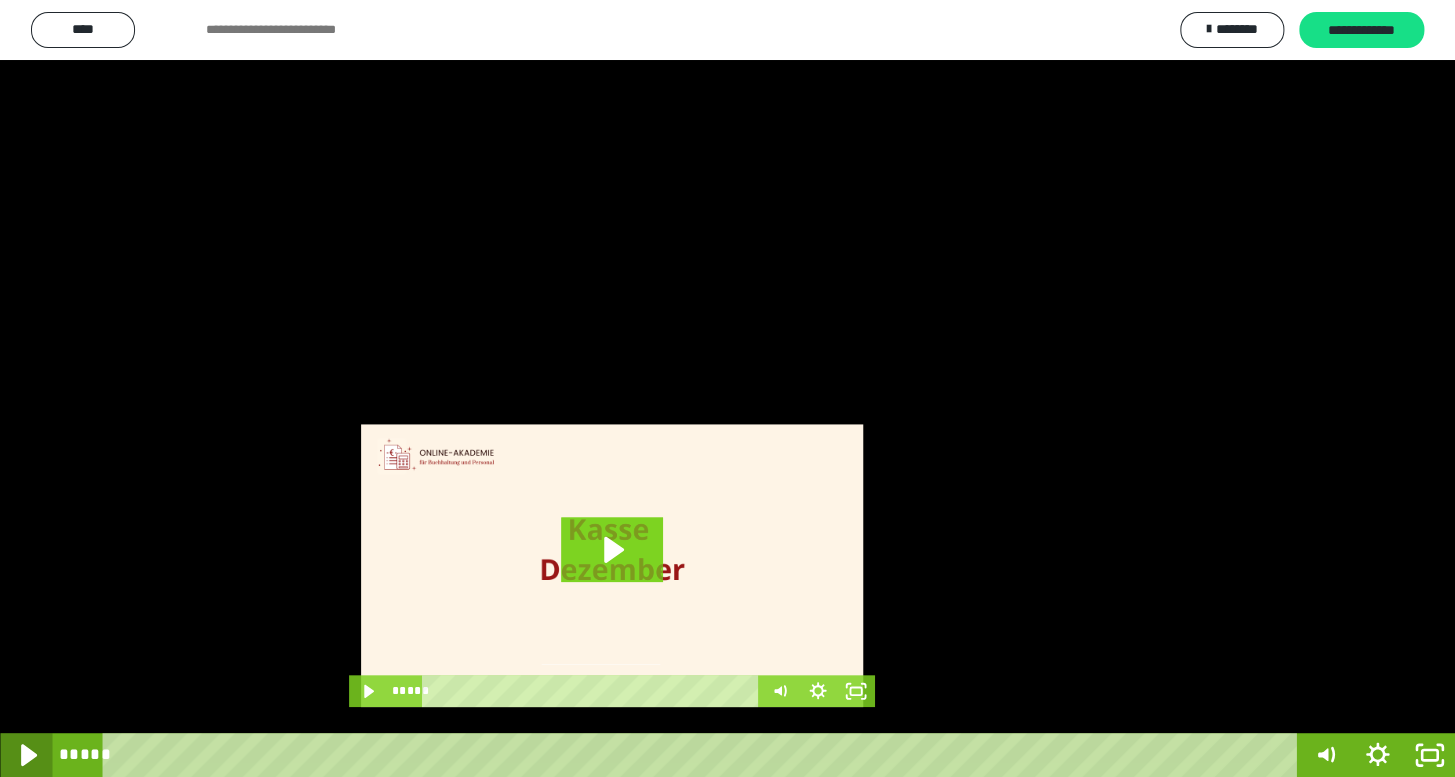 click 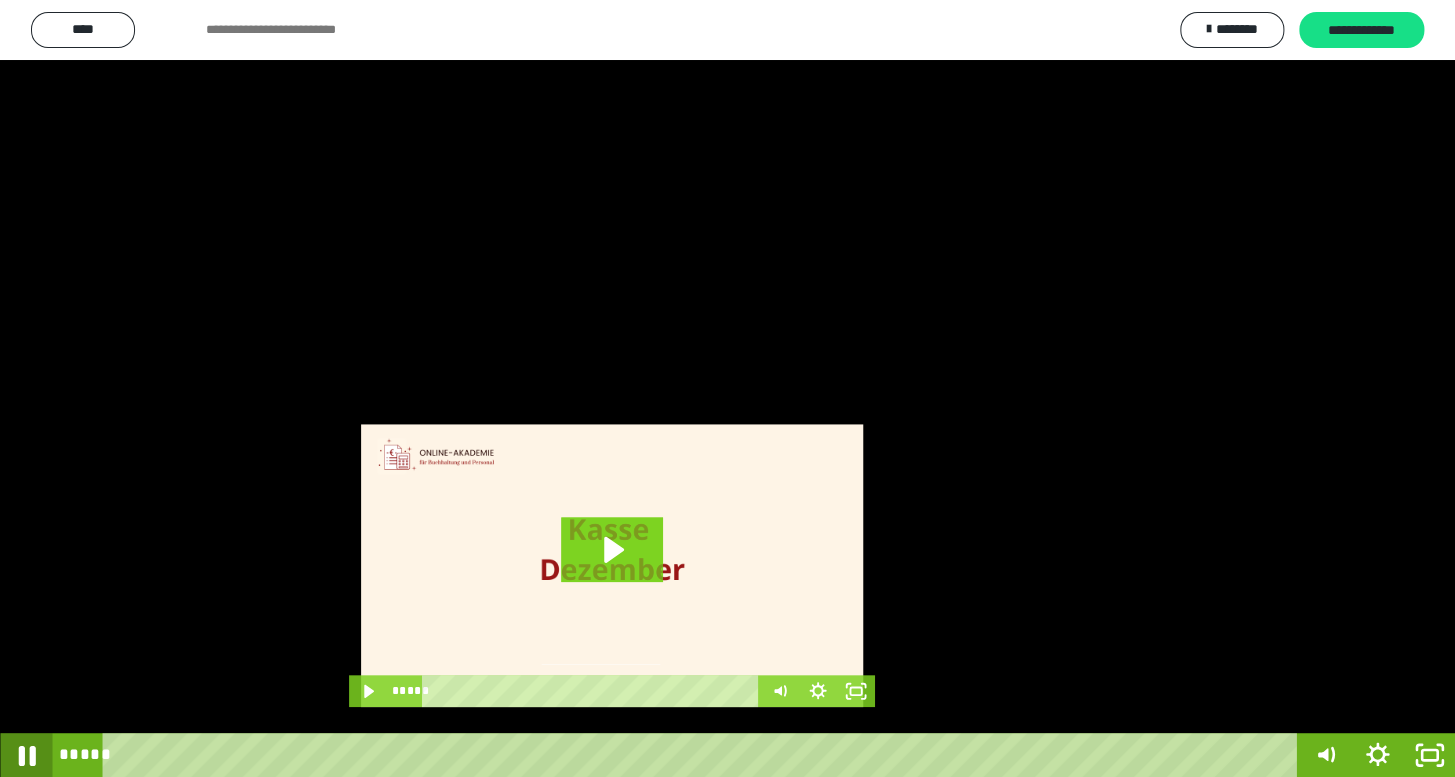 click 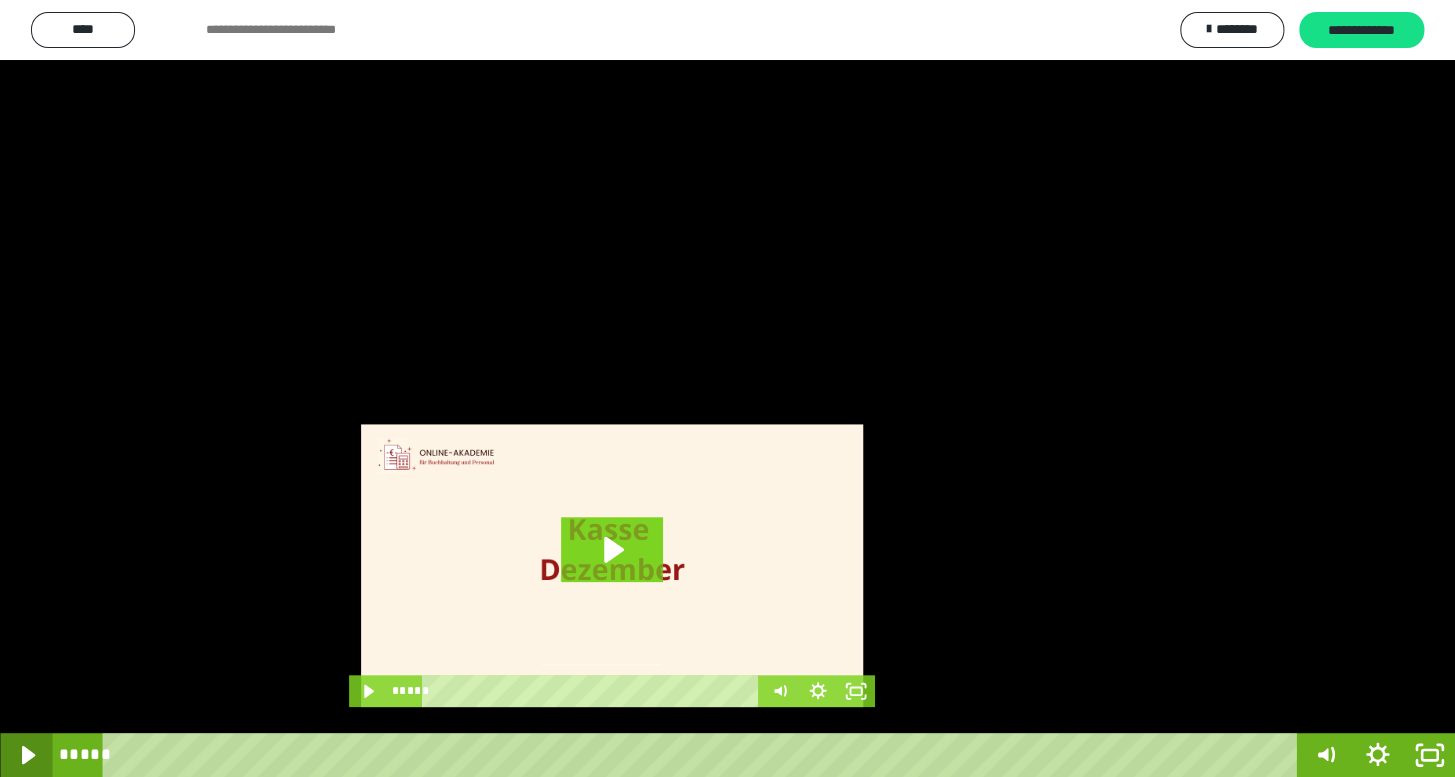 click 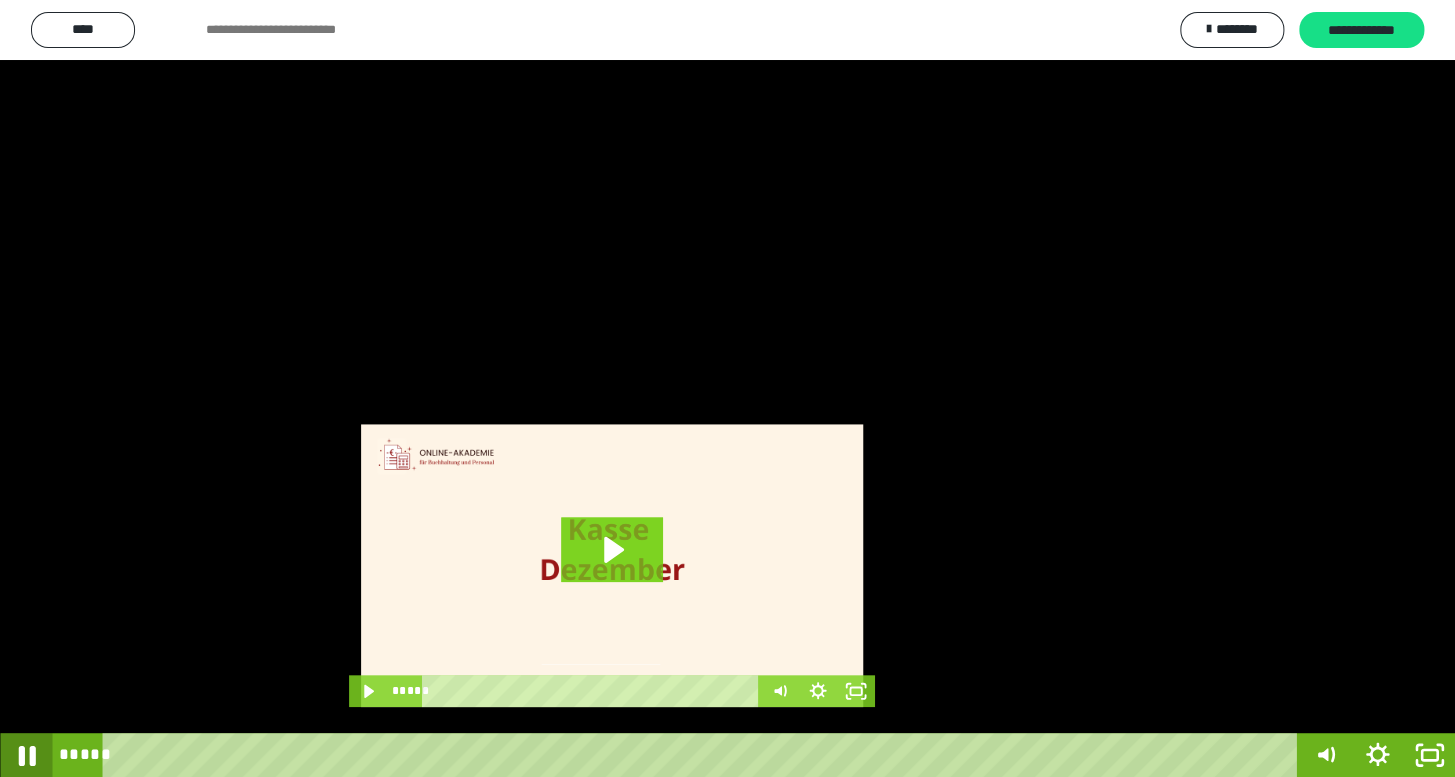 click 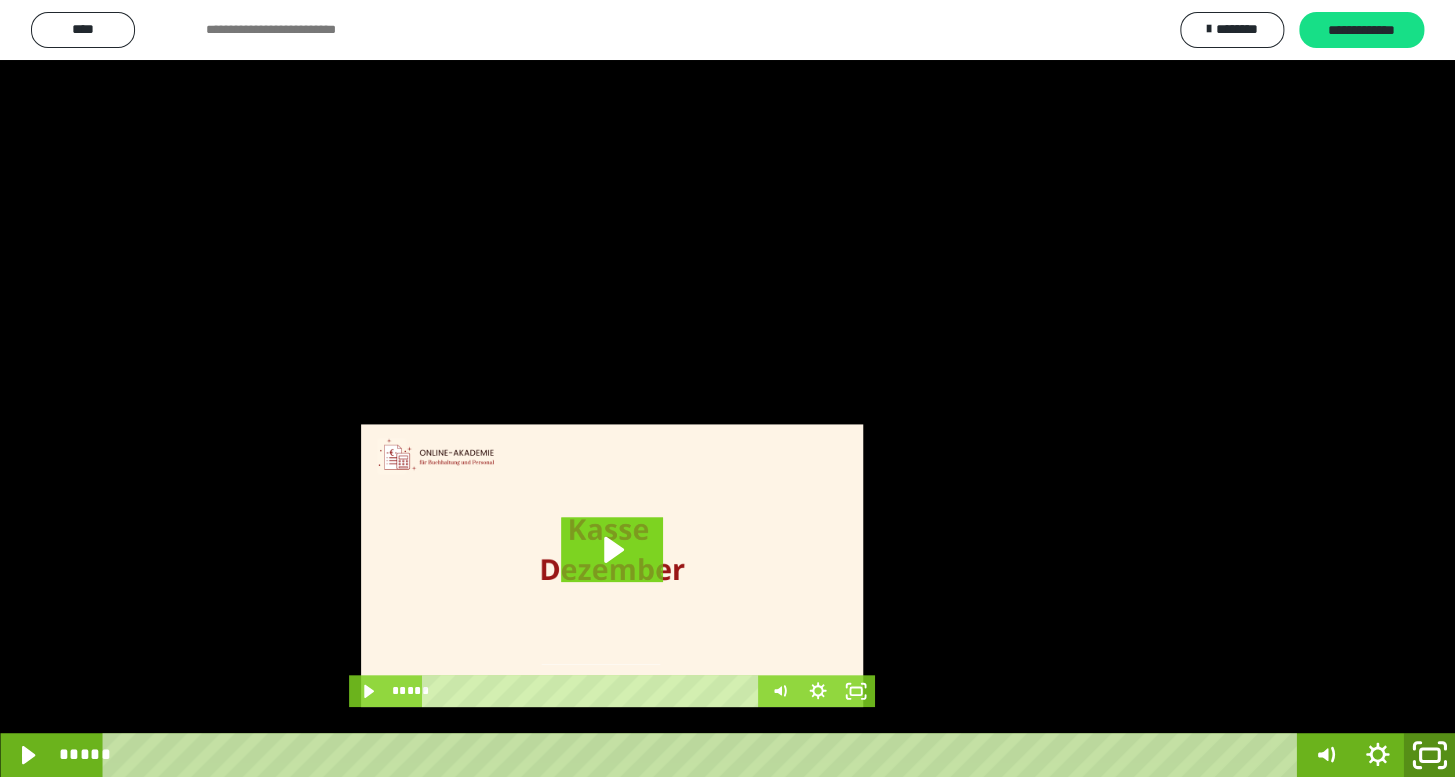 click 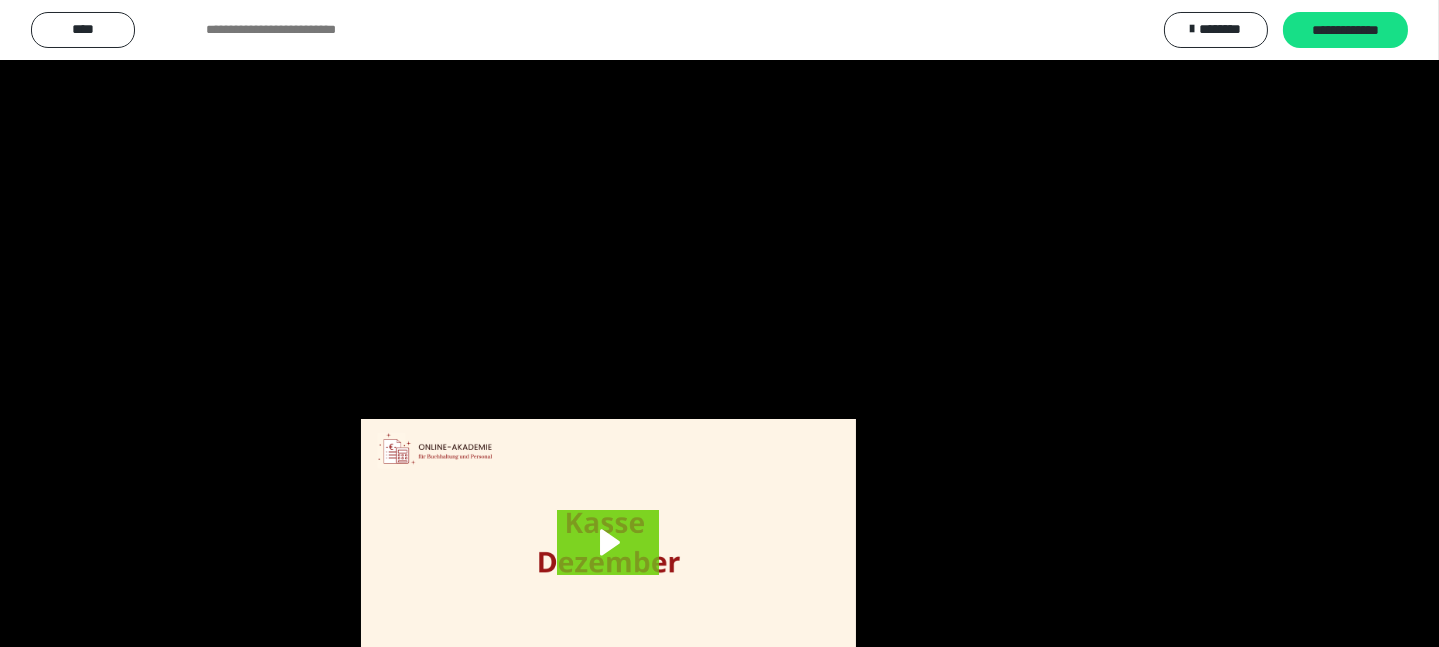 scroll, scrollTop: 3906, scrollLeft: 0, axis: vertical 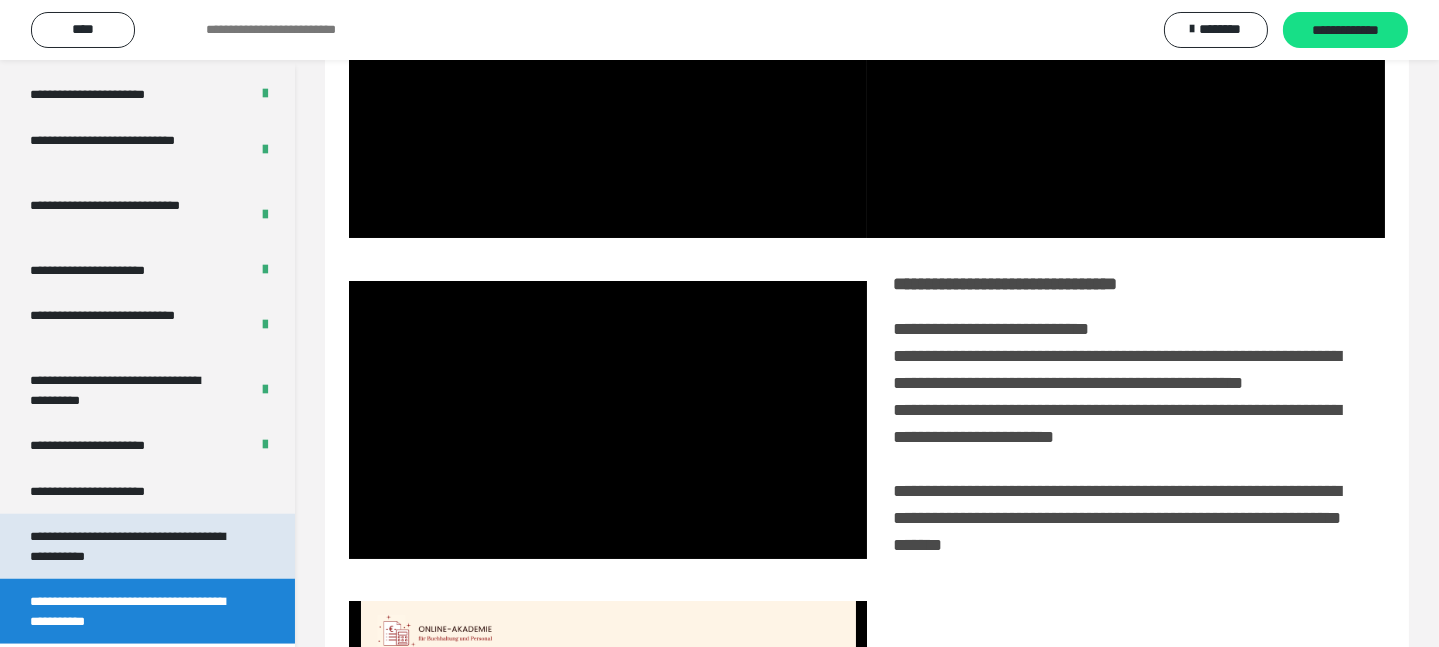 click on "**********" at bounding box center (132, 546) 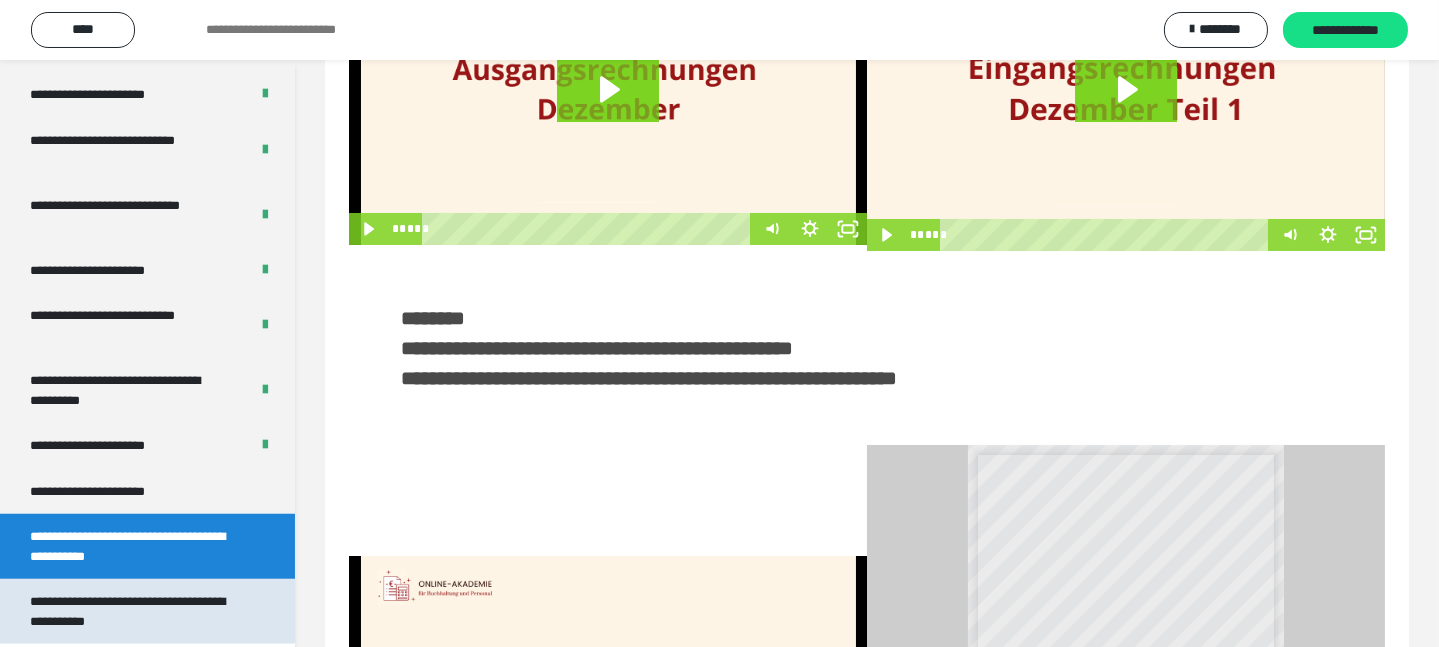 click on "**********" at bounding box center (132, 611) 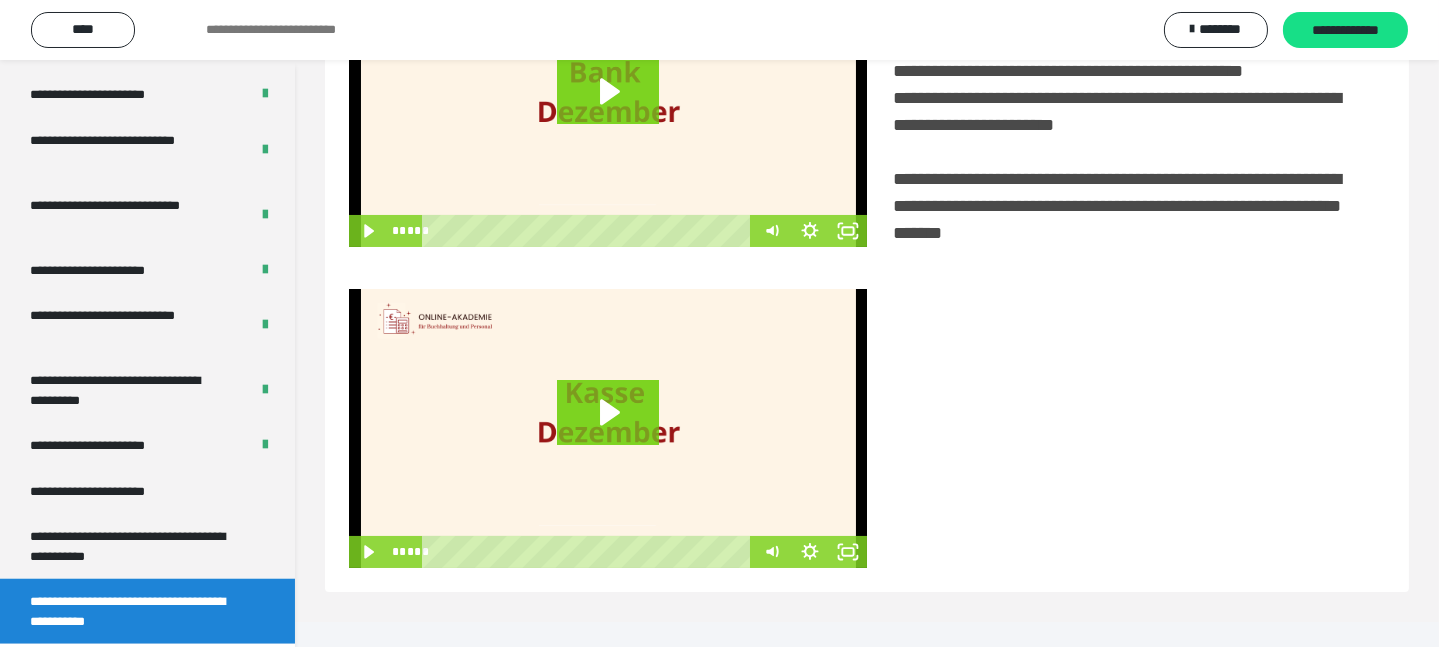 scroll, scrollTop: 494, scrollLeft: 0, axis: vertical 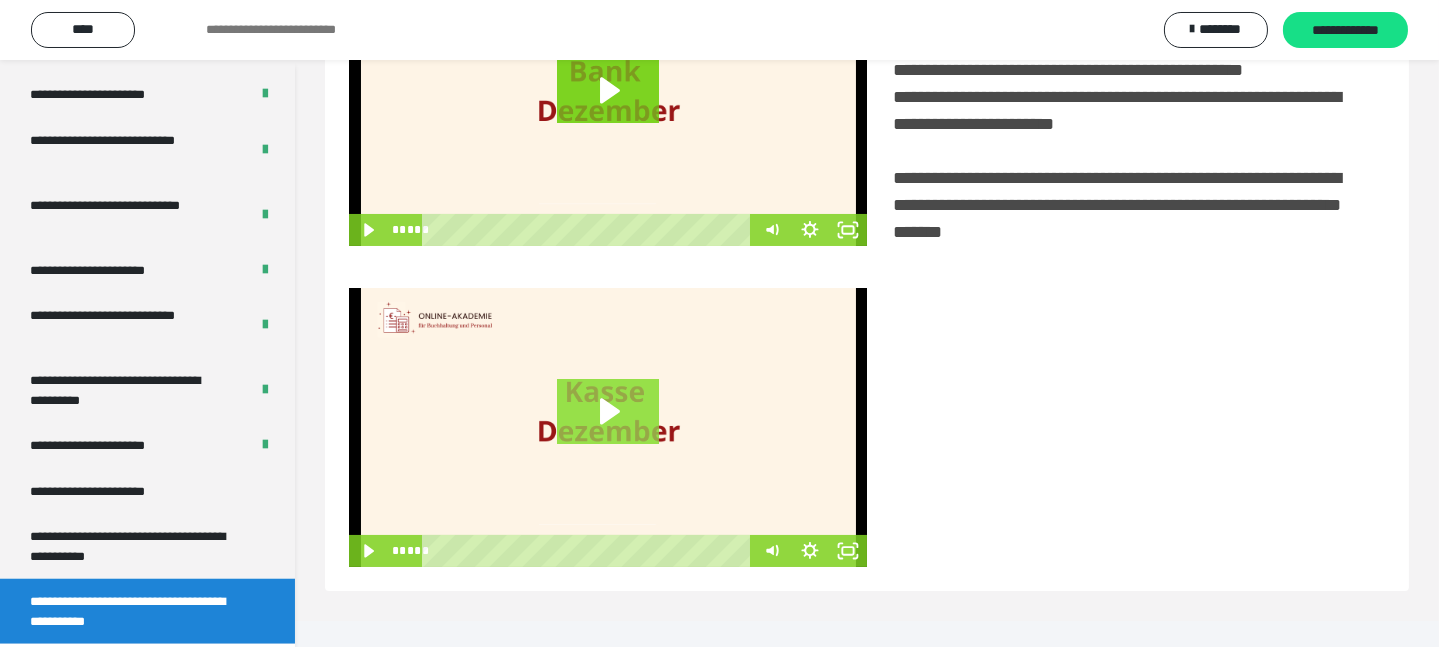 click 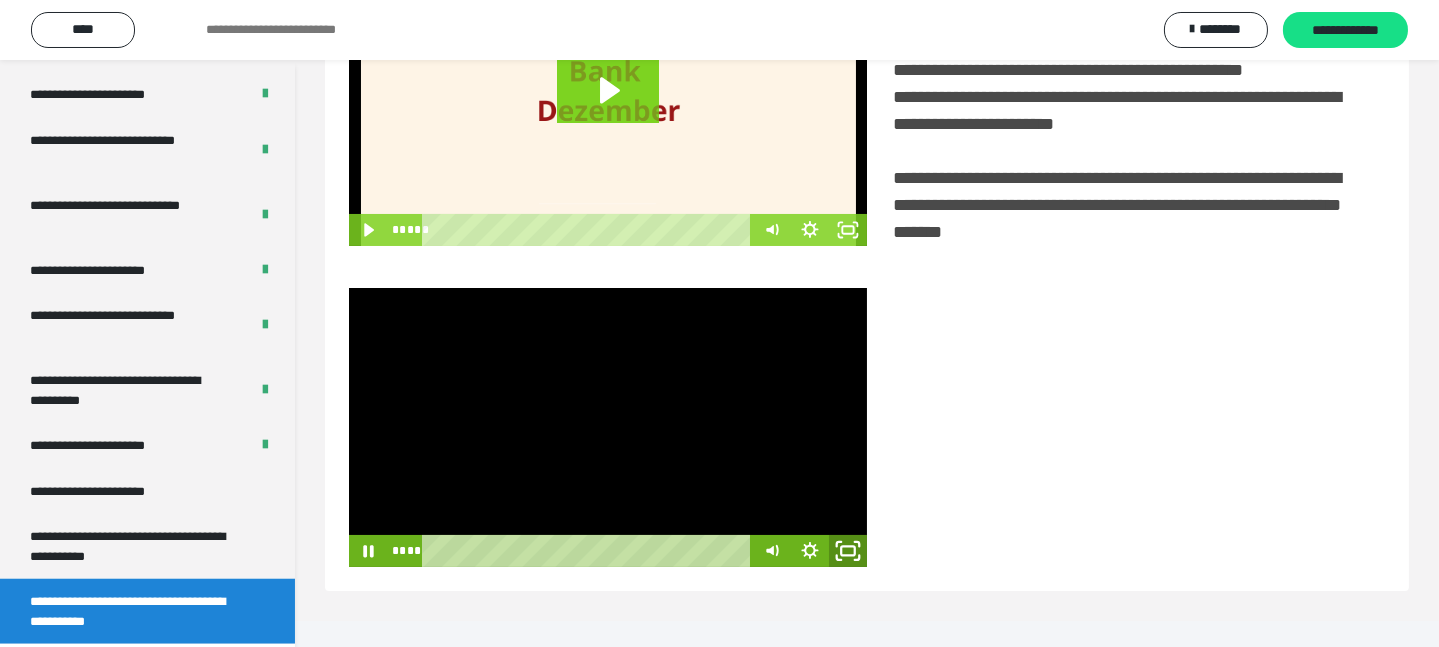 click 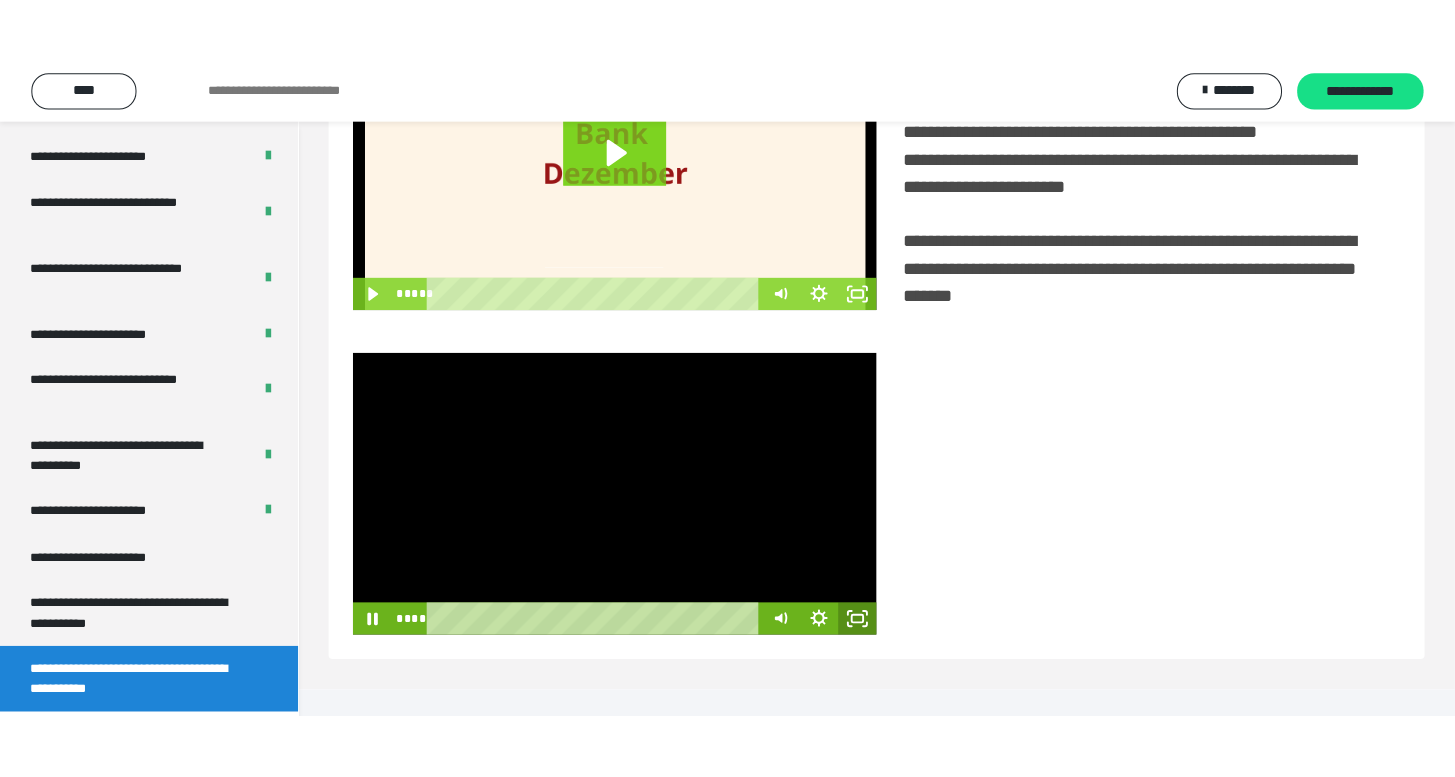 scroll, scrollTop: 373, scrollLeft: 0, axis: vertical 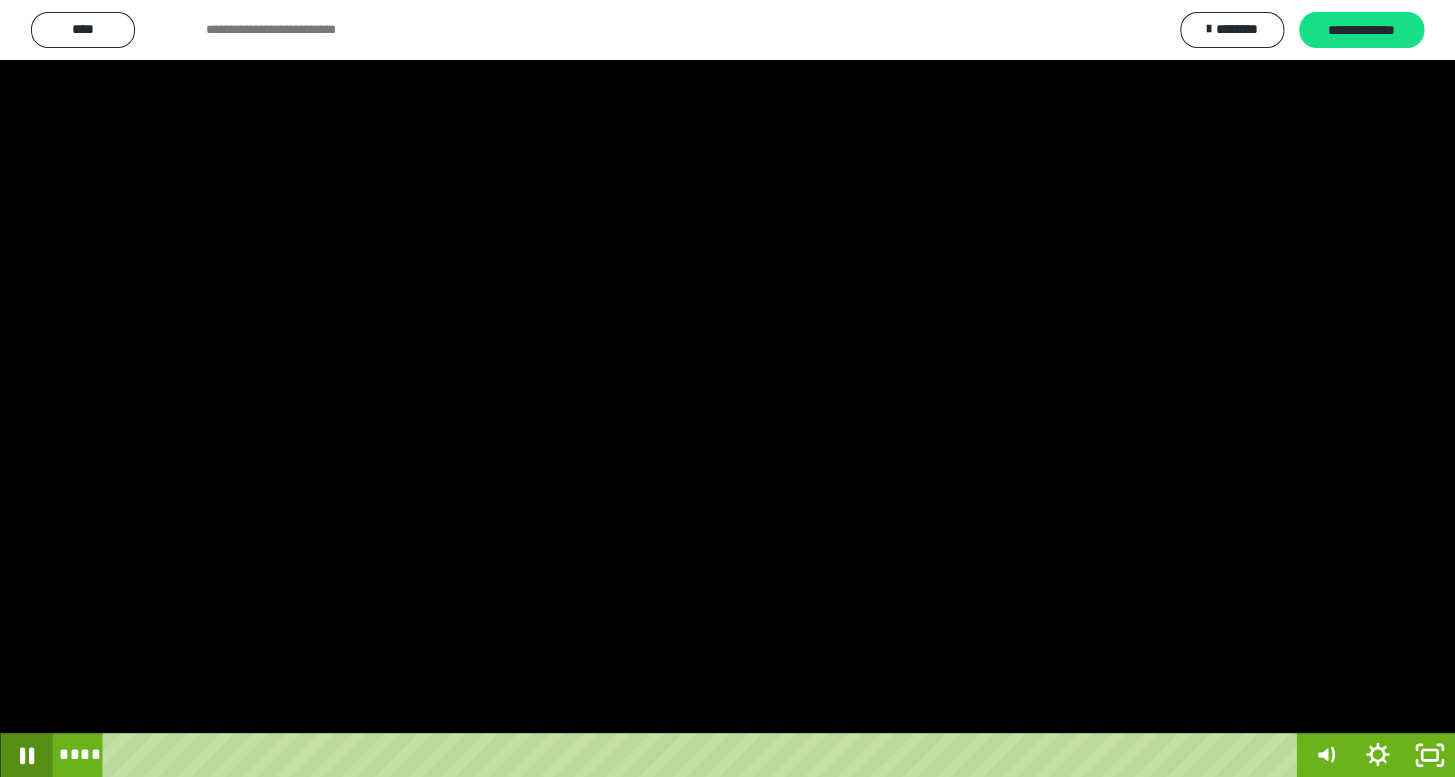 click 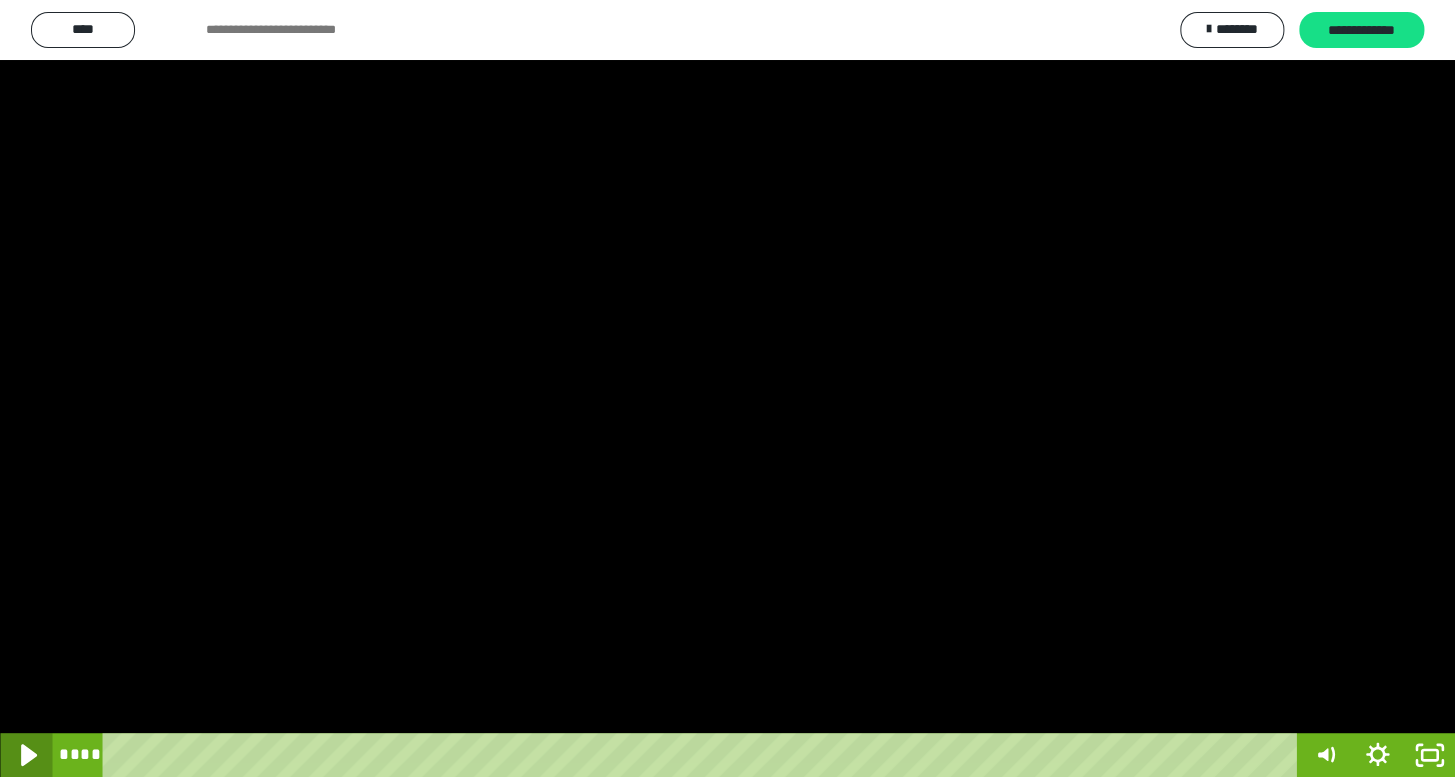 click 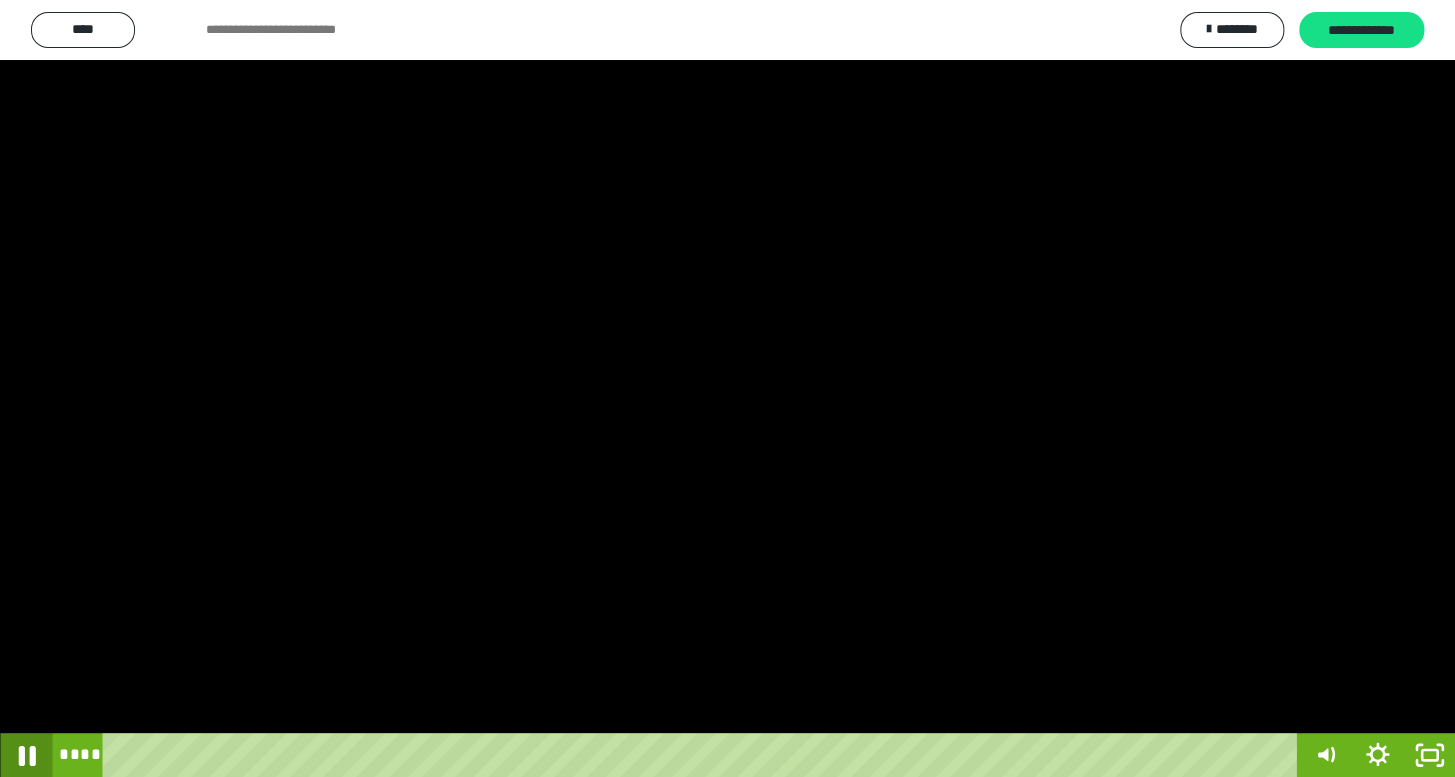 click 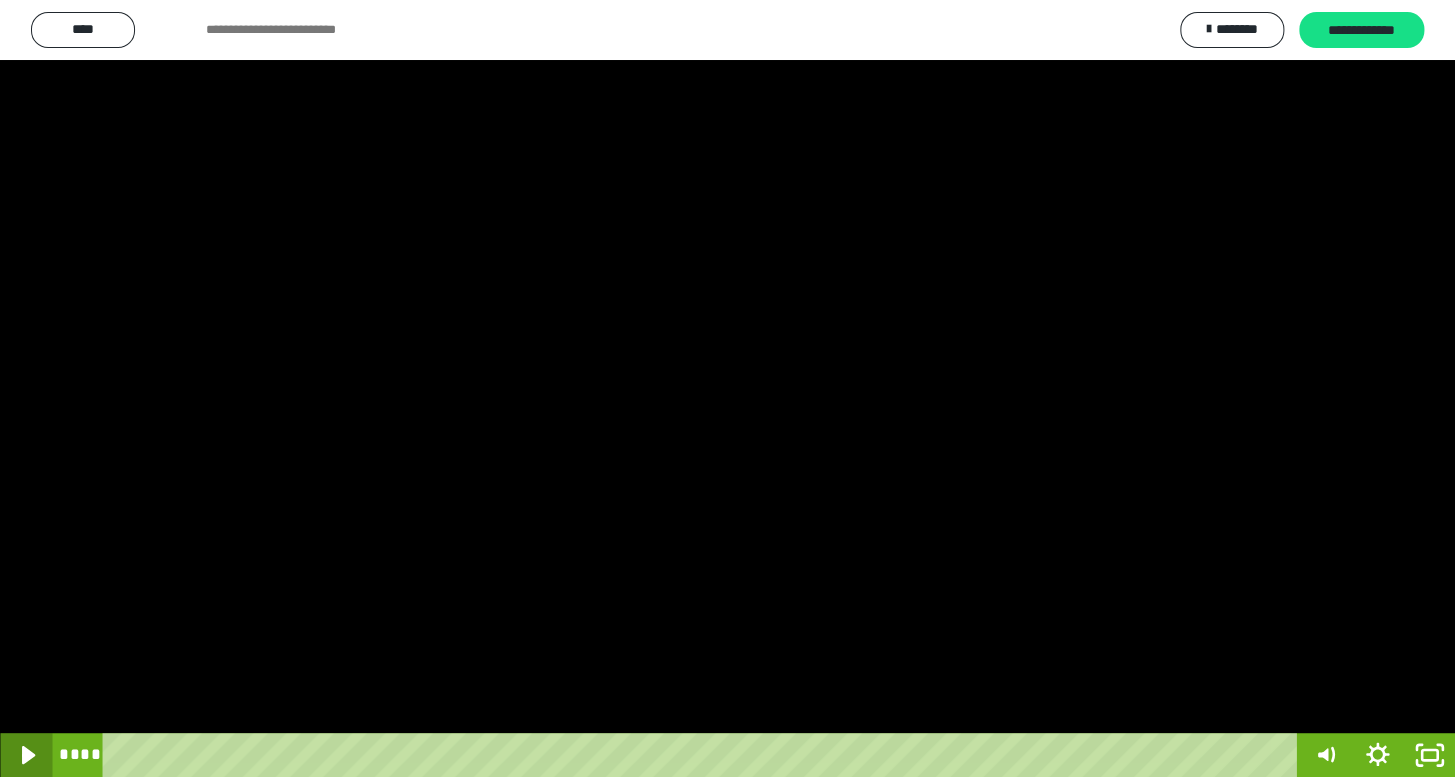 click 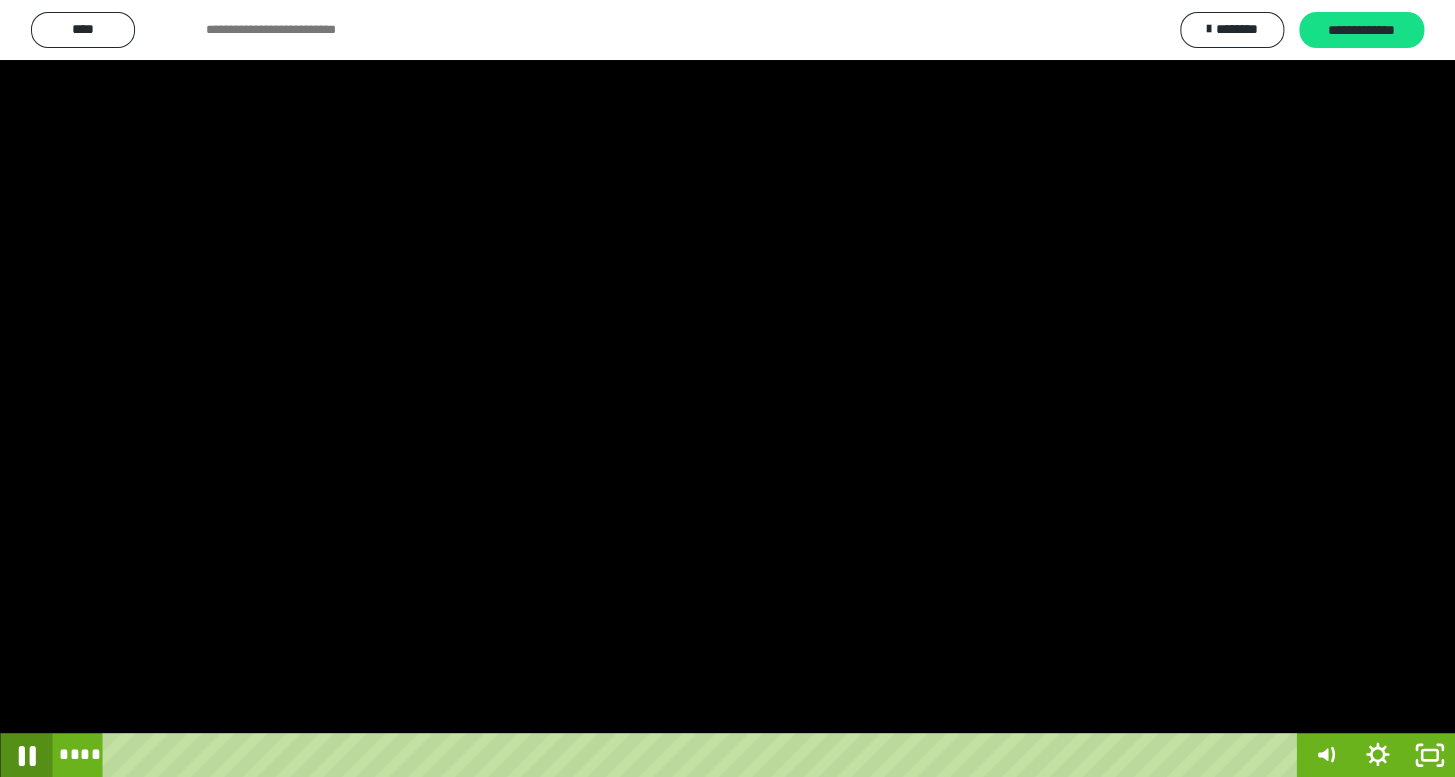 click 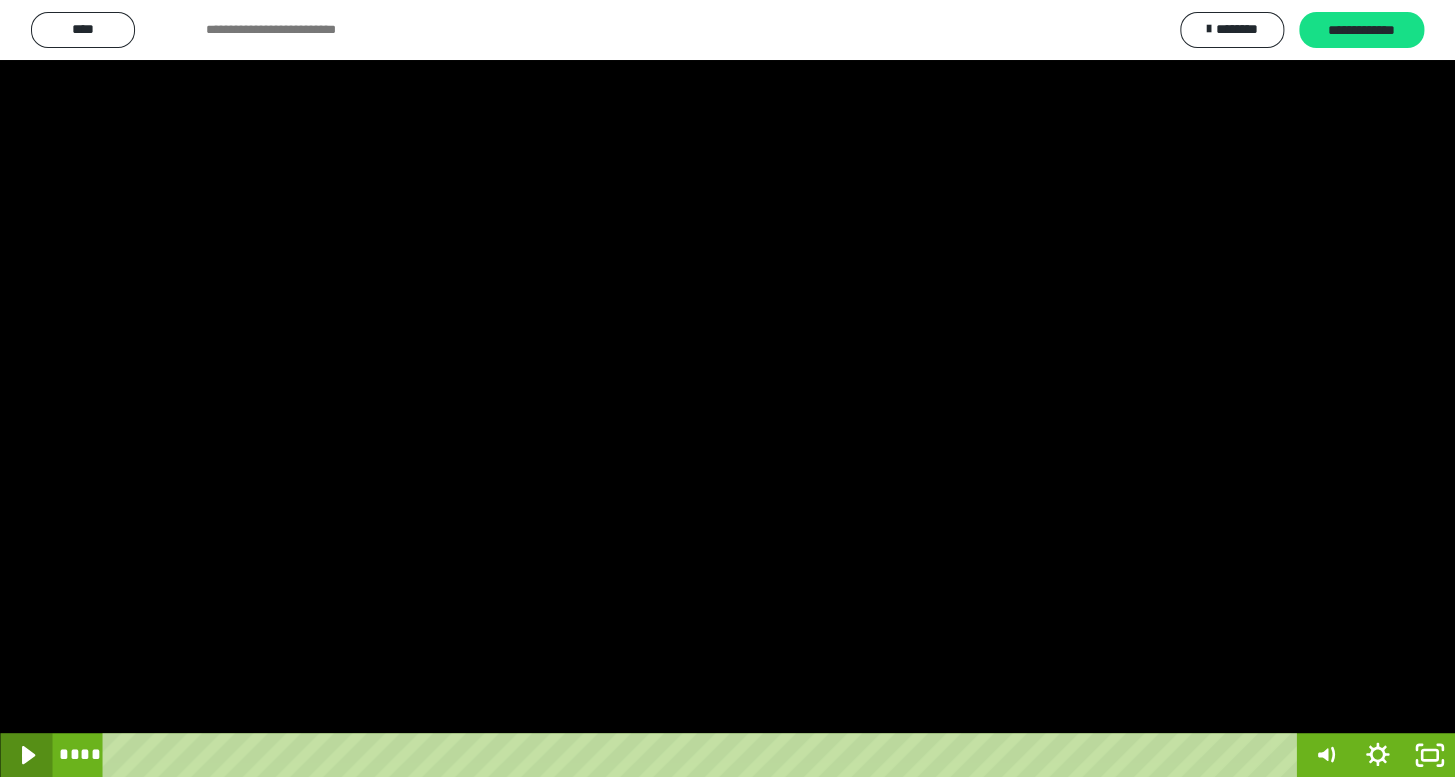 click 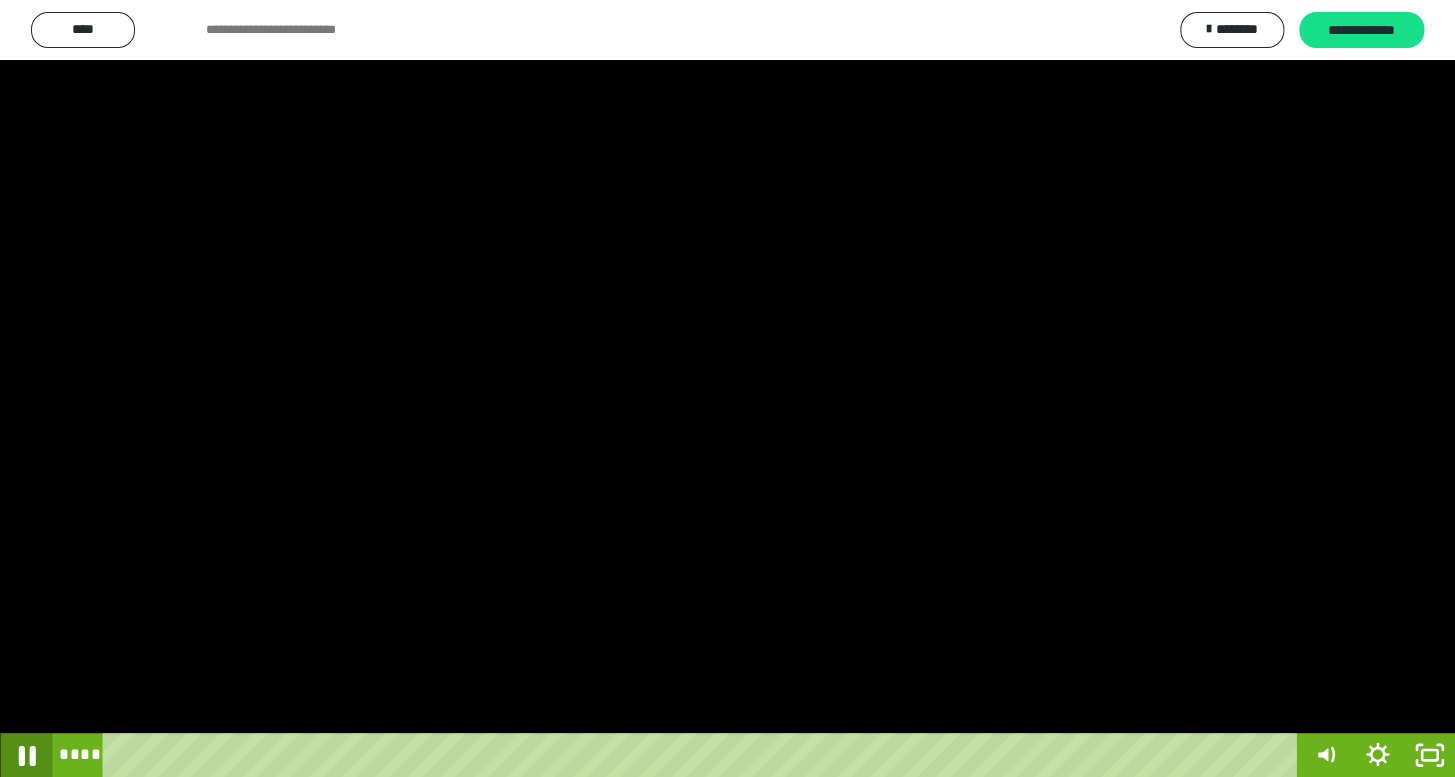 click 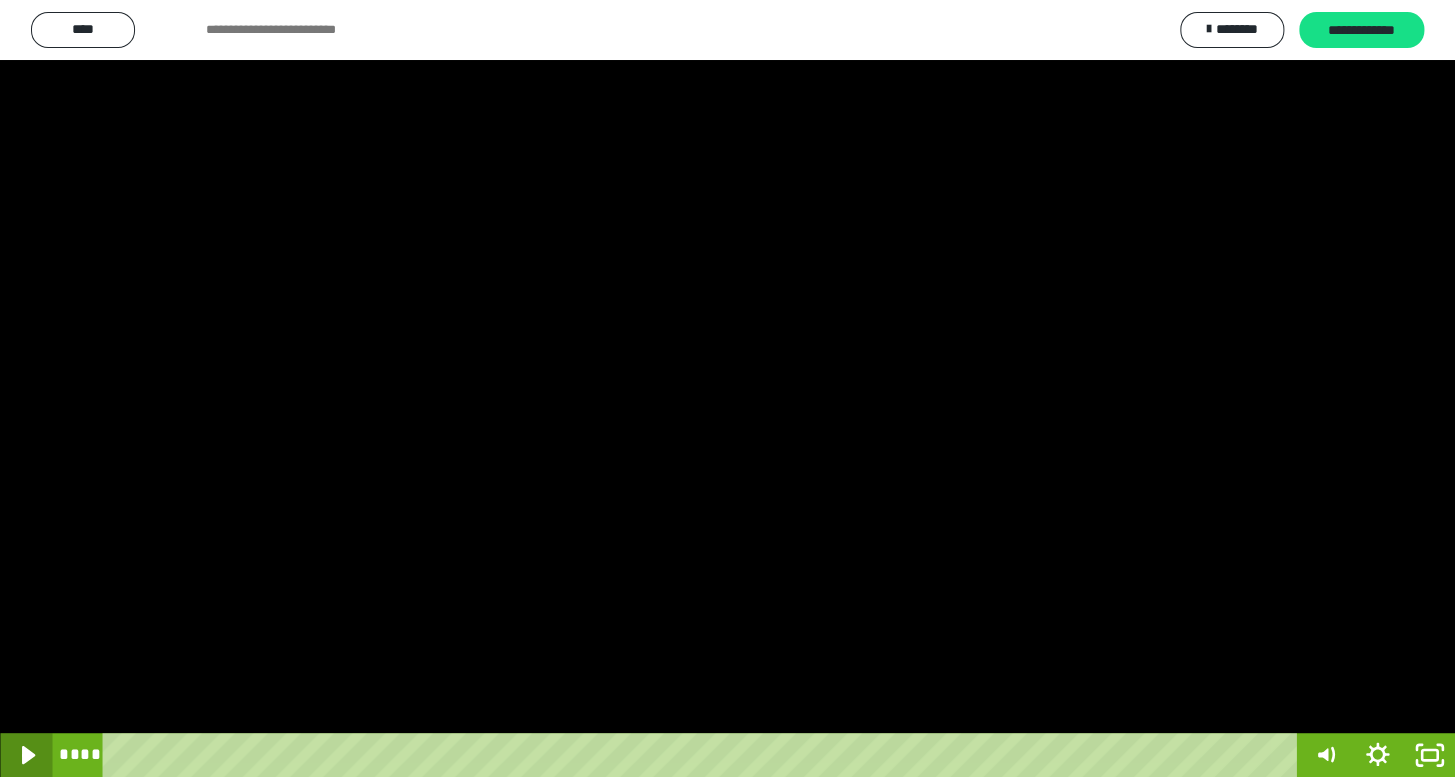 click 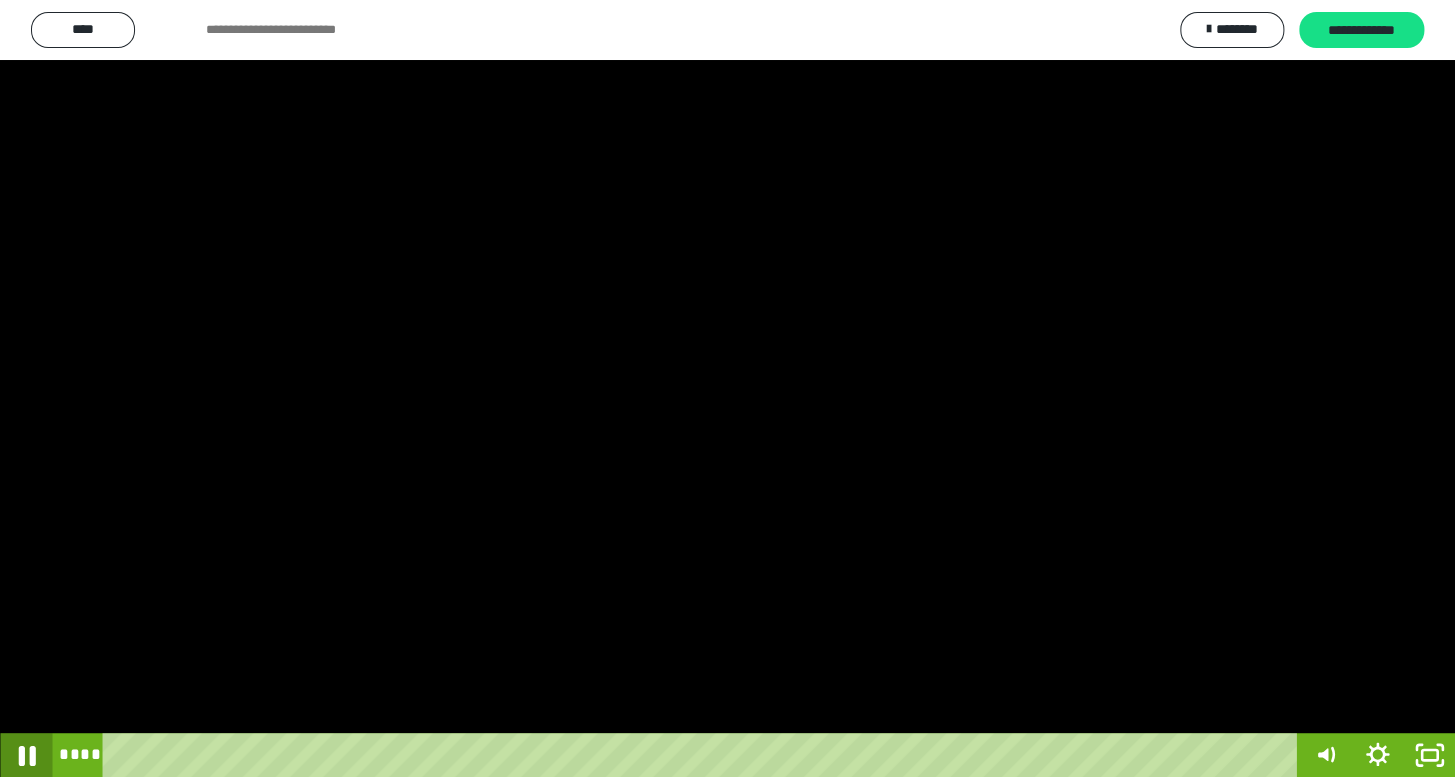 click 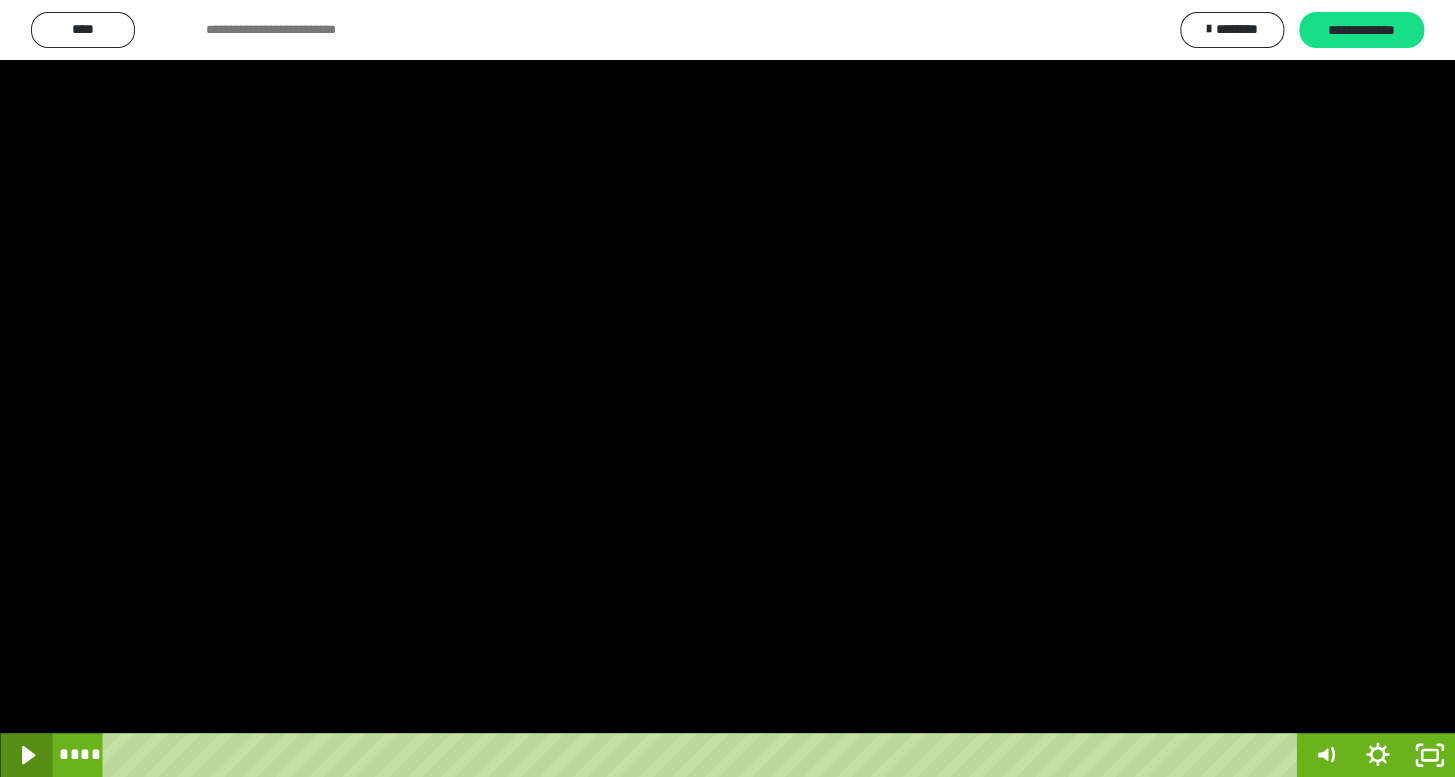 click 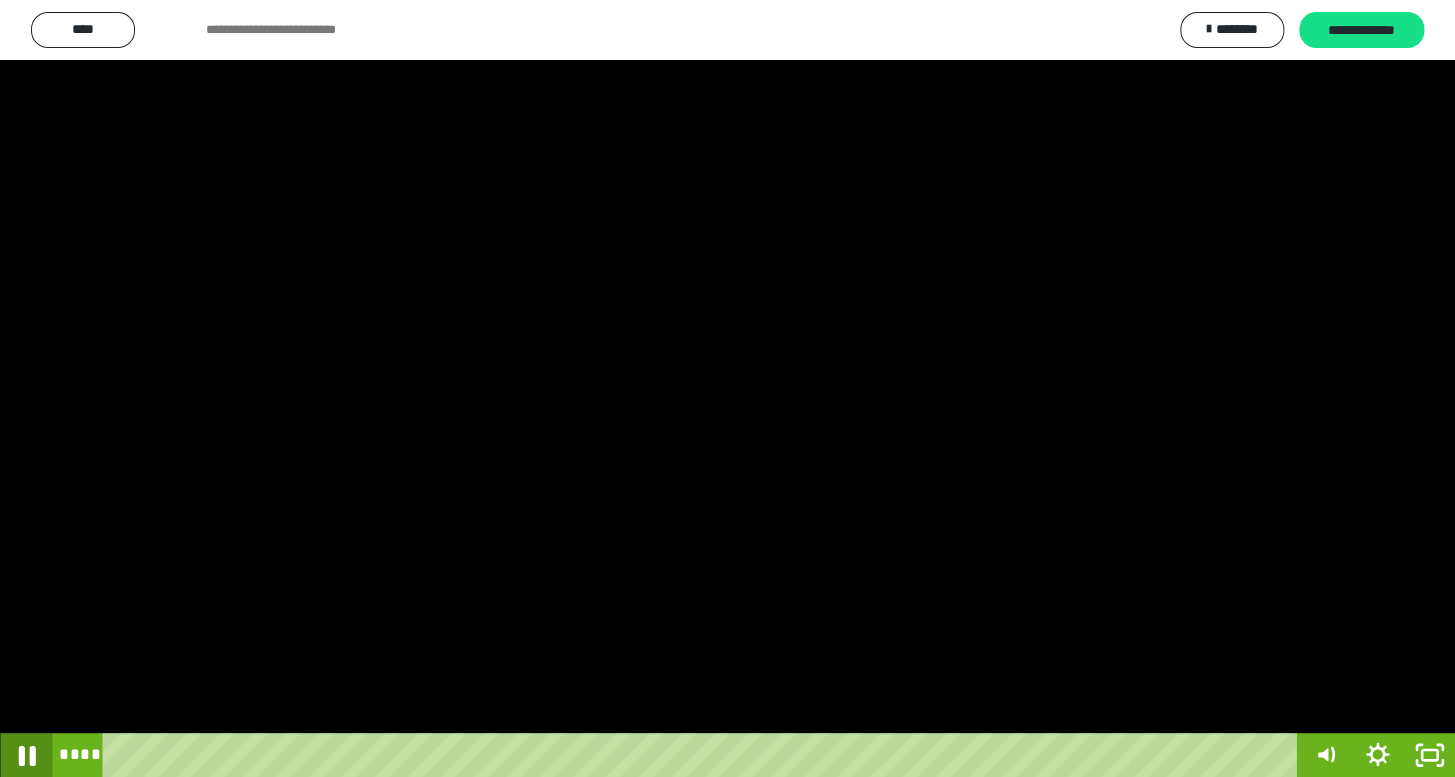 click 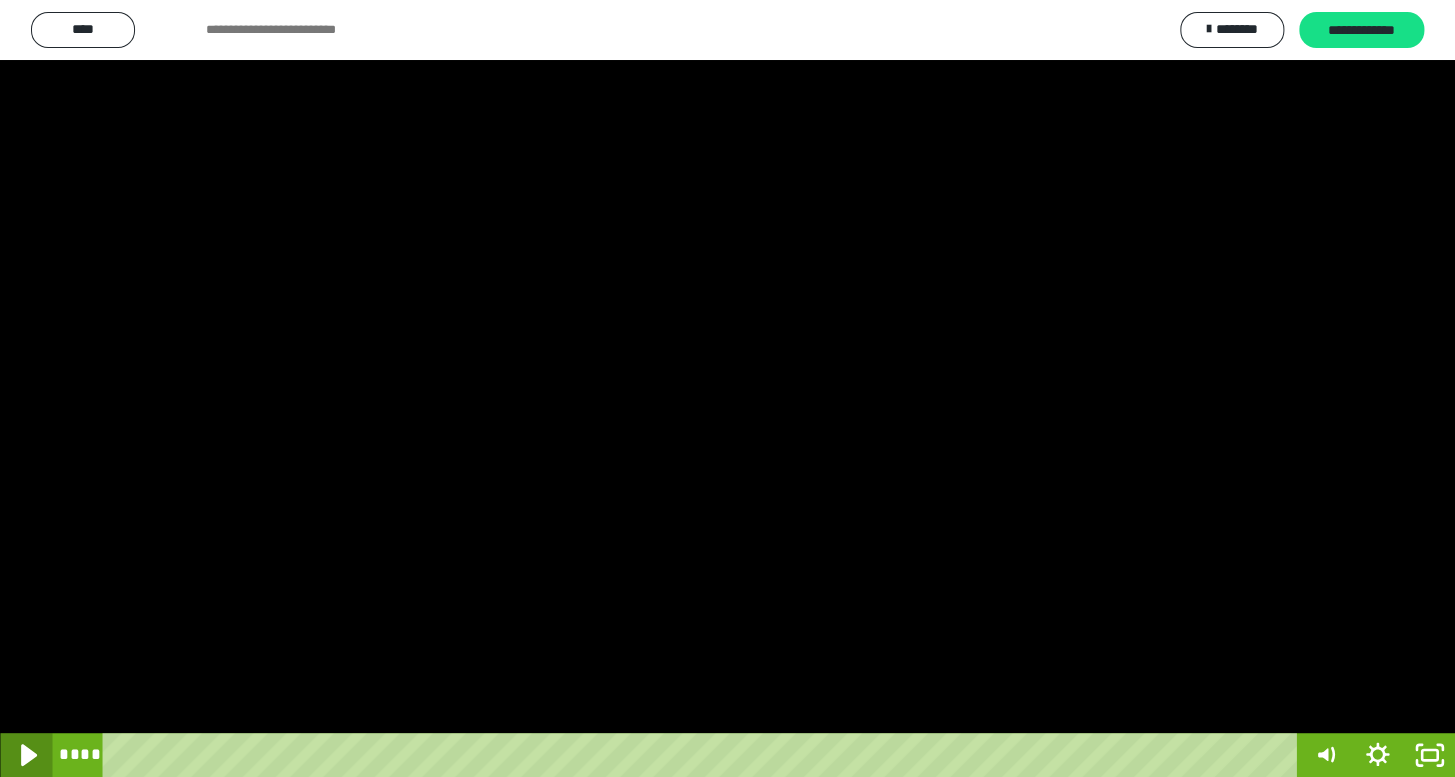 click 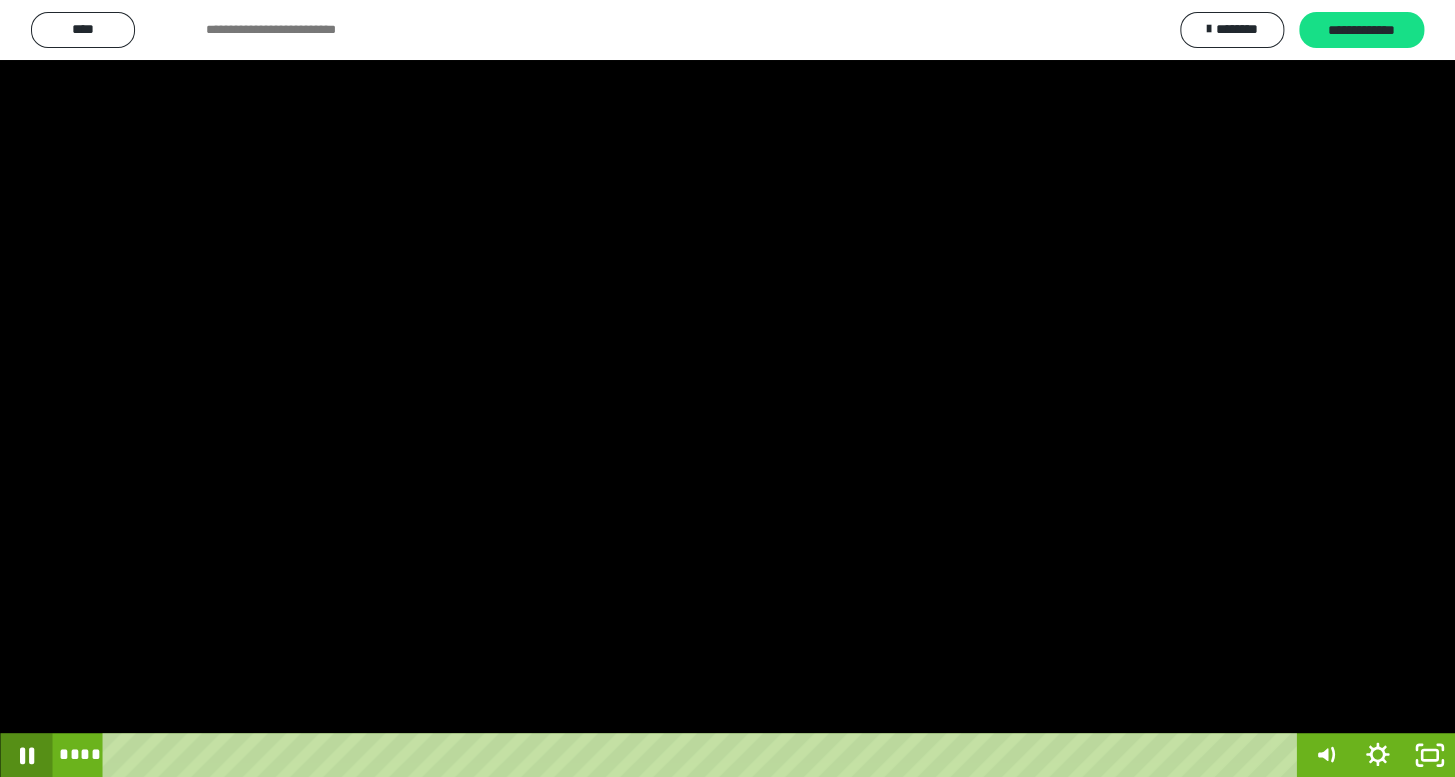 click 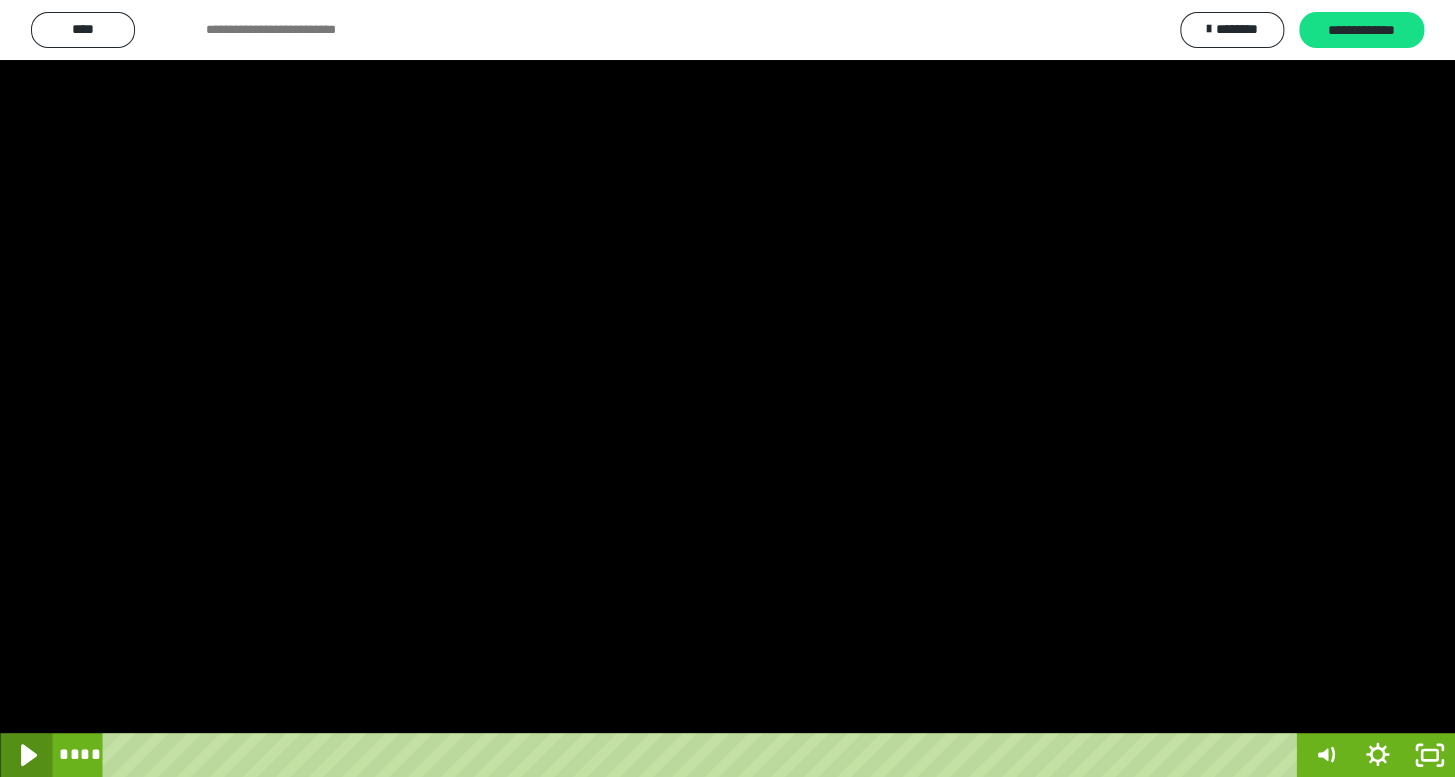 click 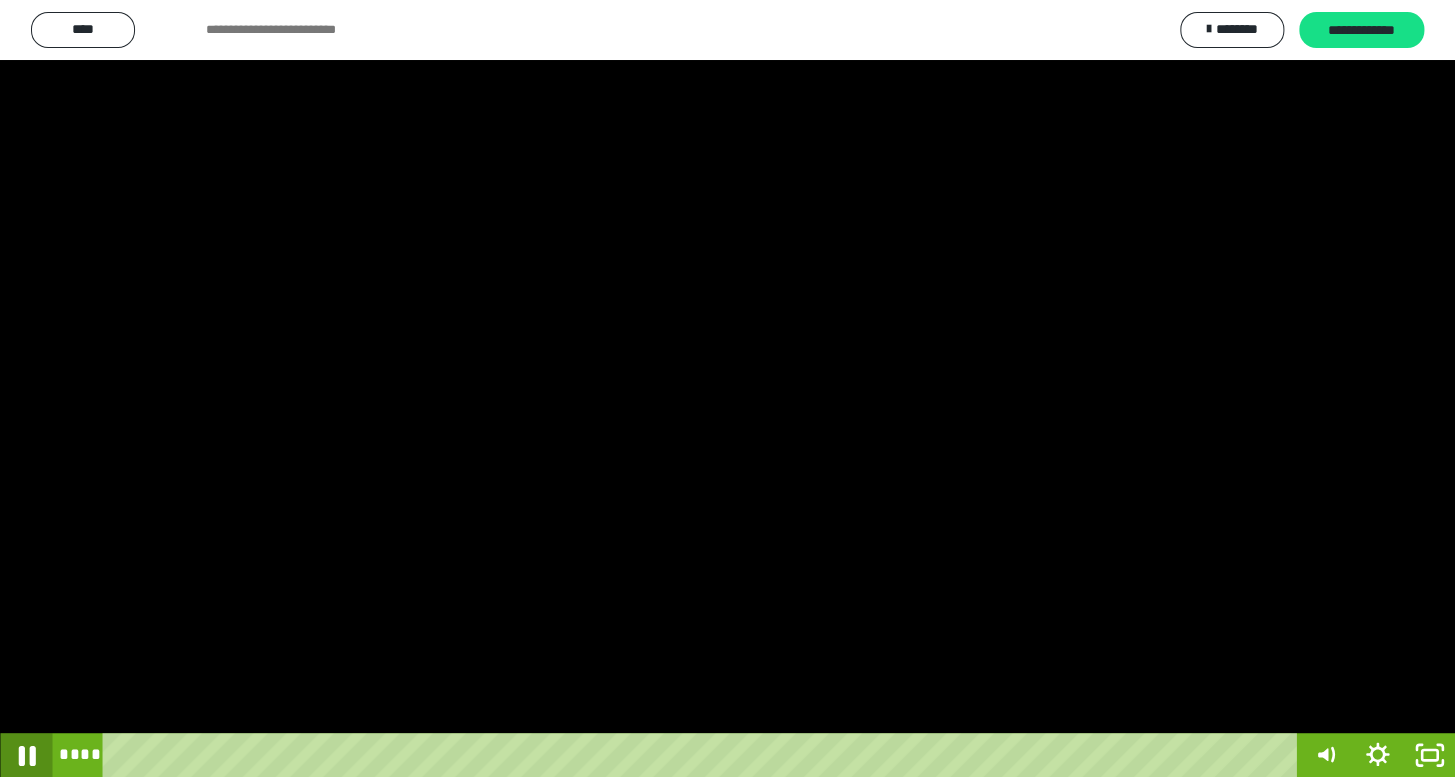 click 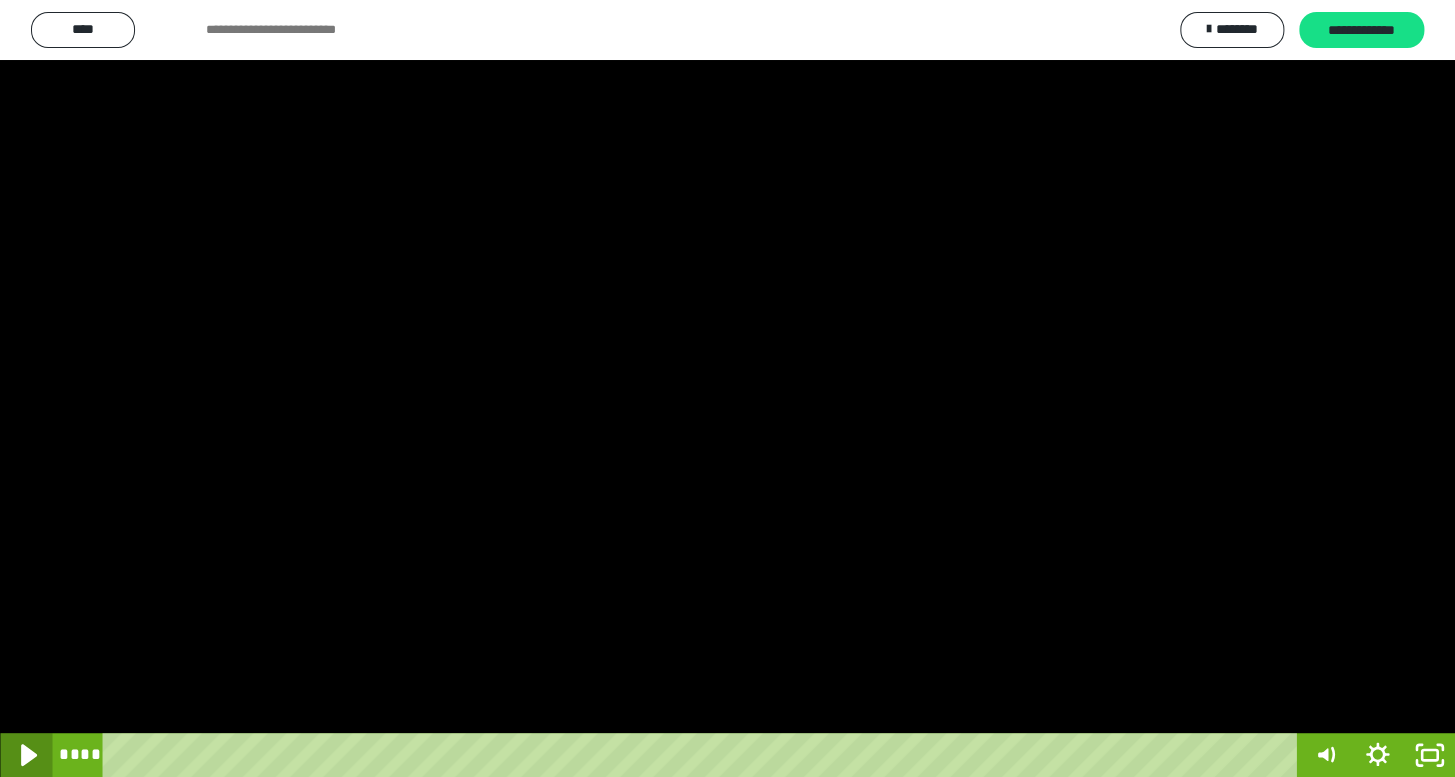 click 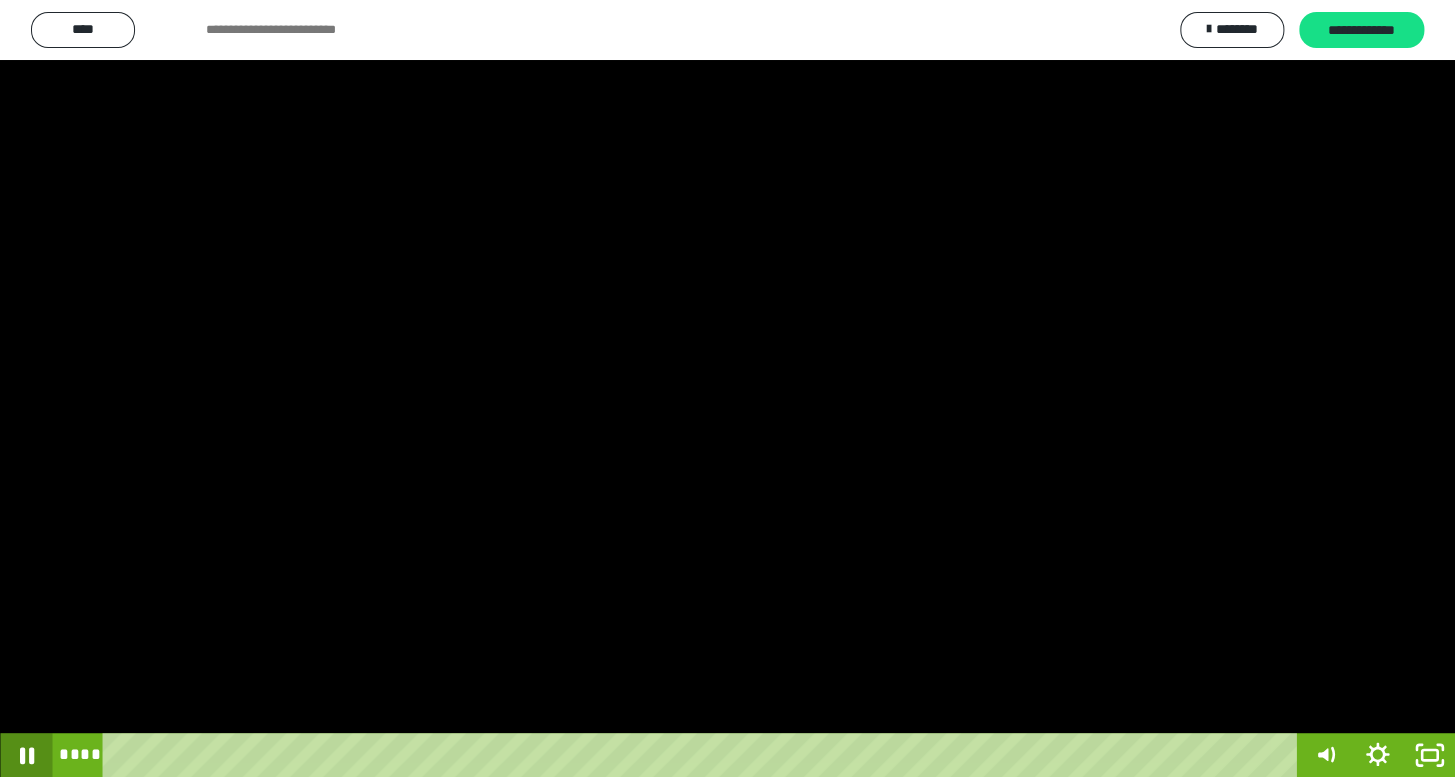 click 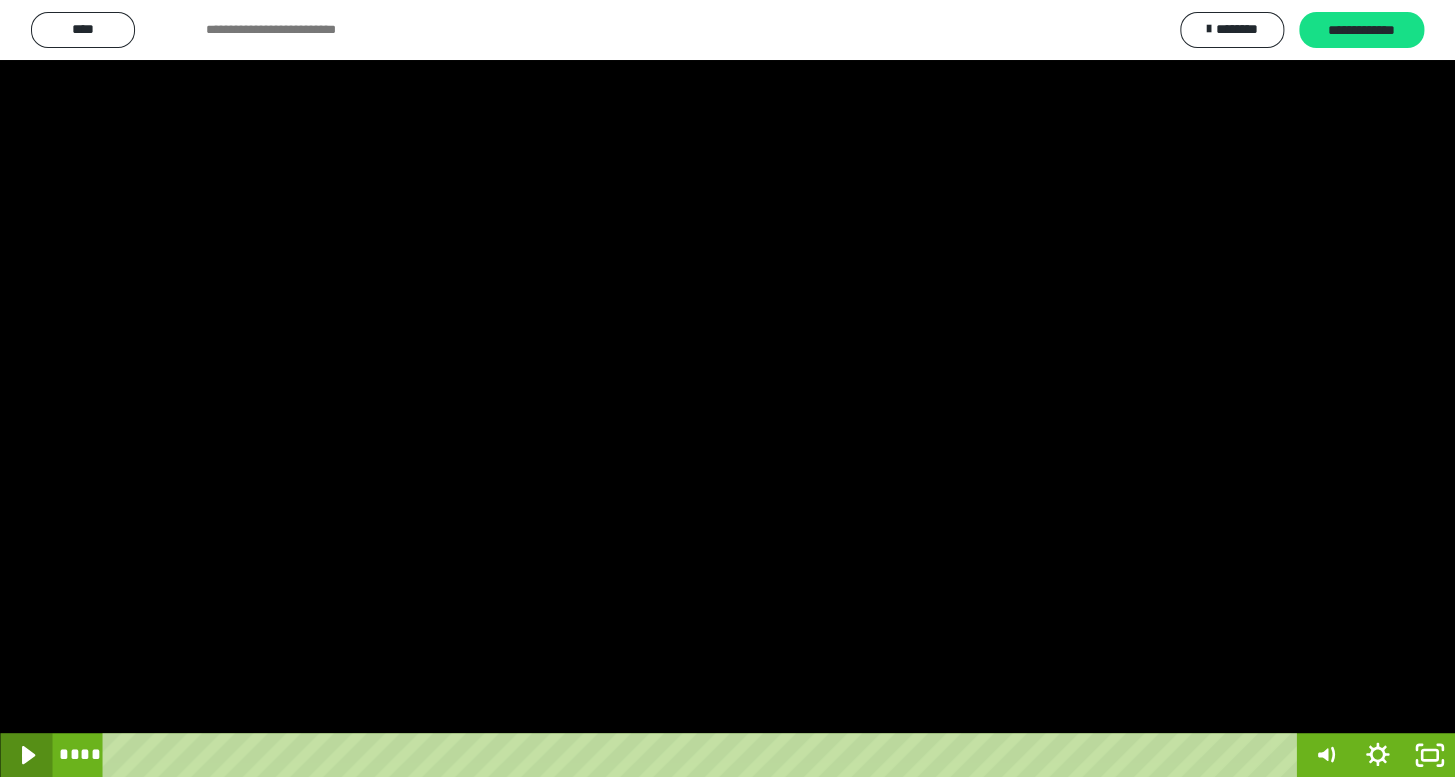 click 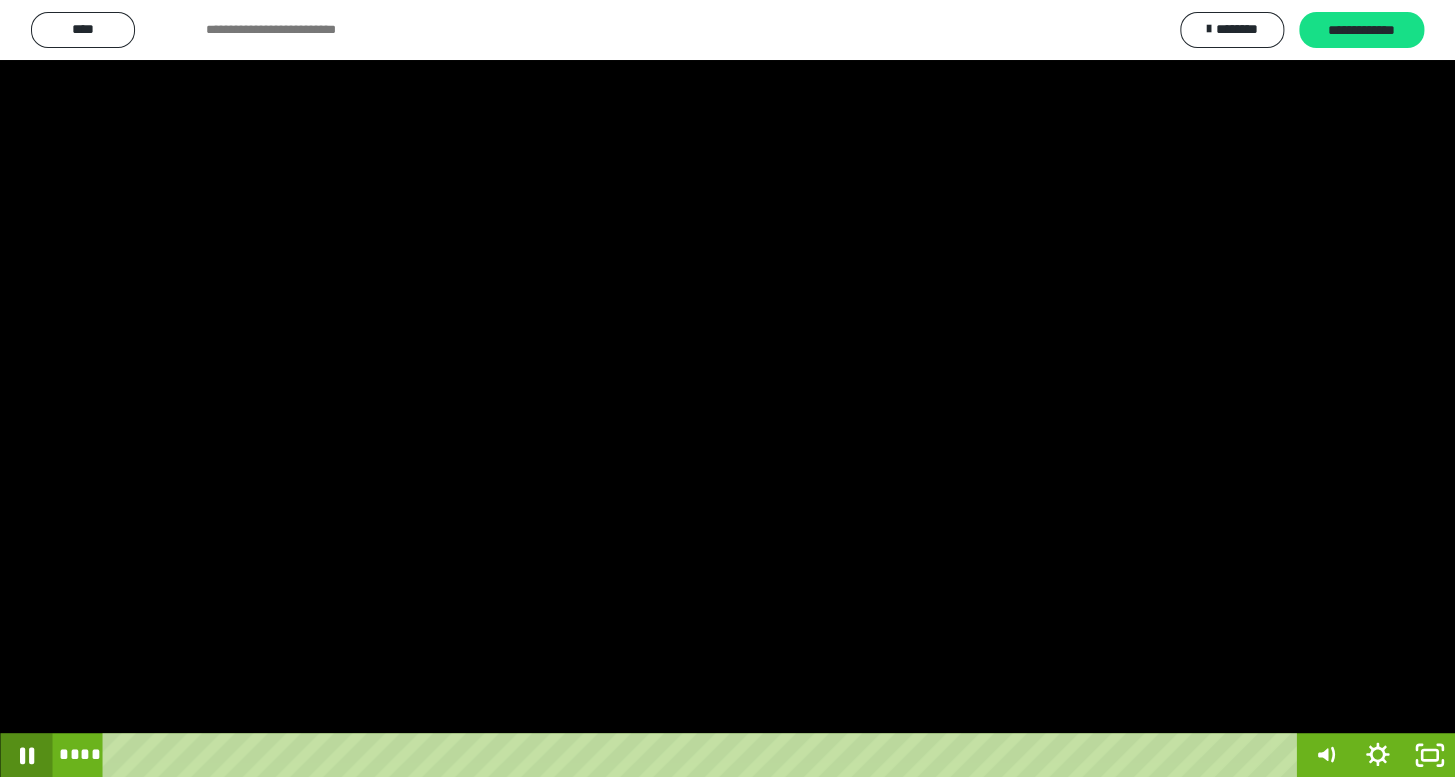 click 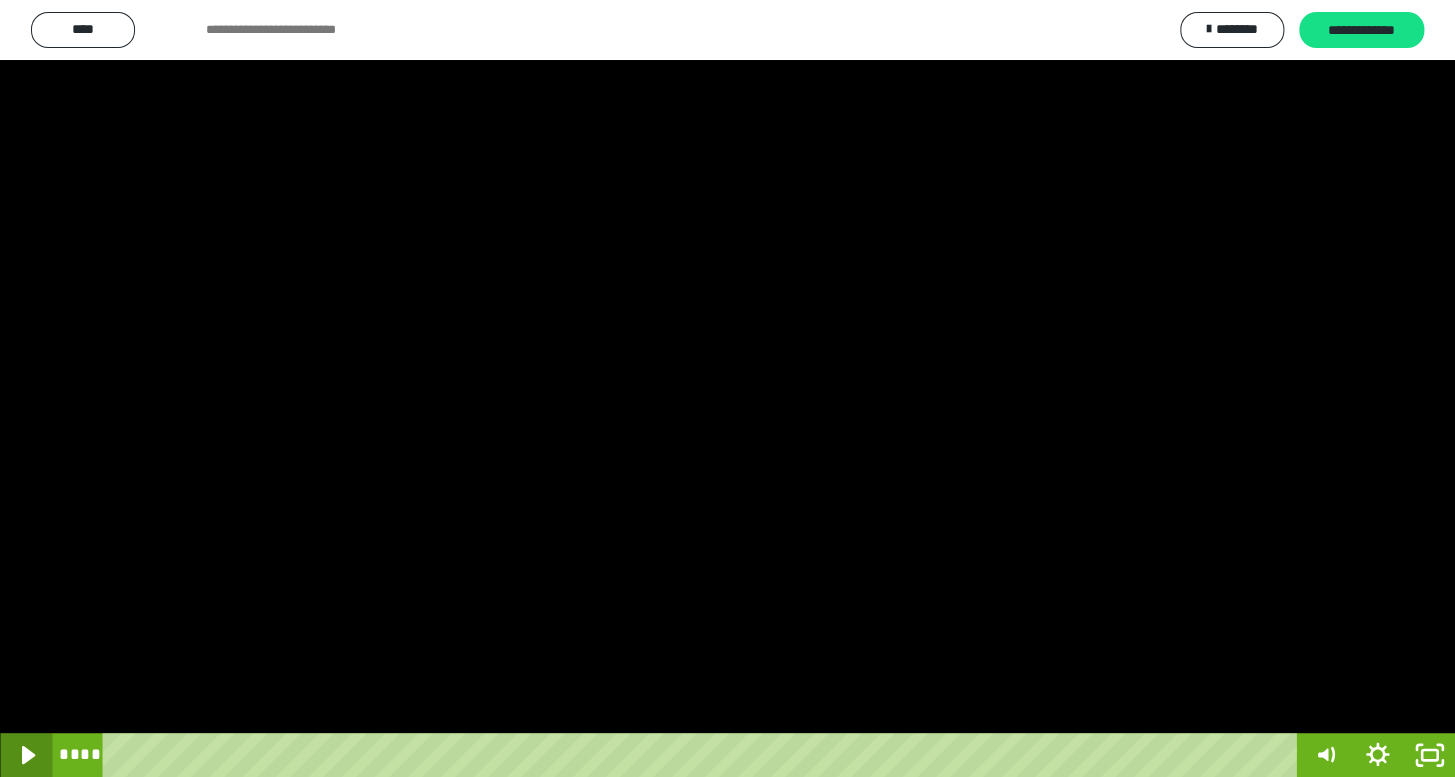 click 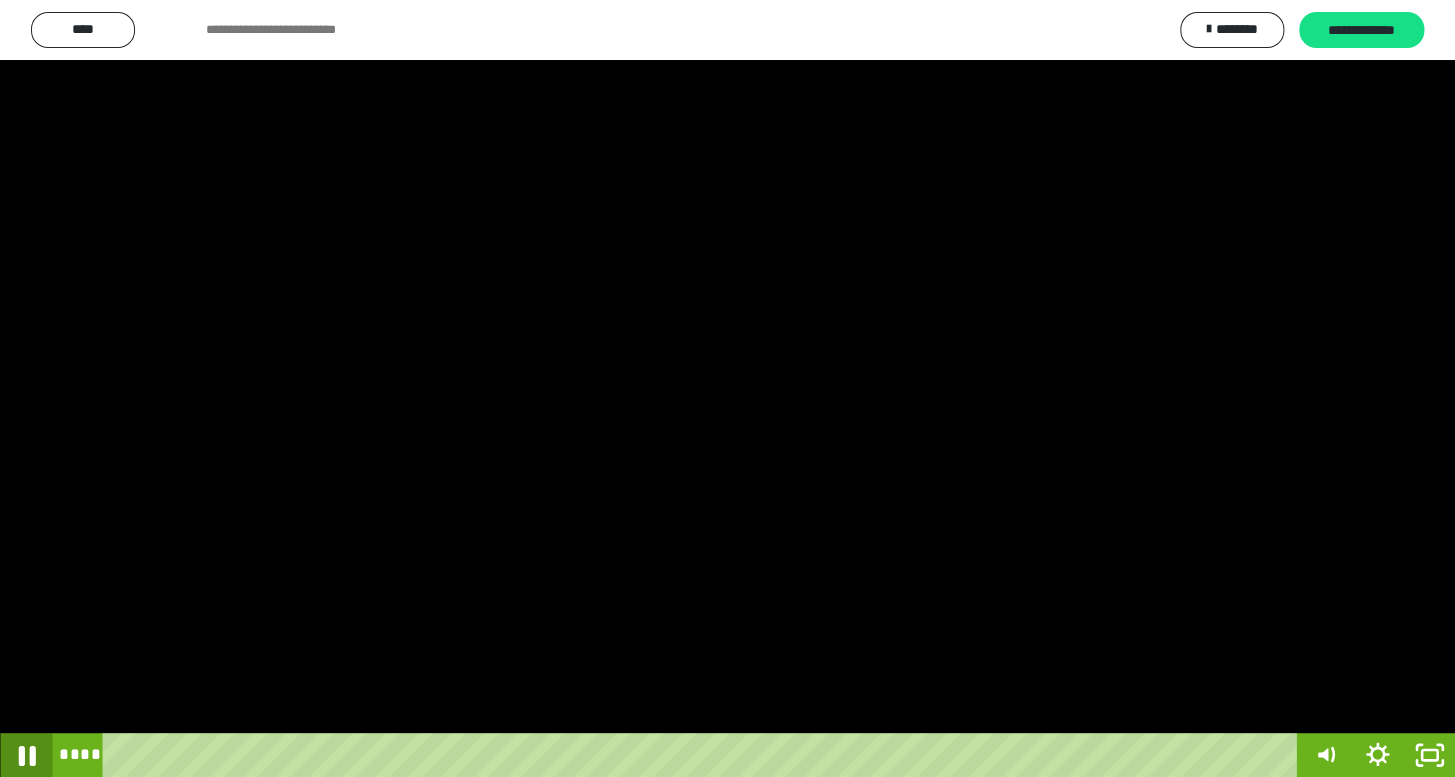 click 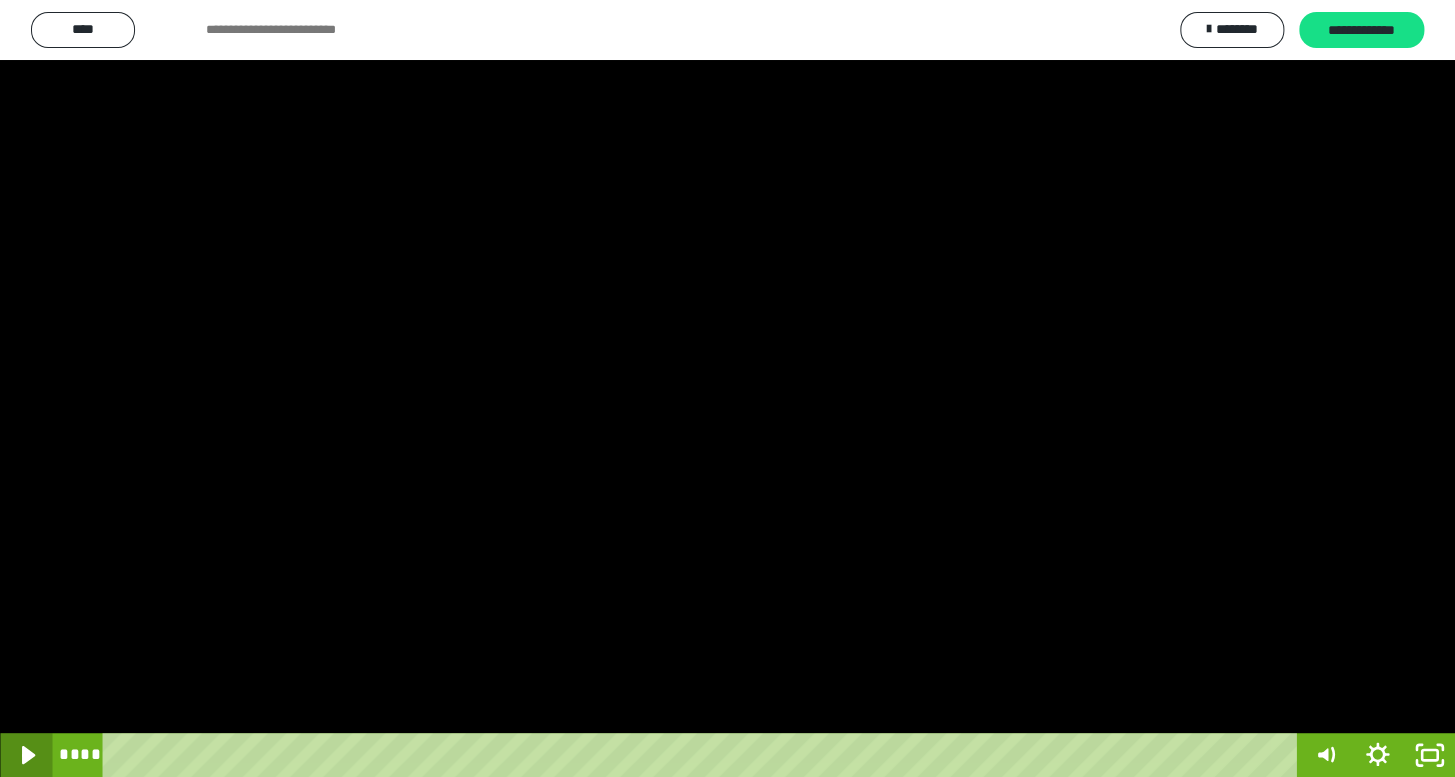 click 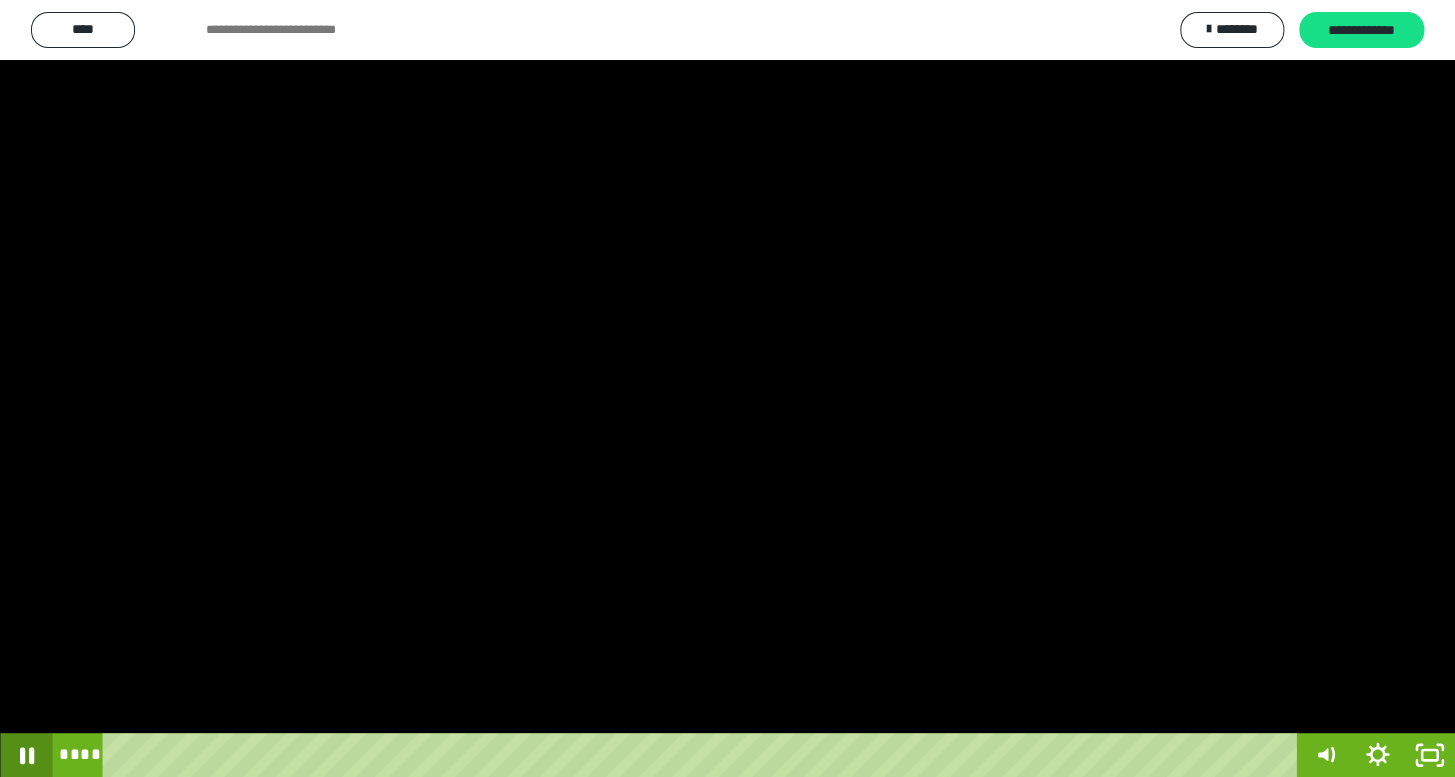 click 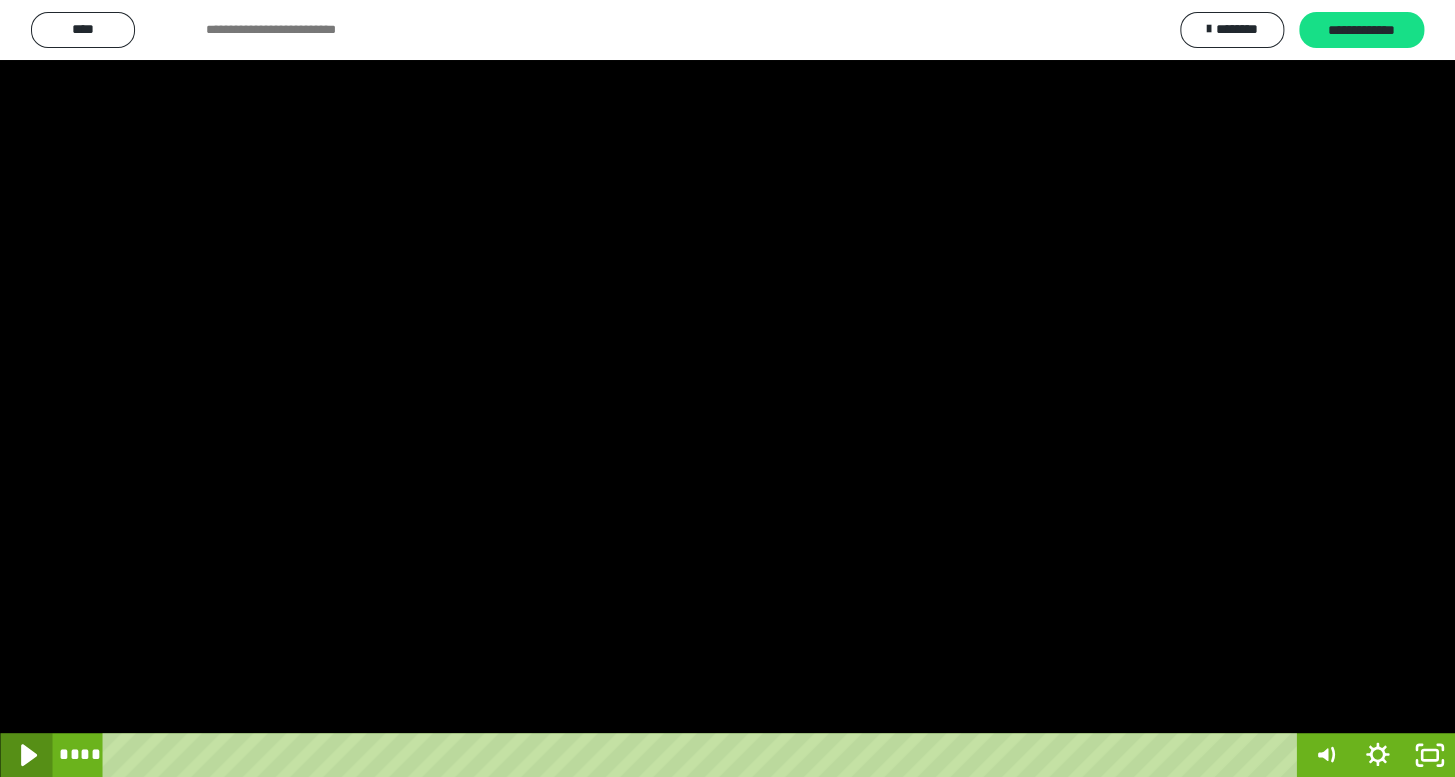 click 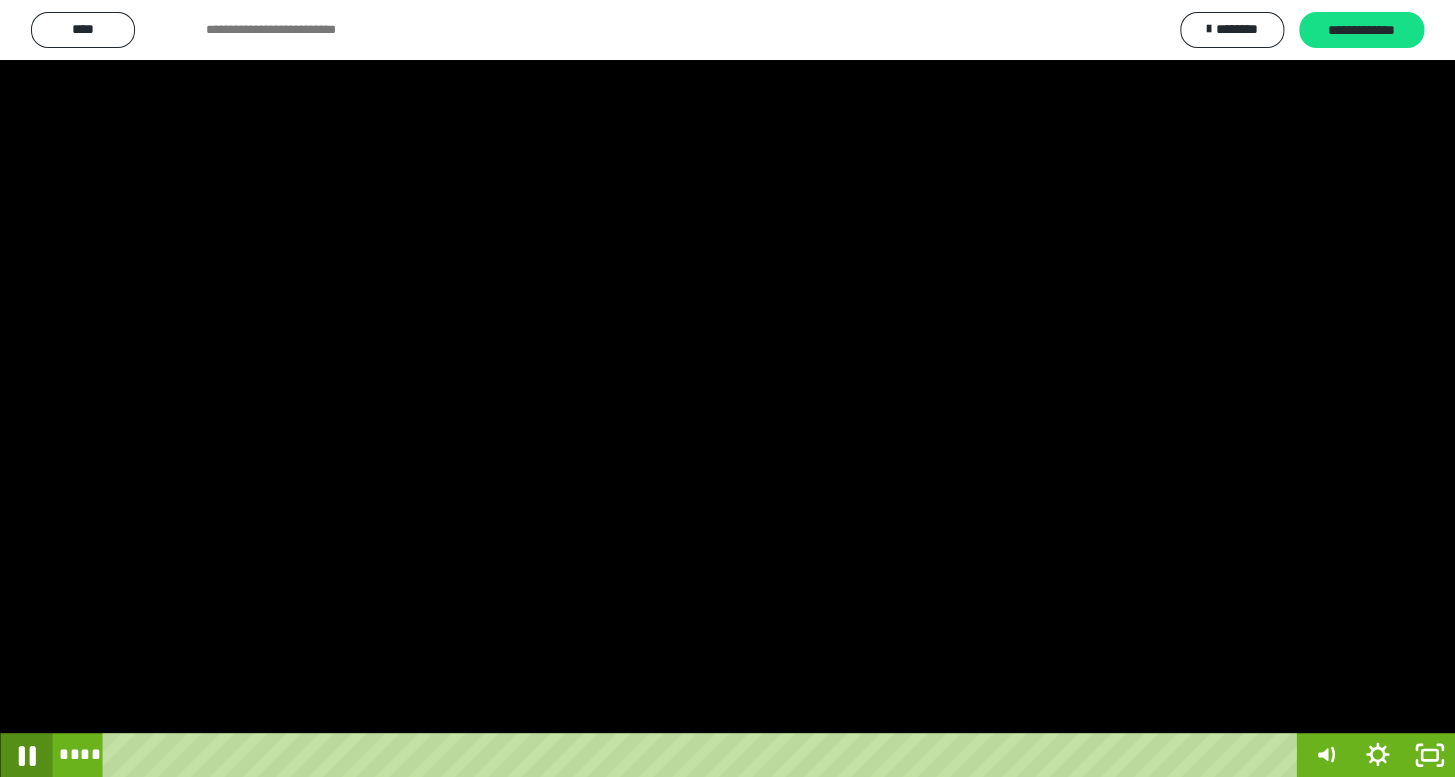 click 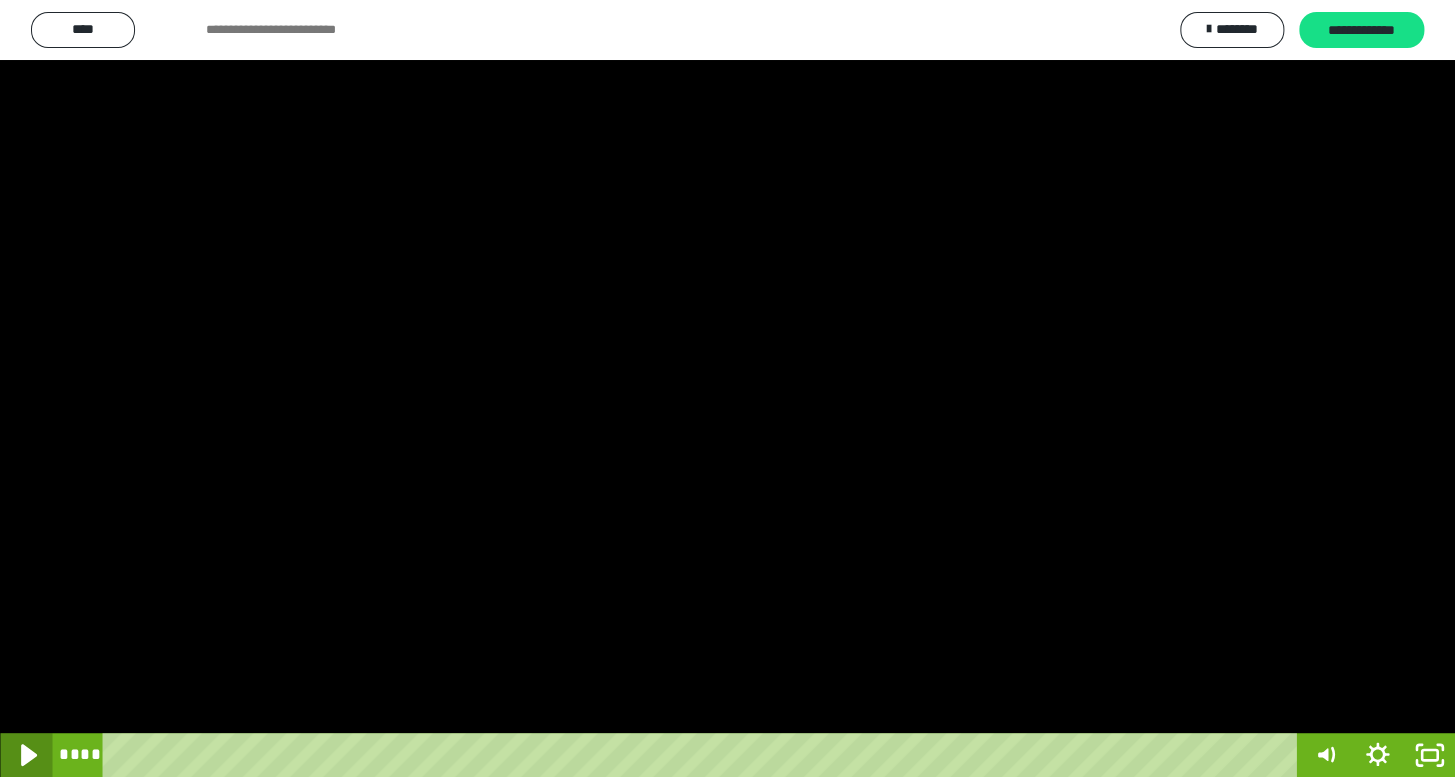 click 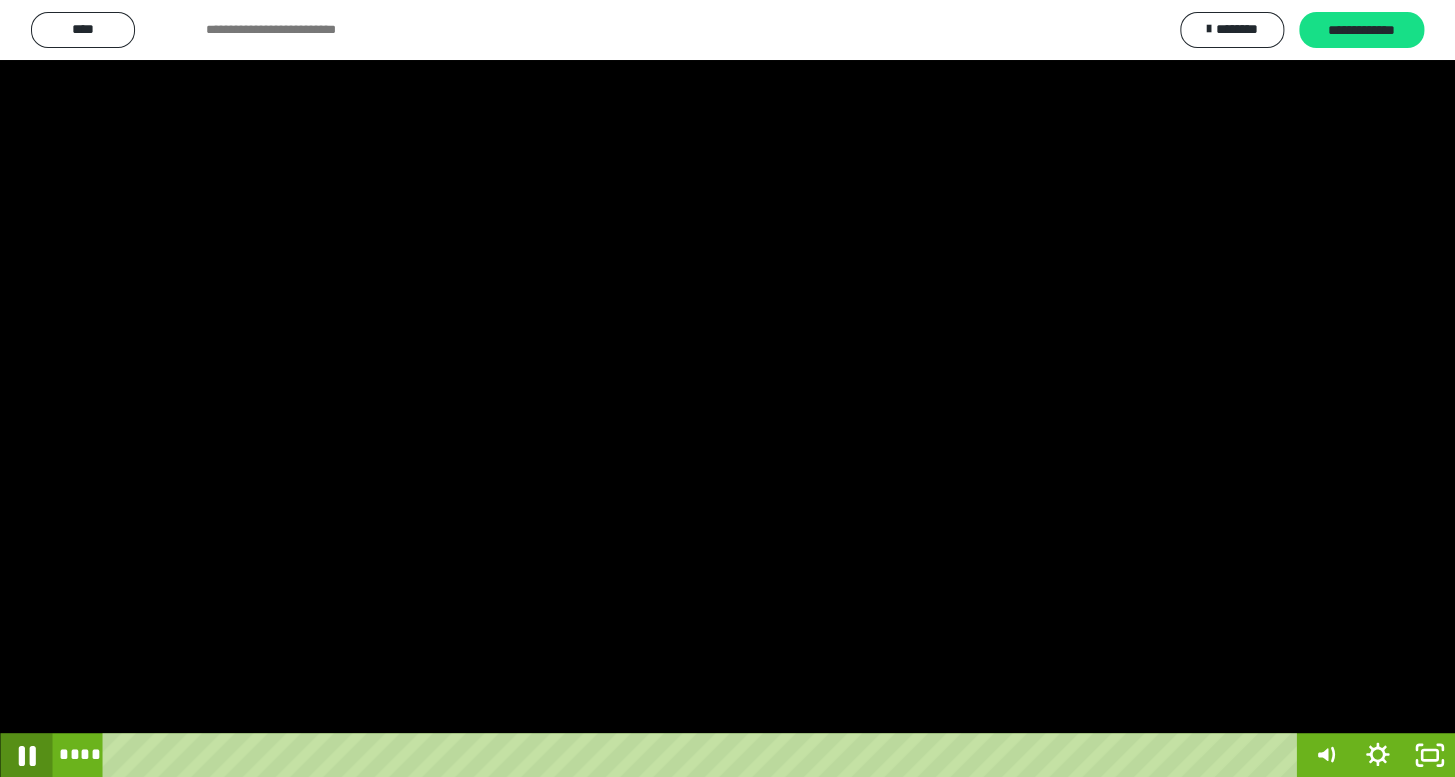 click 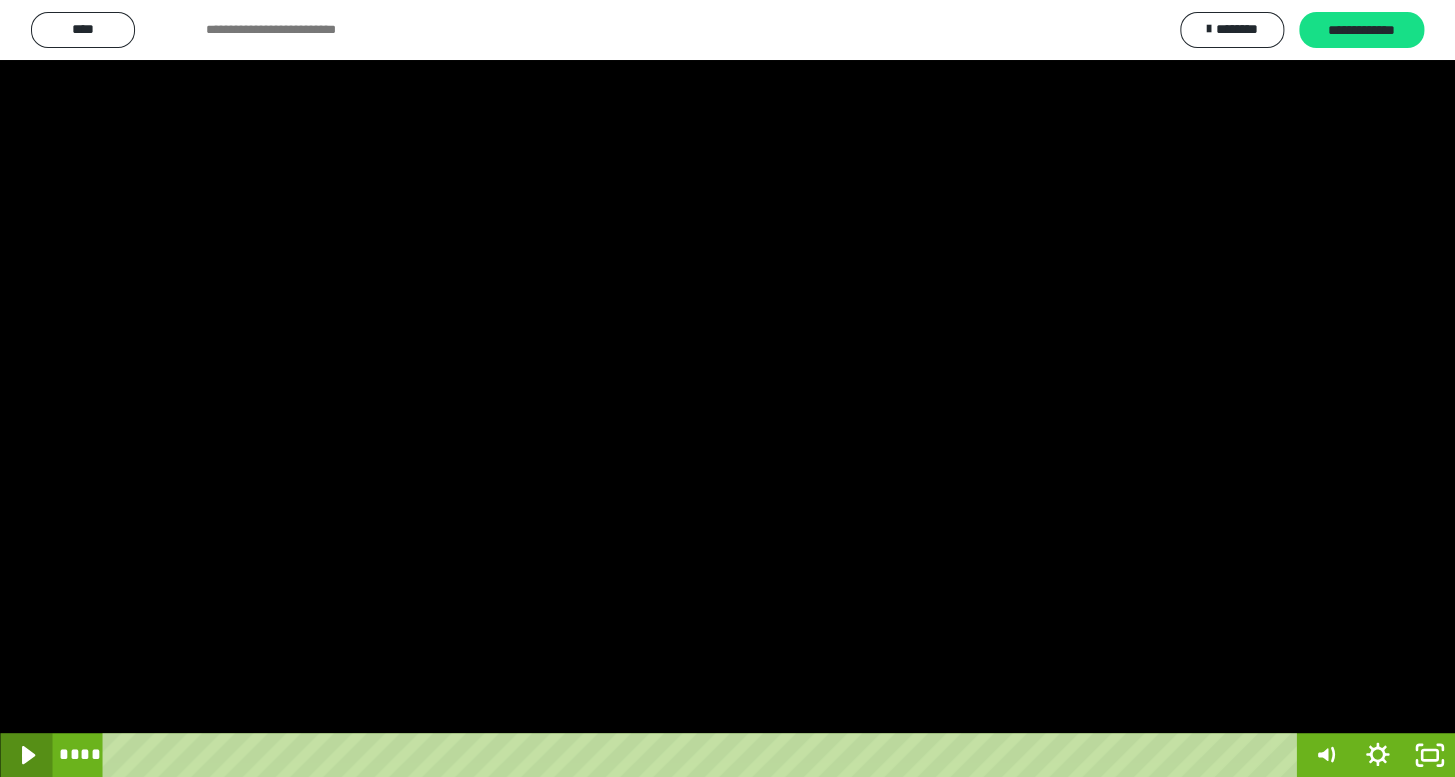 click 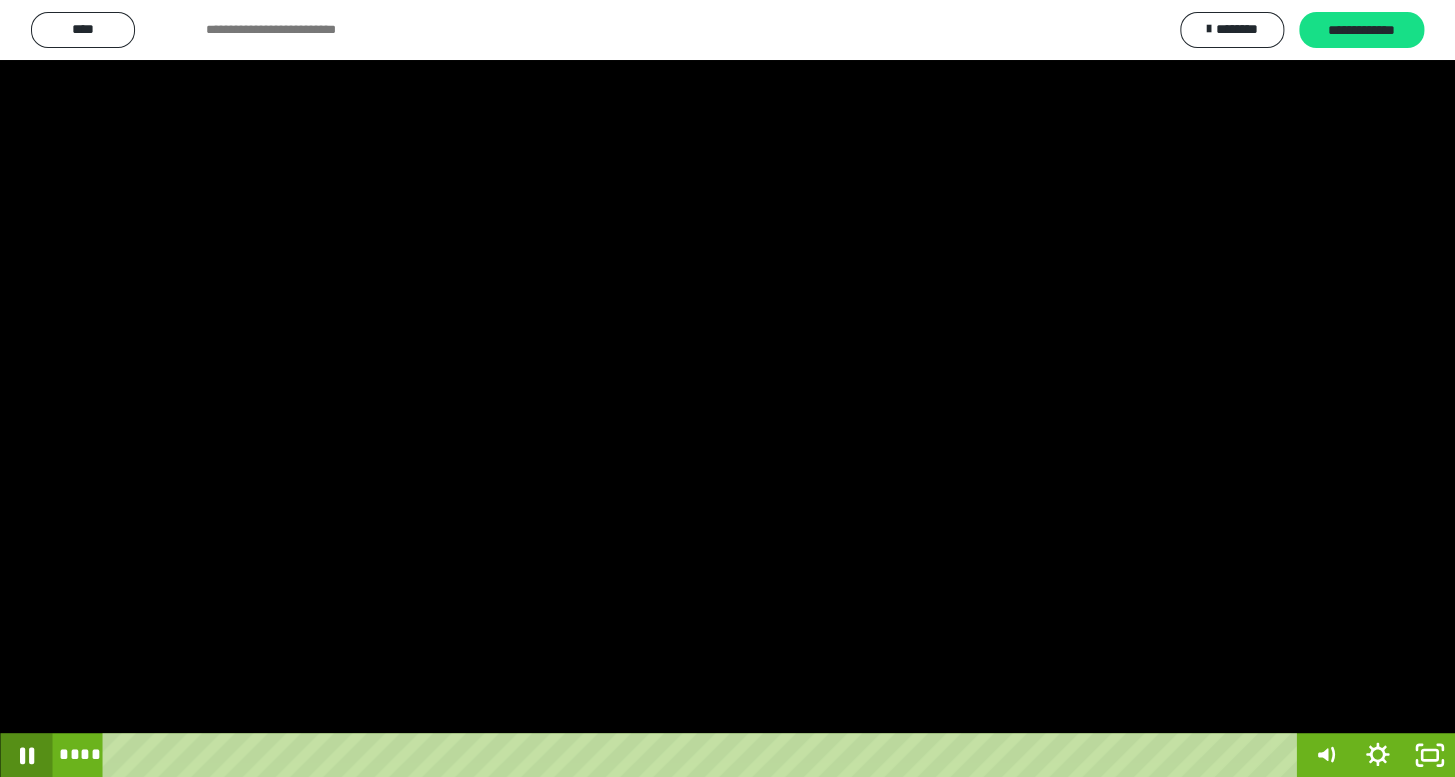 click 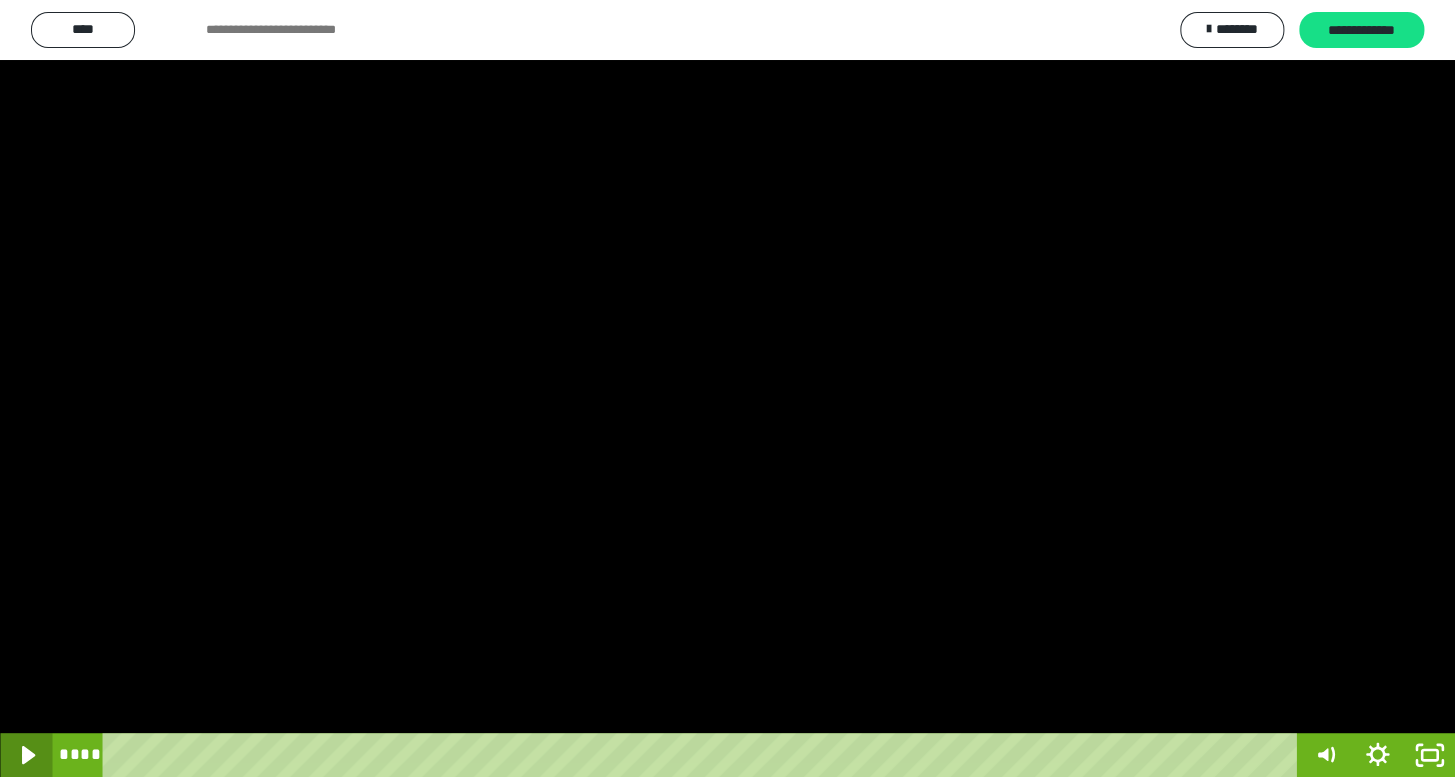 click 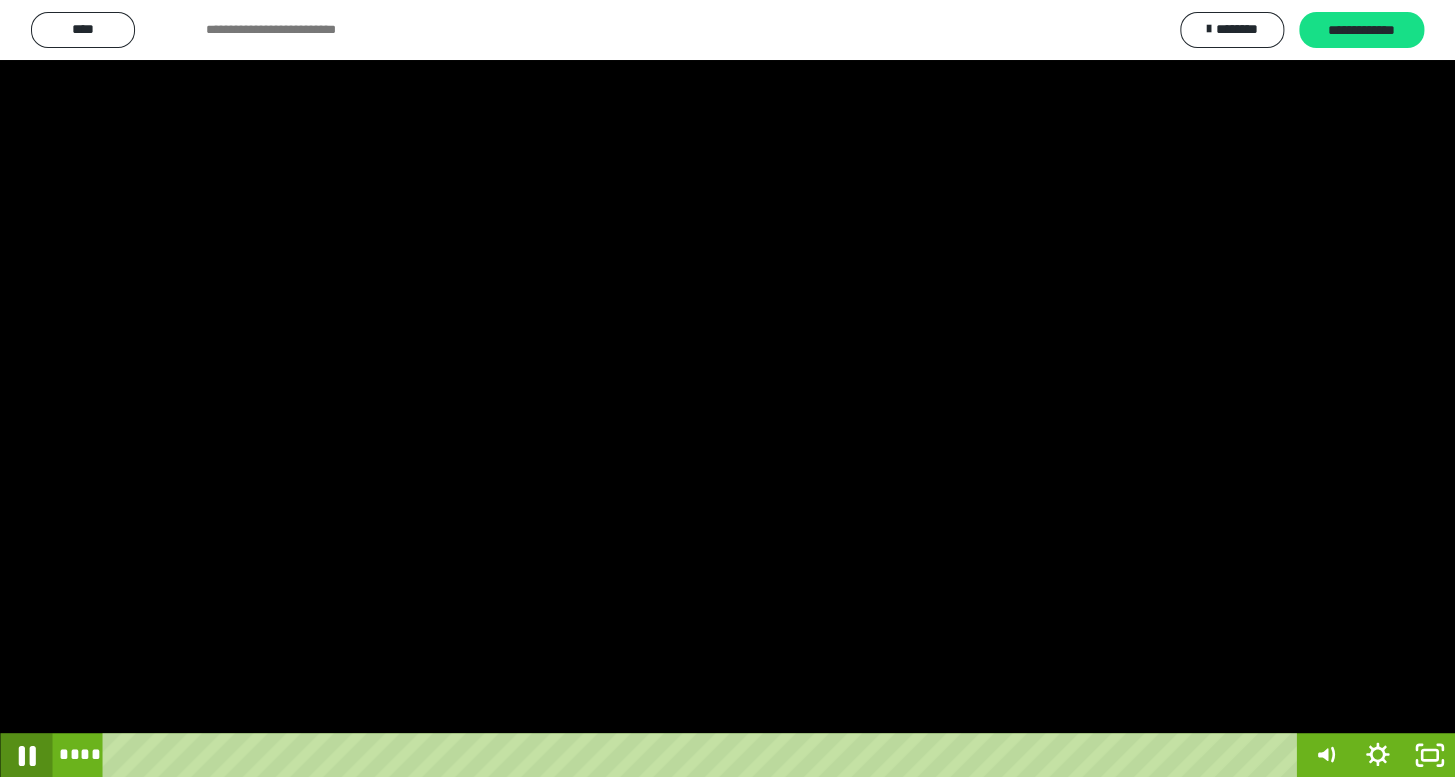 click 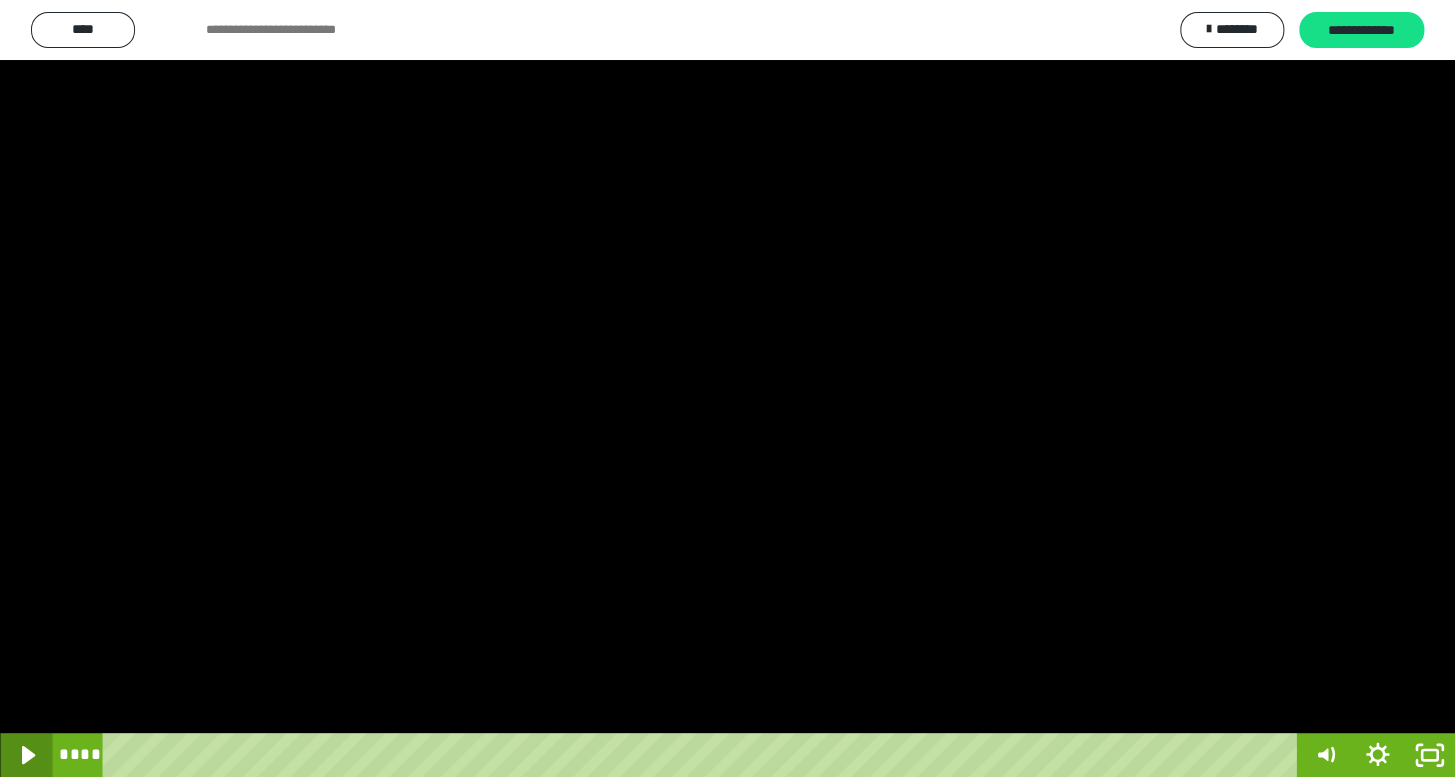 click 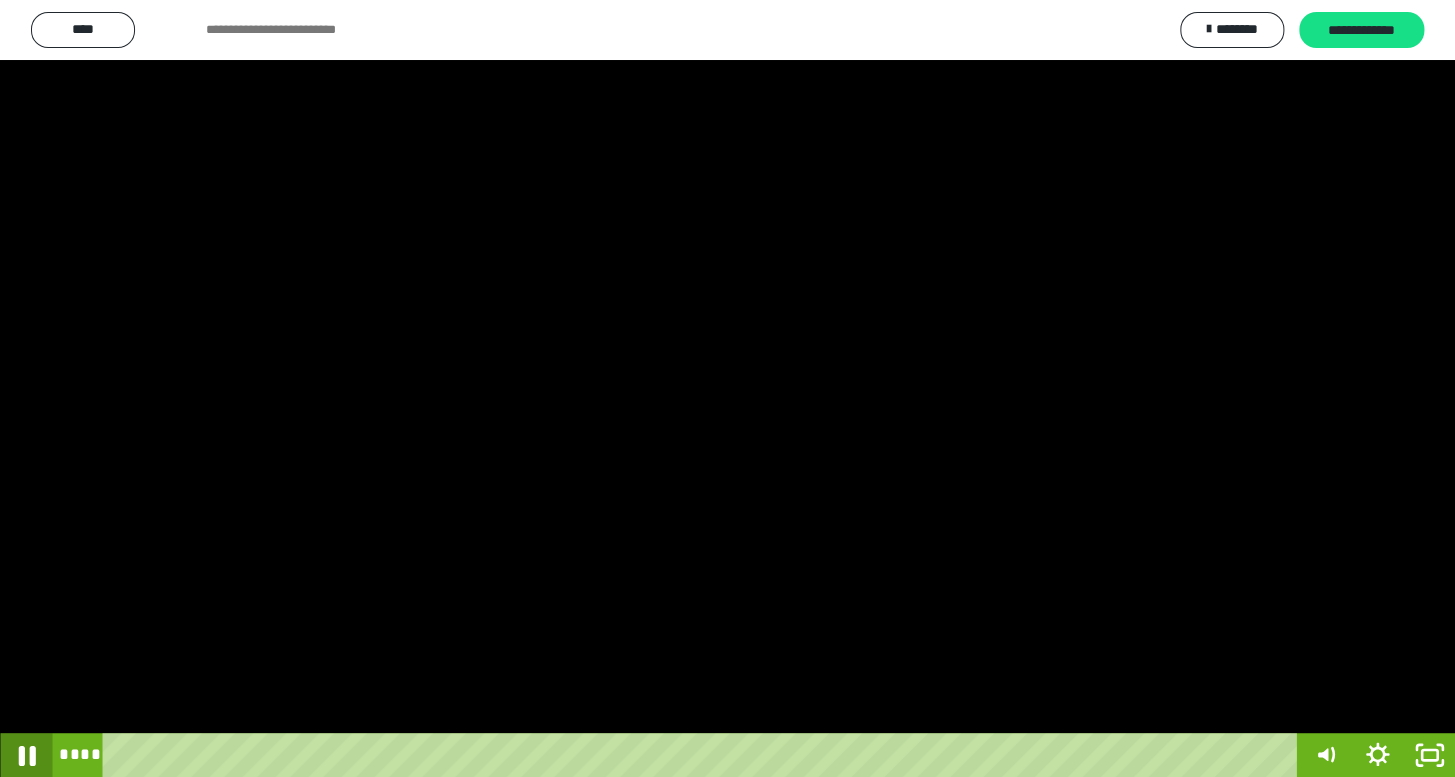 click 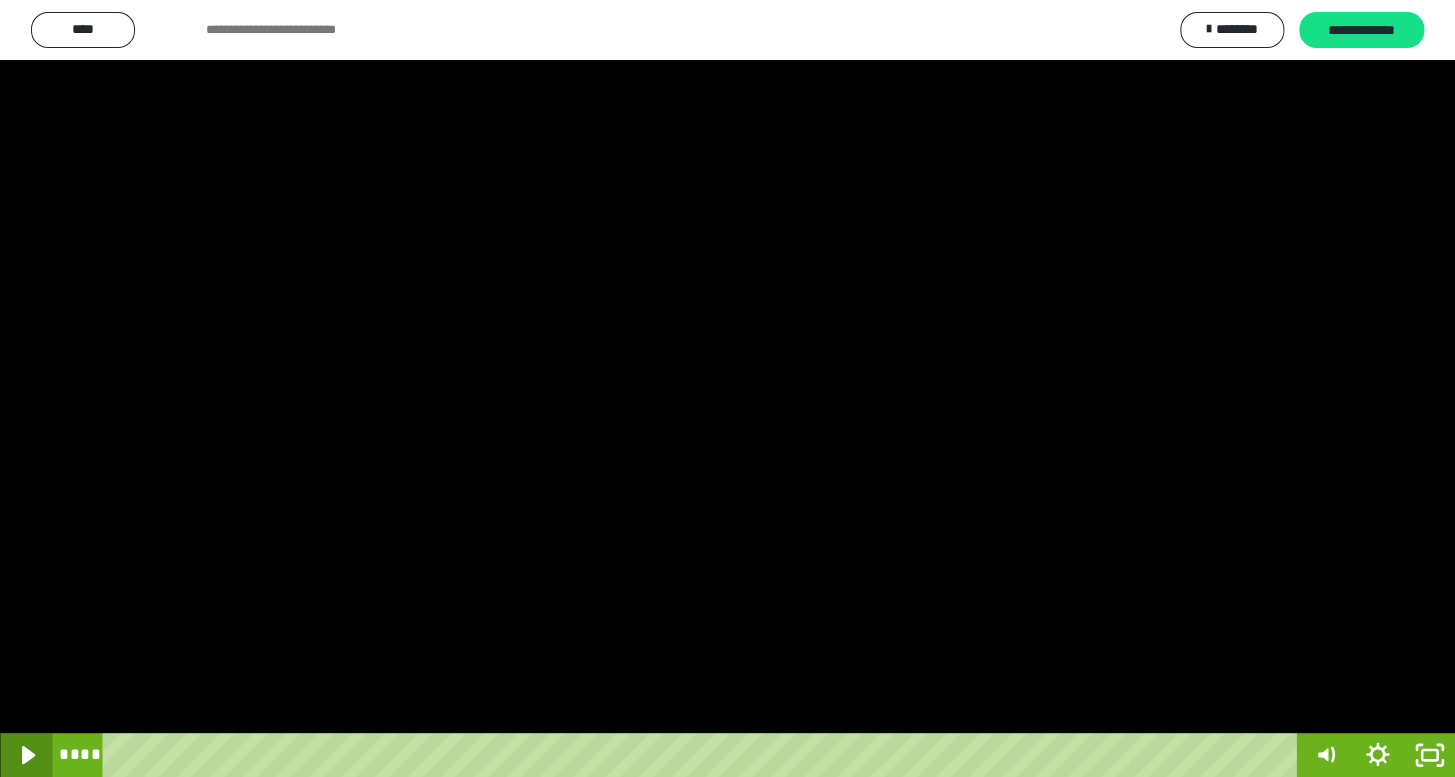 click 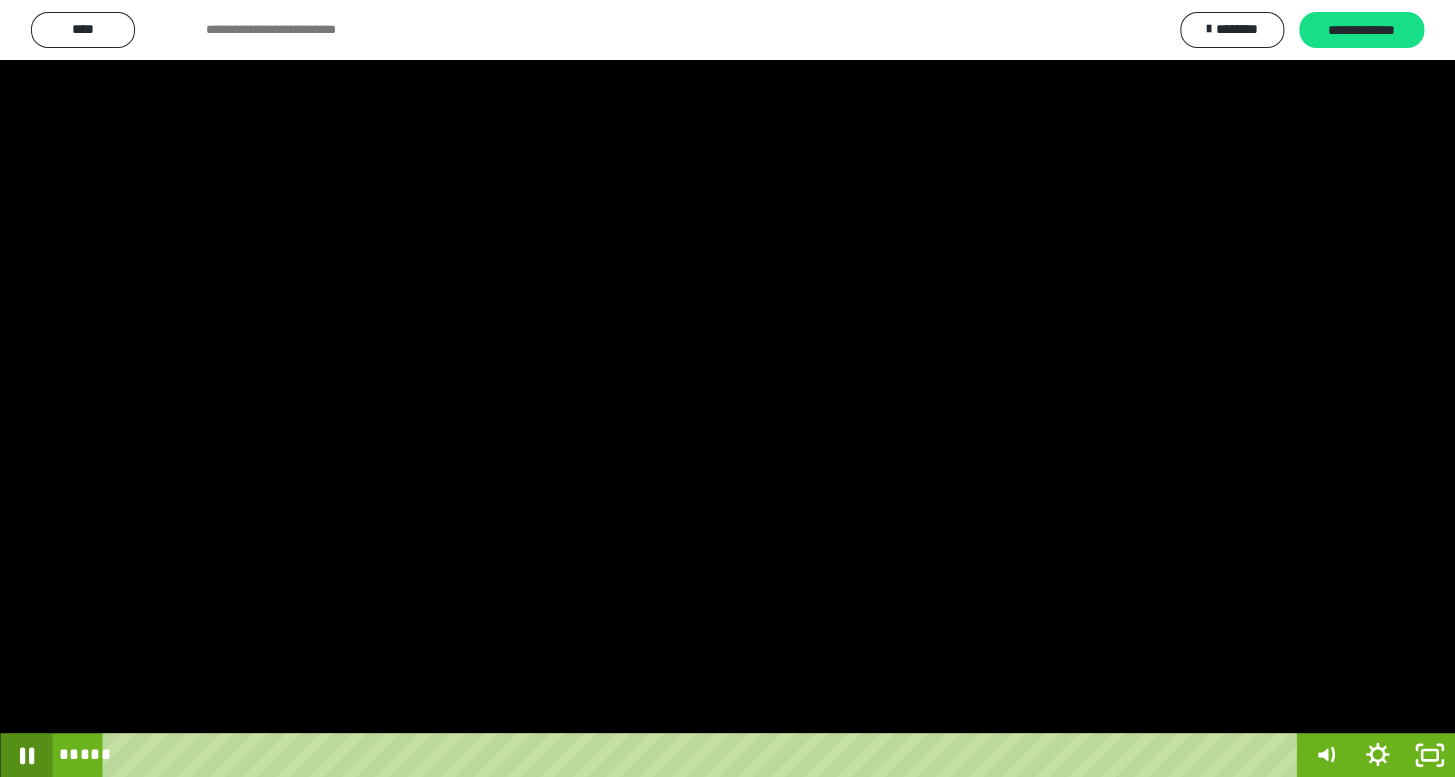 click 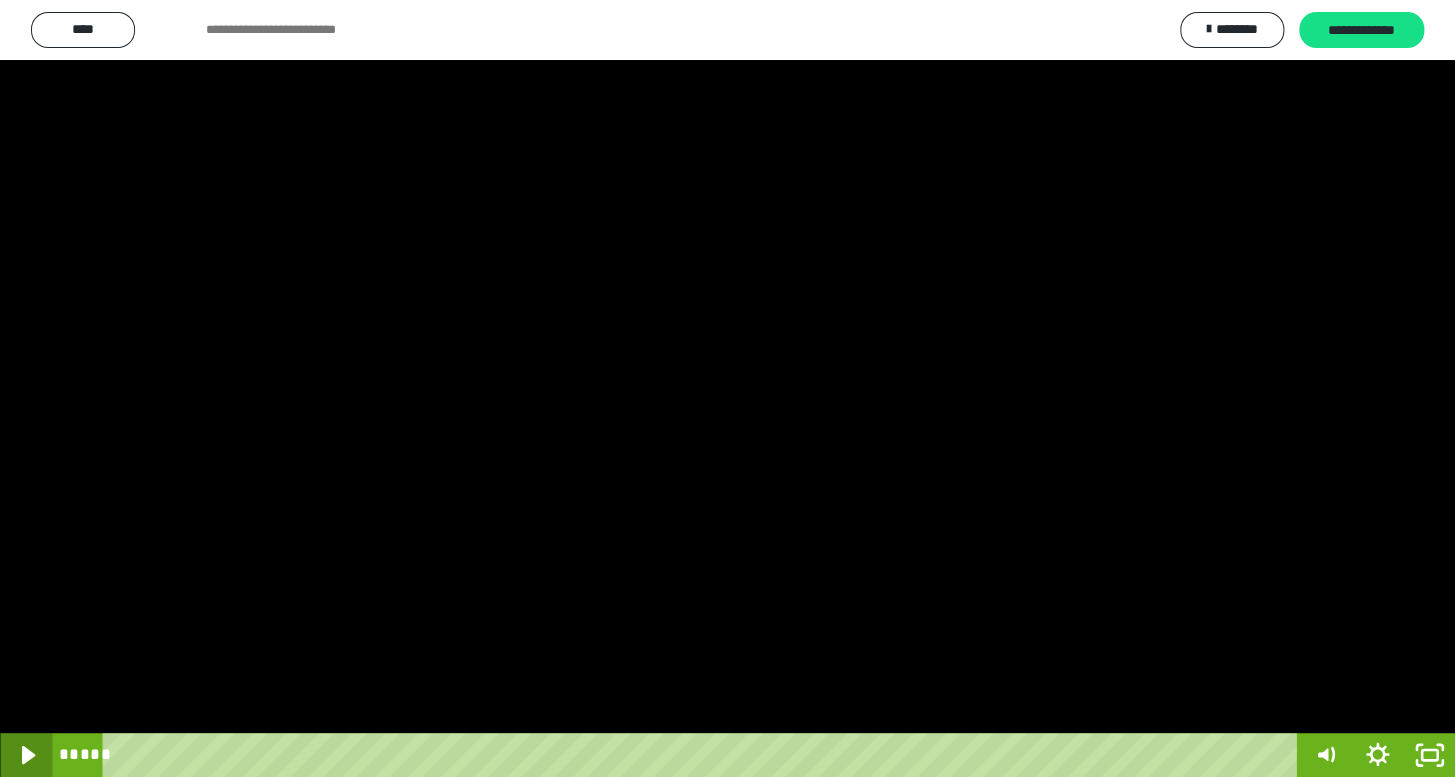 click 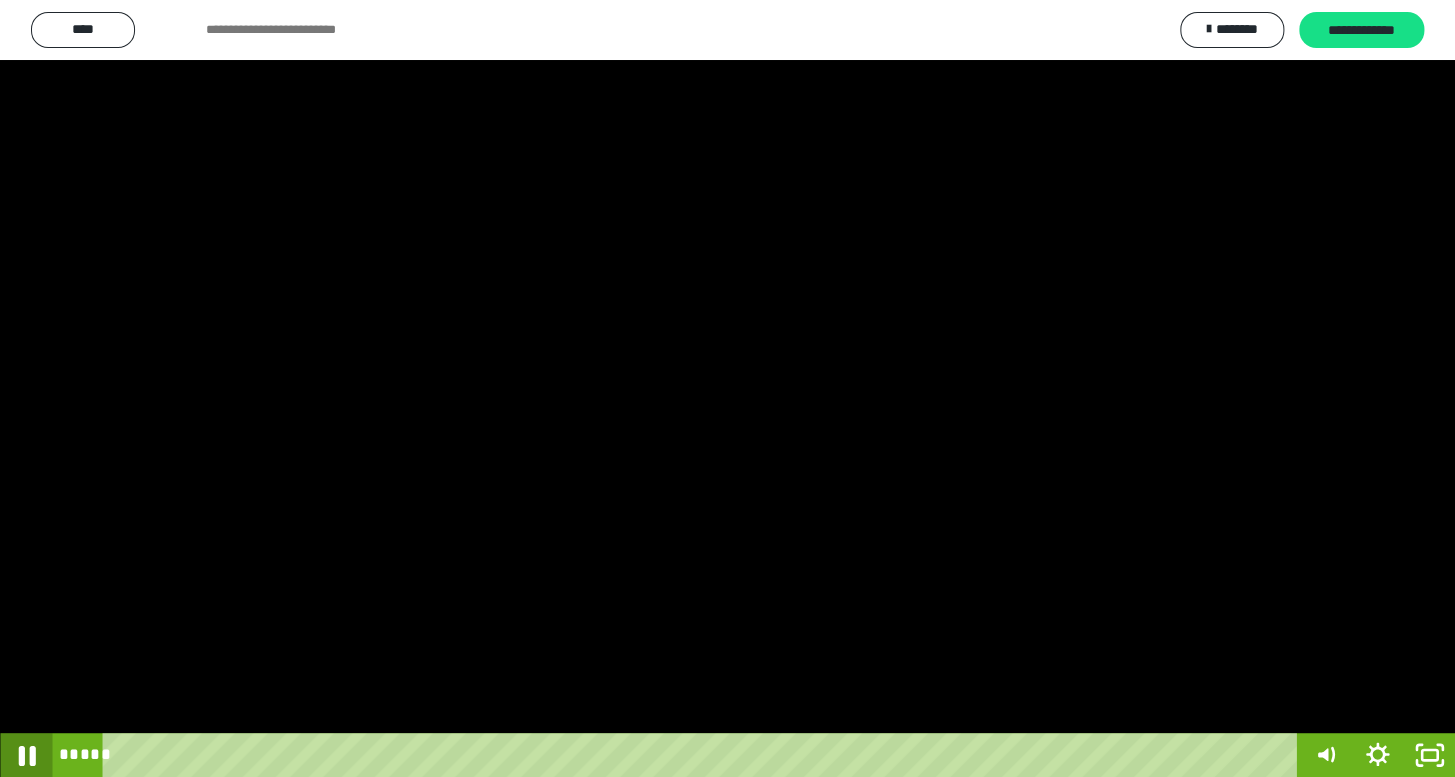 click 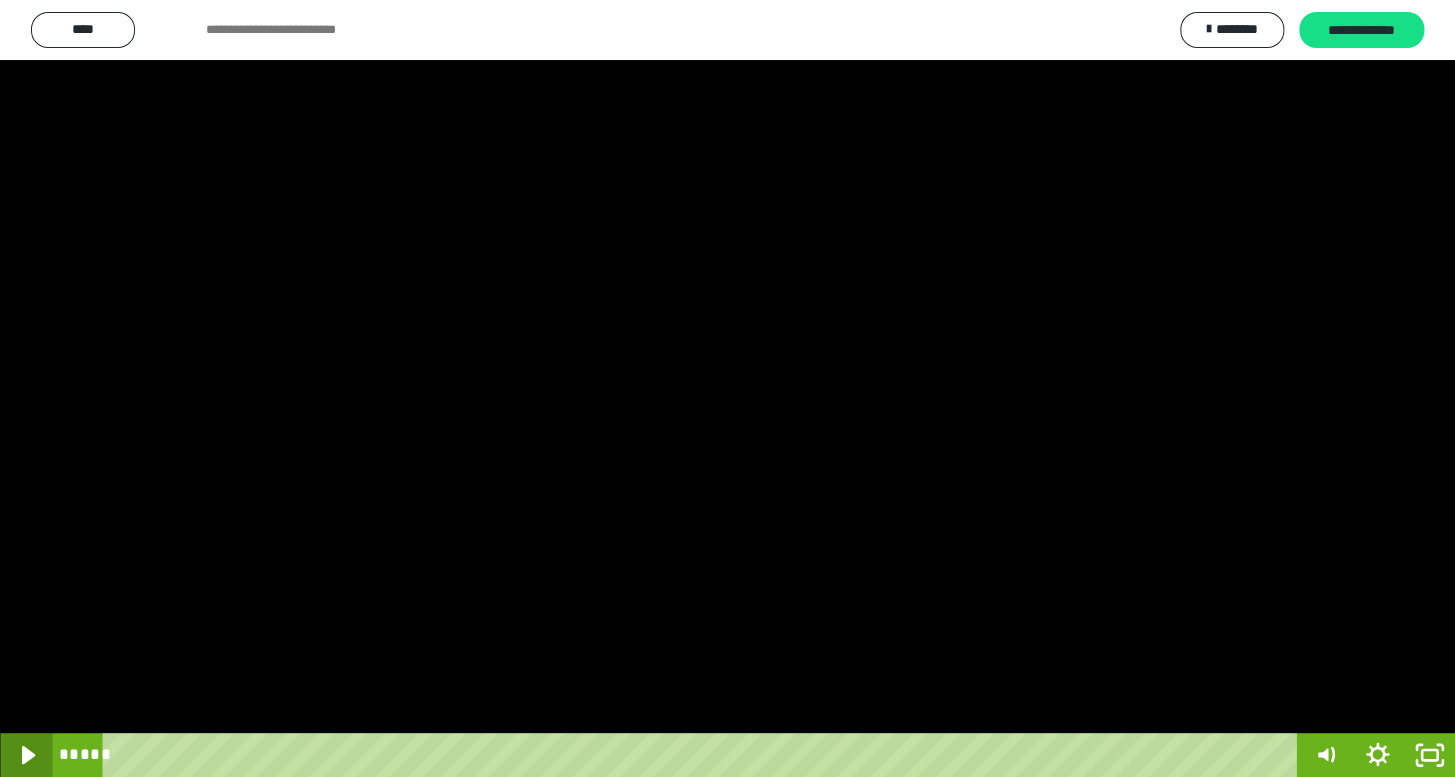 click 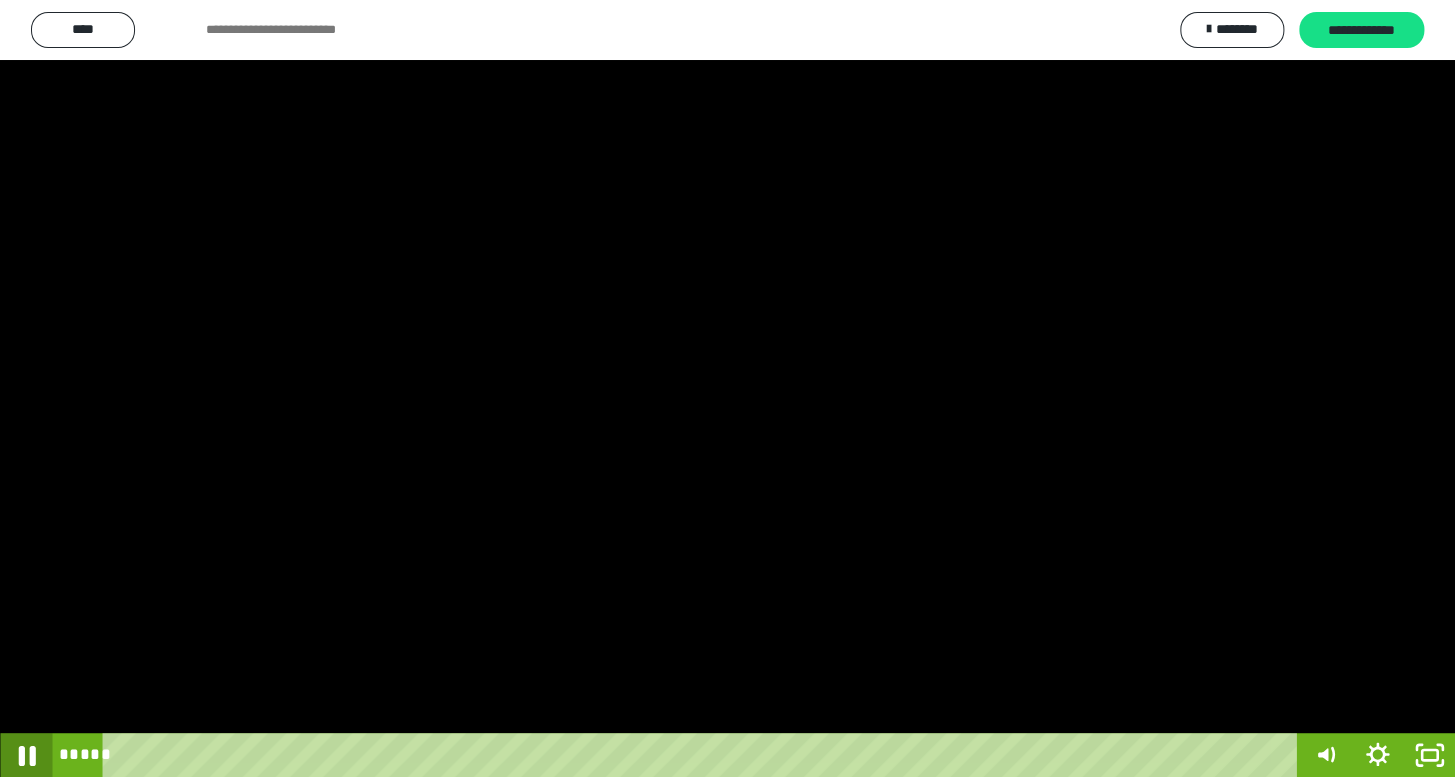 click 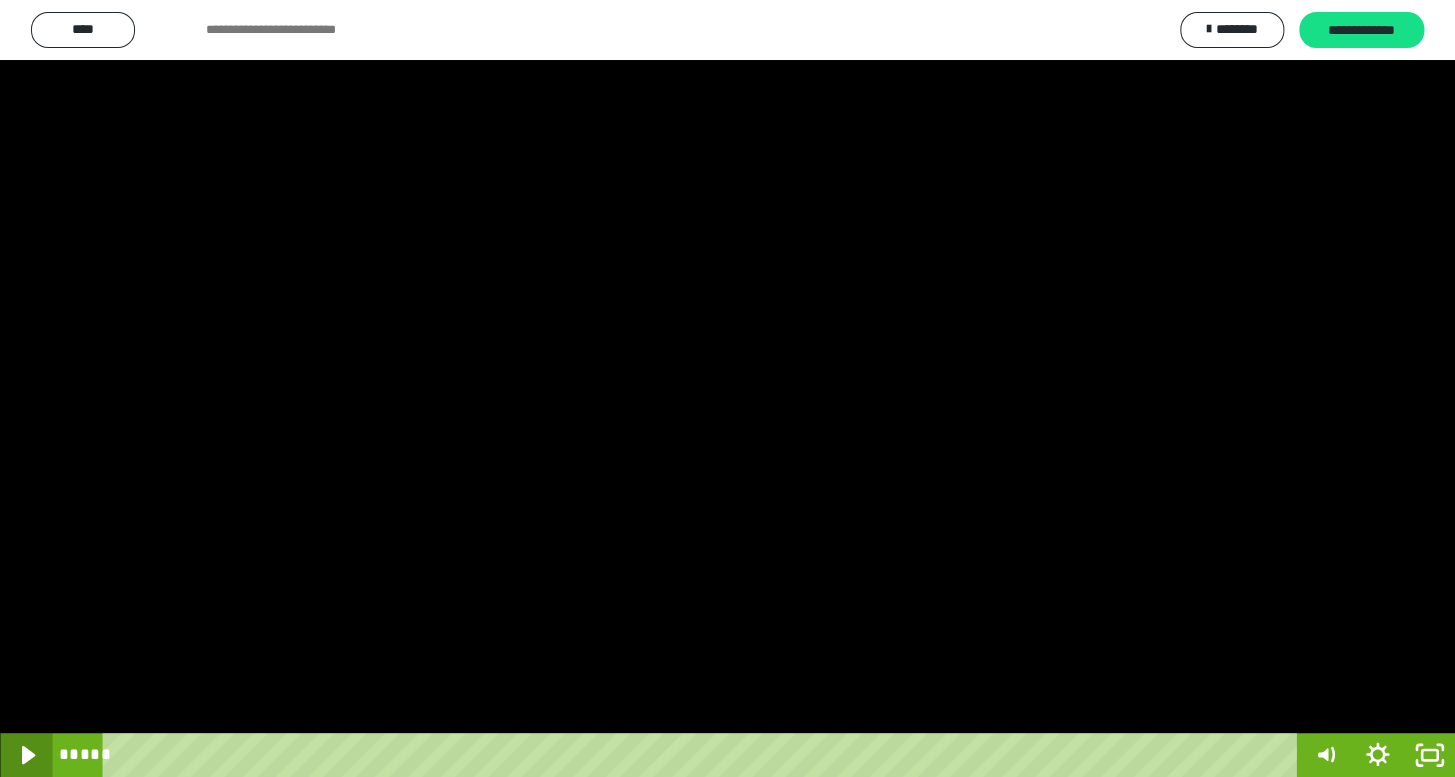 click 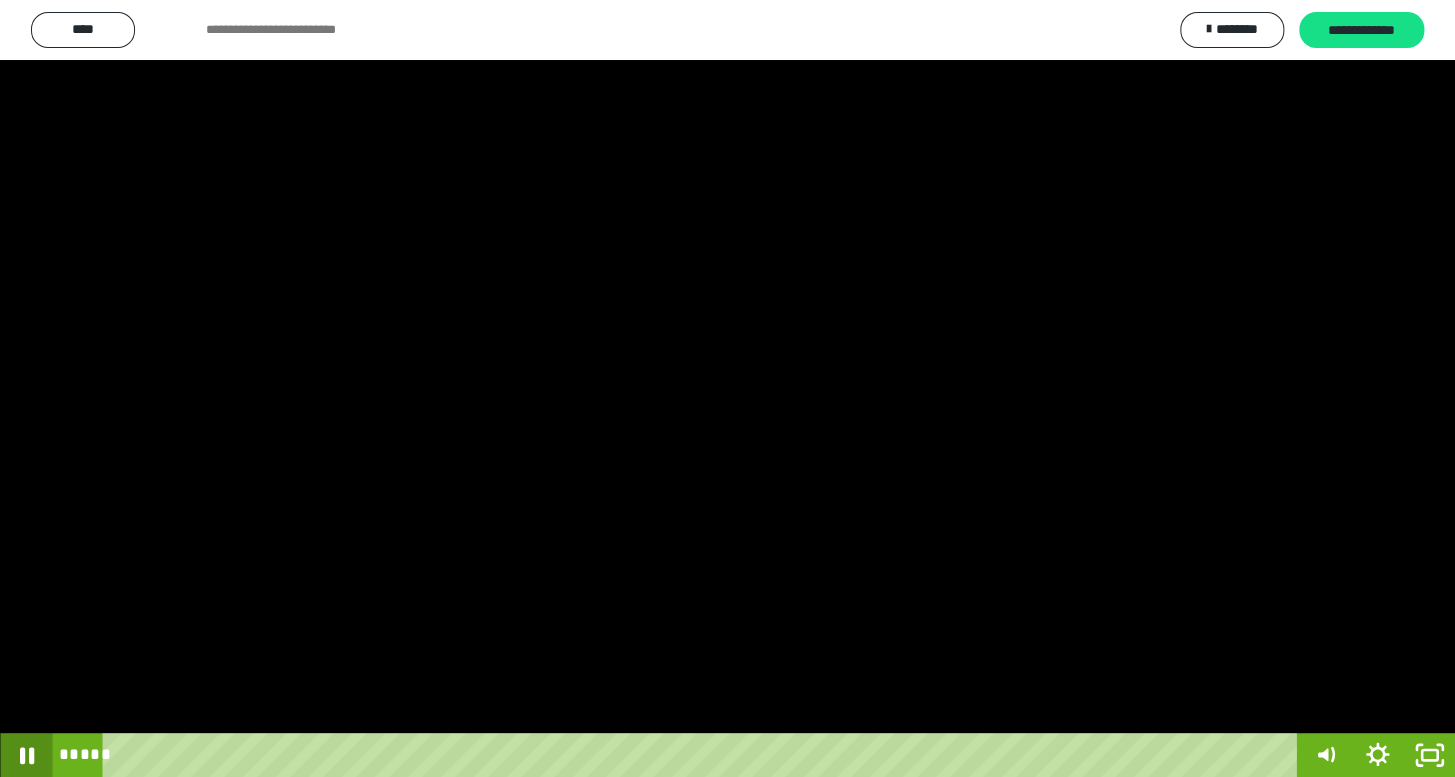 click 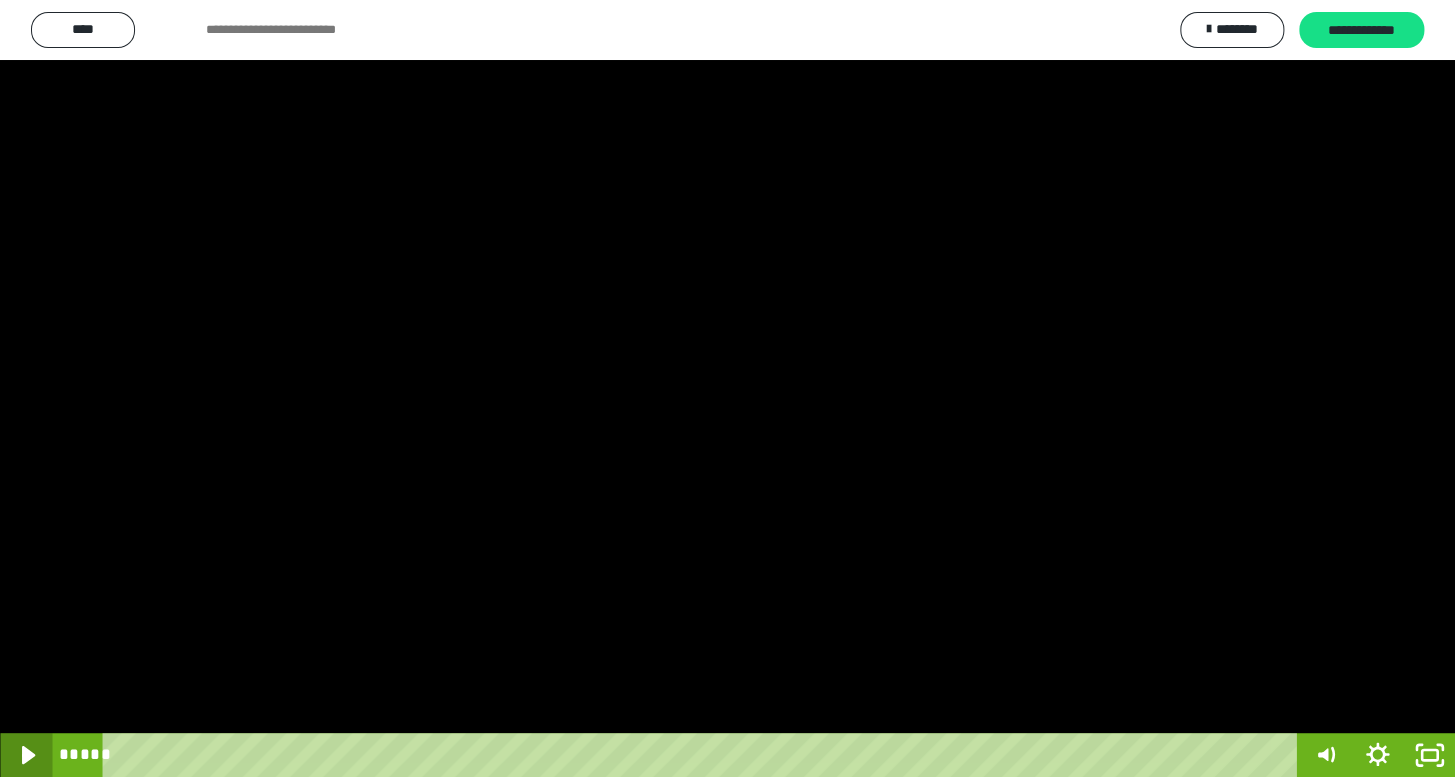 click 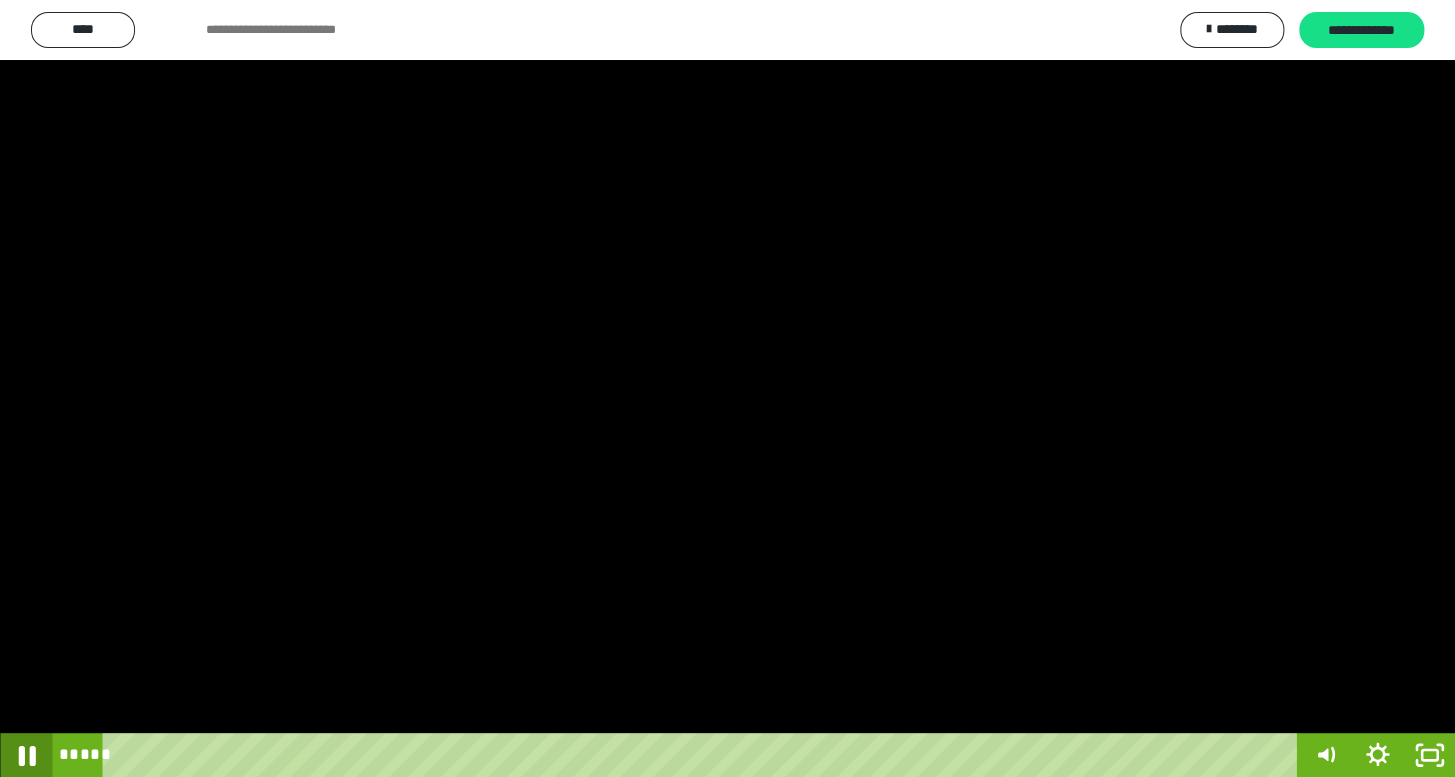 click 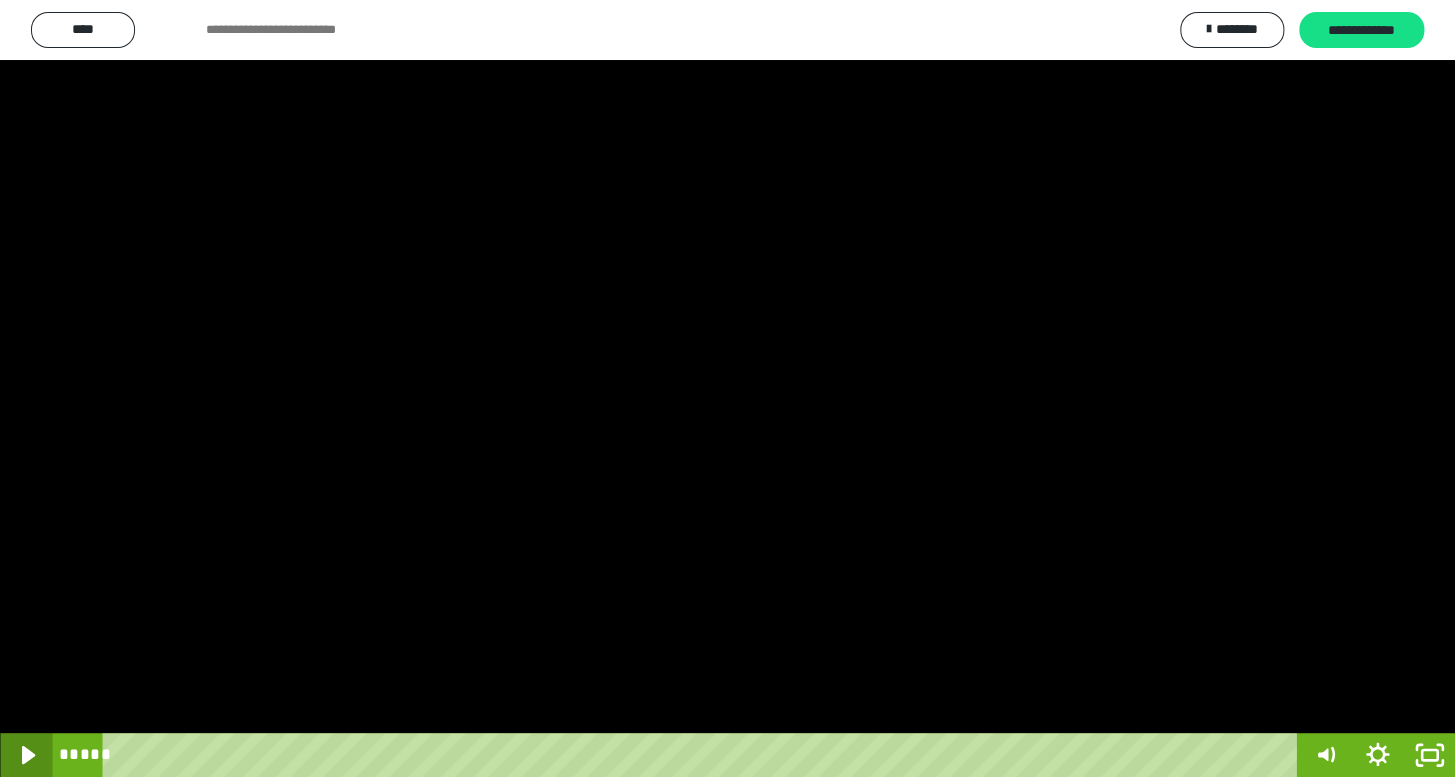 type 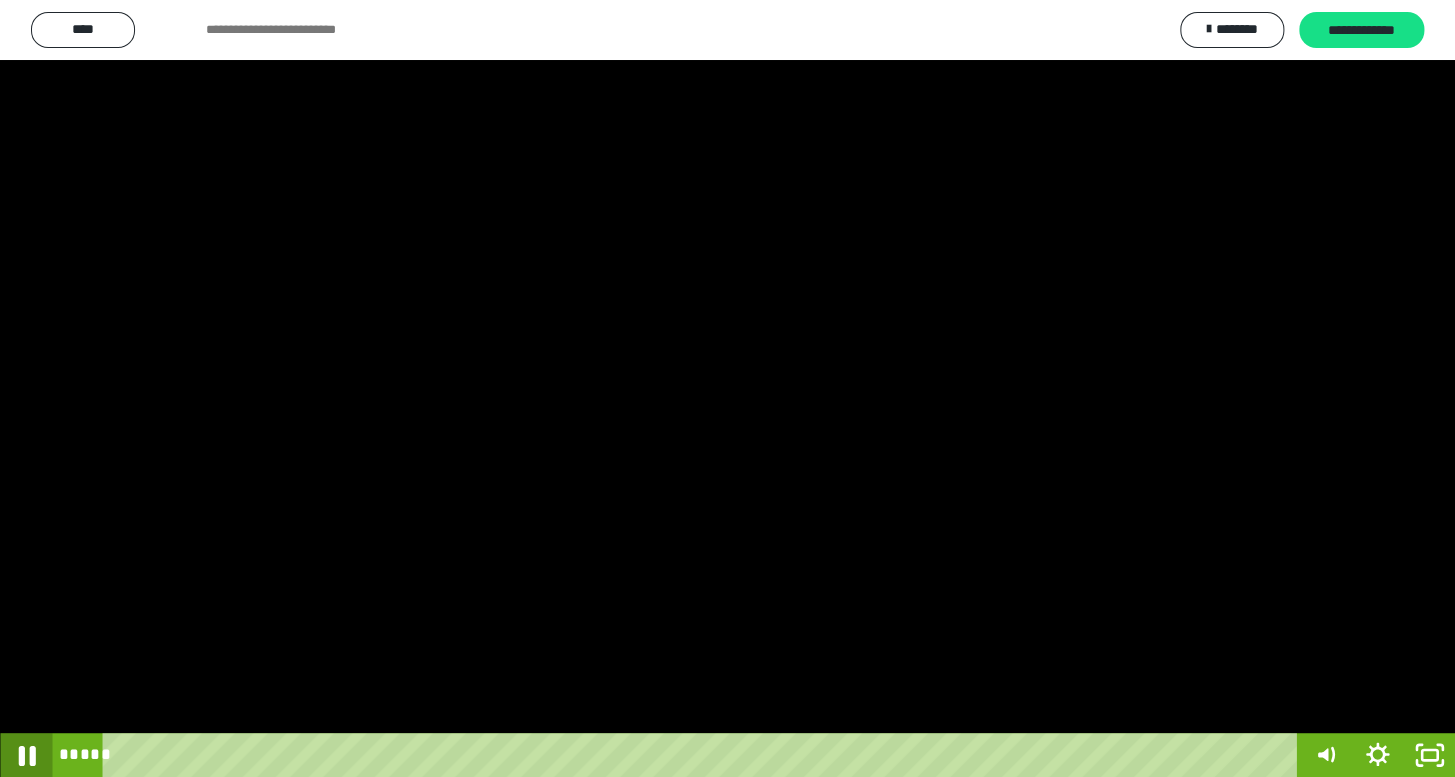 click 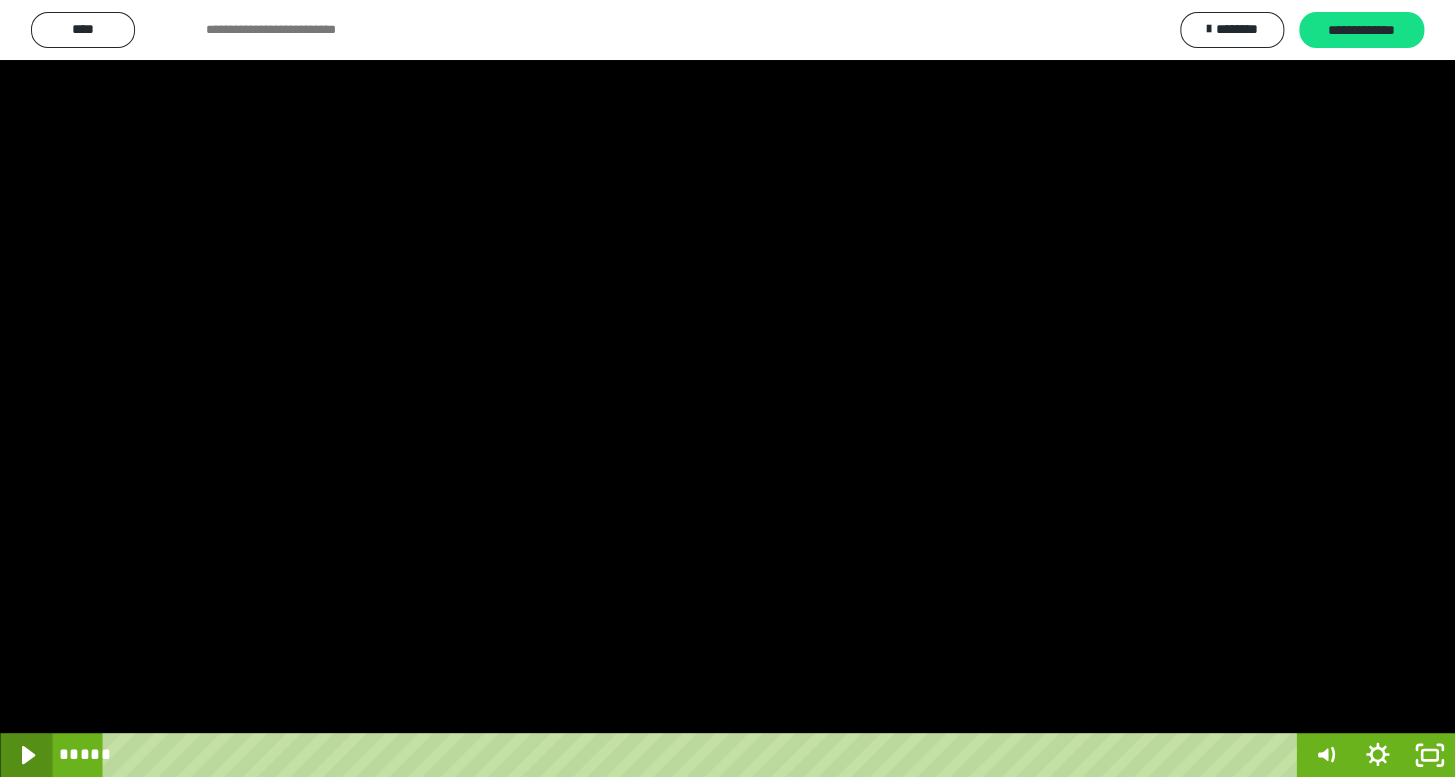 click 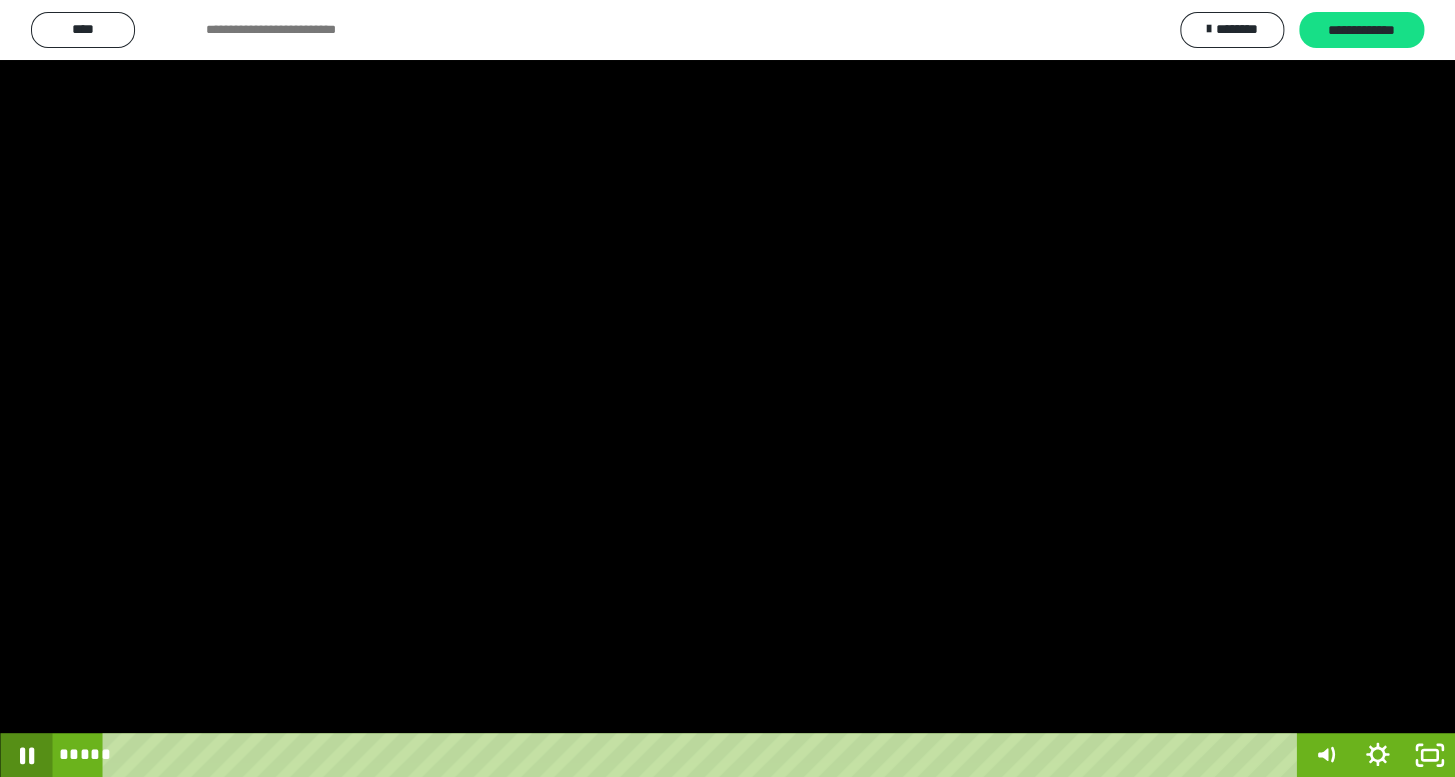 click 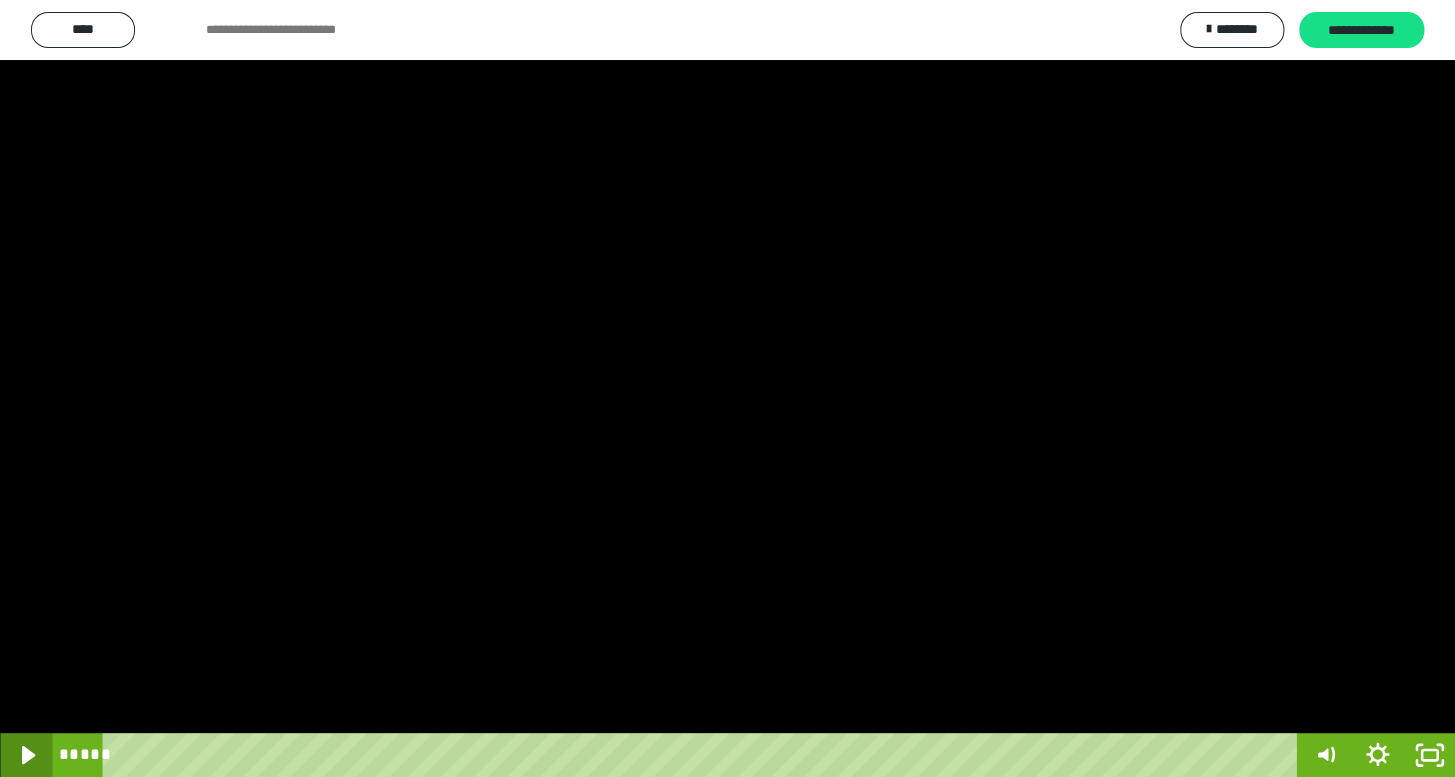 click at bounding box center (26, 755) 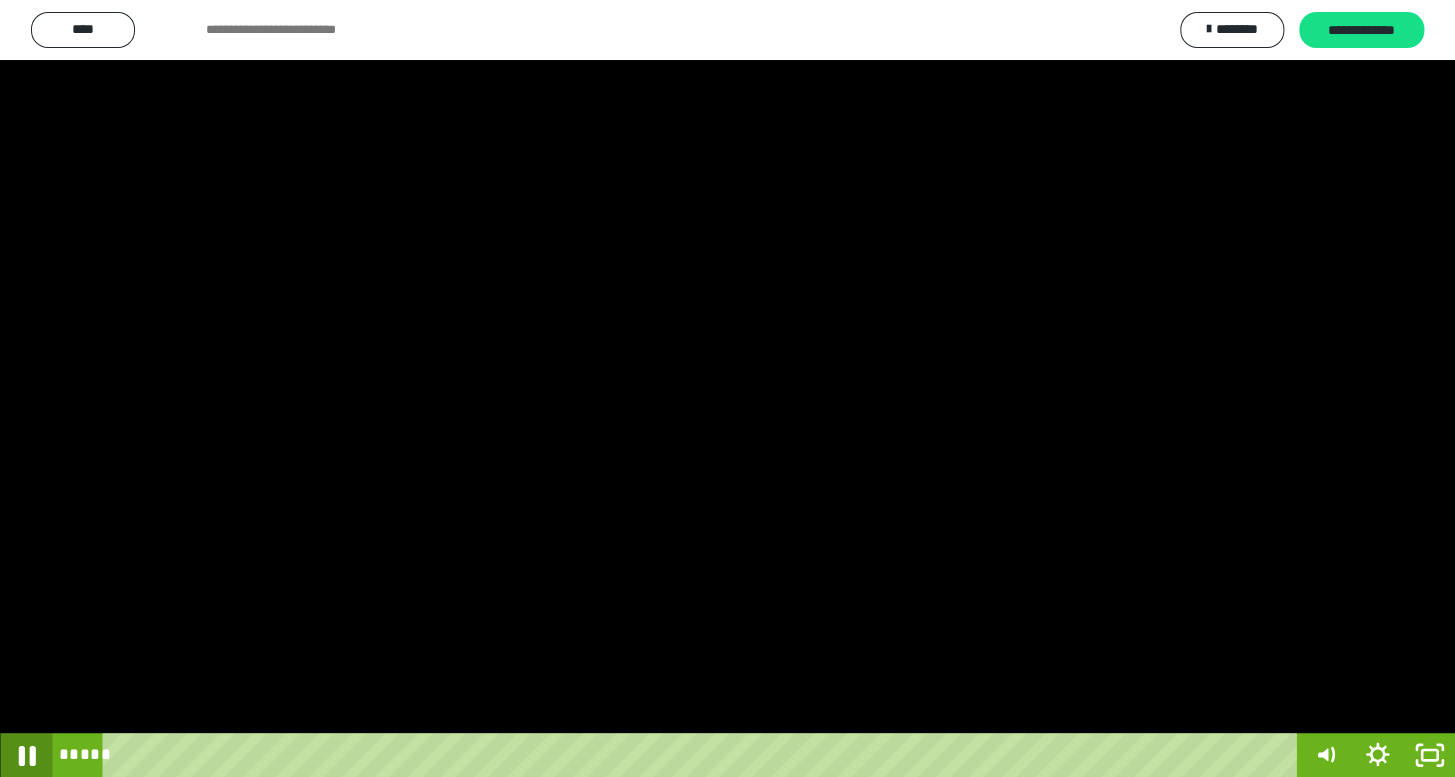 click 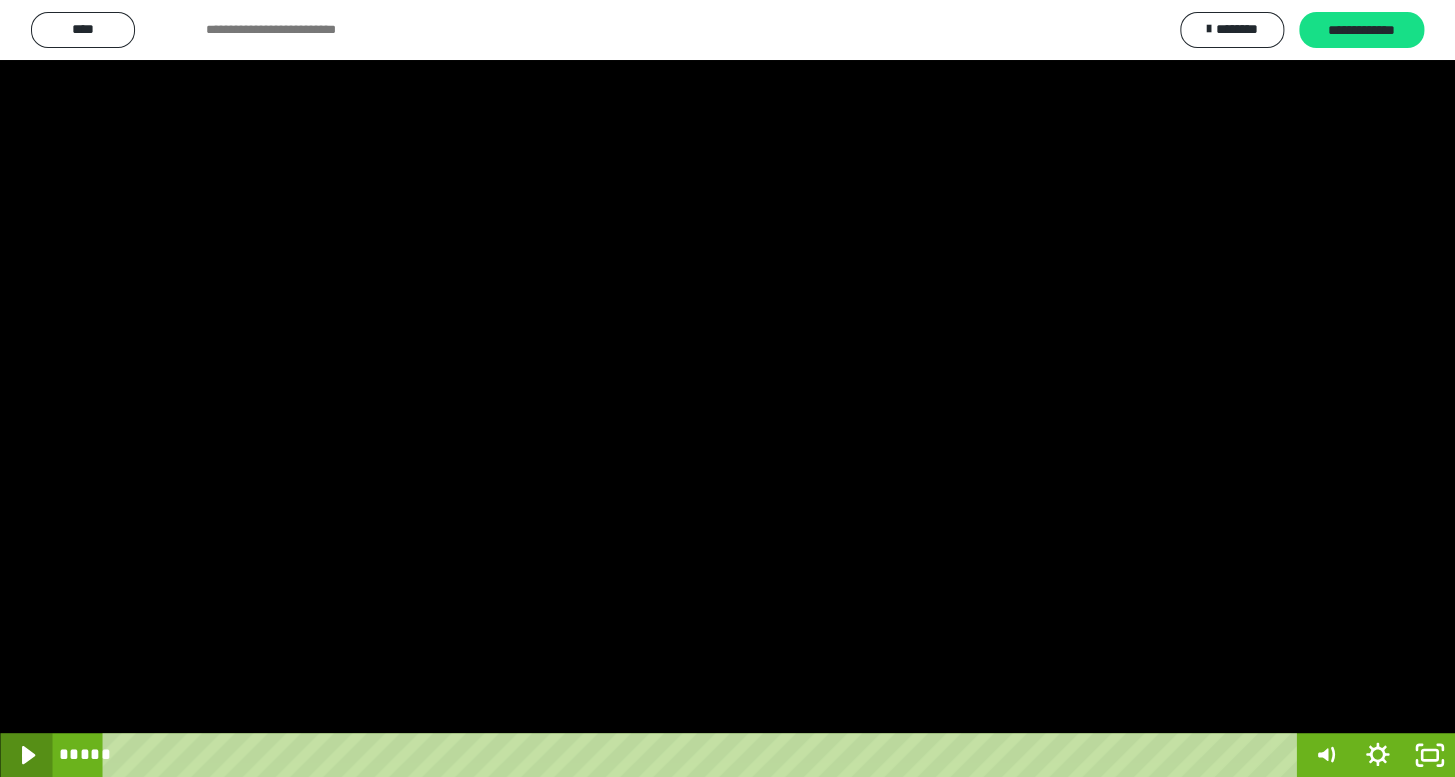 click 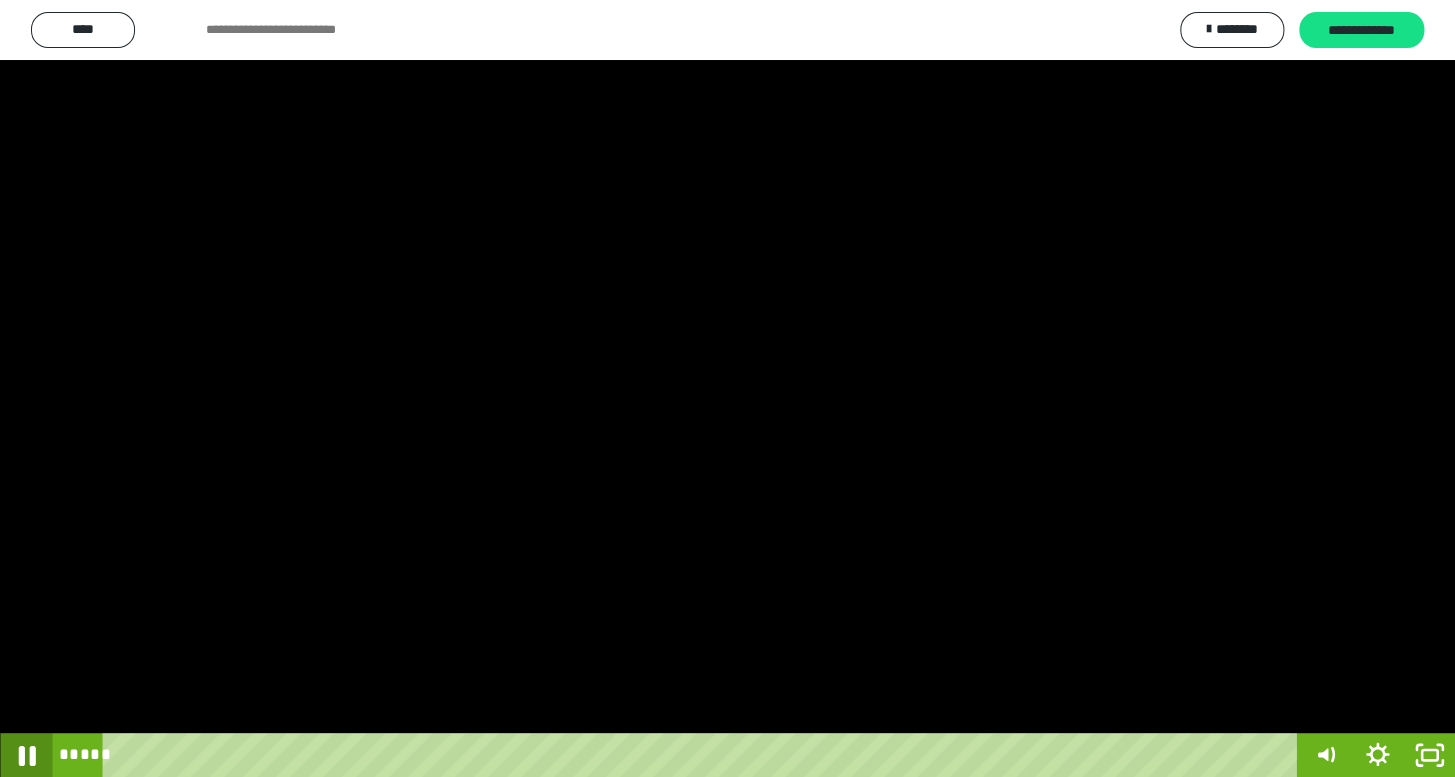 click 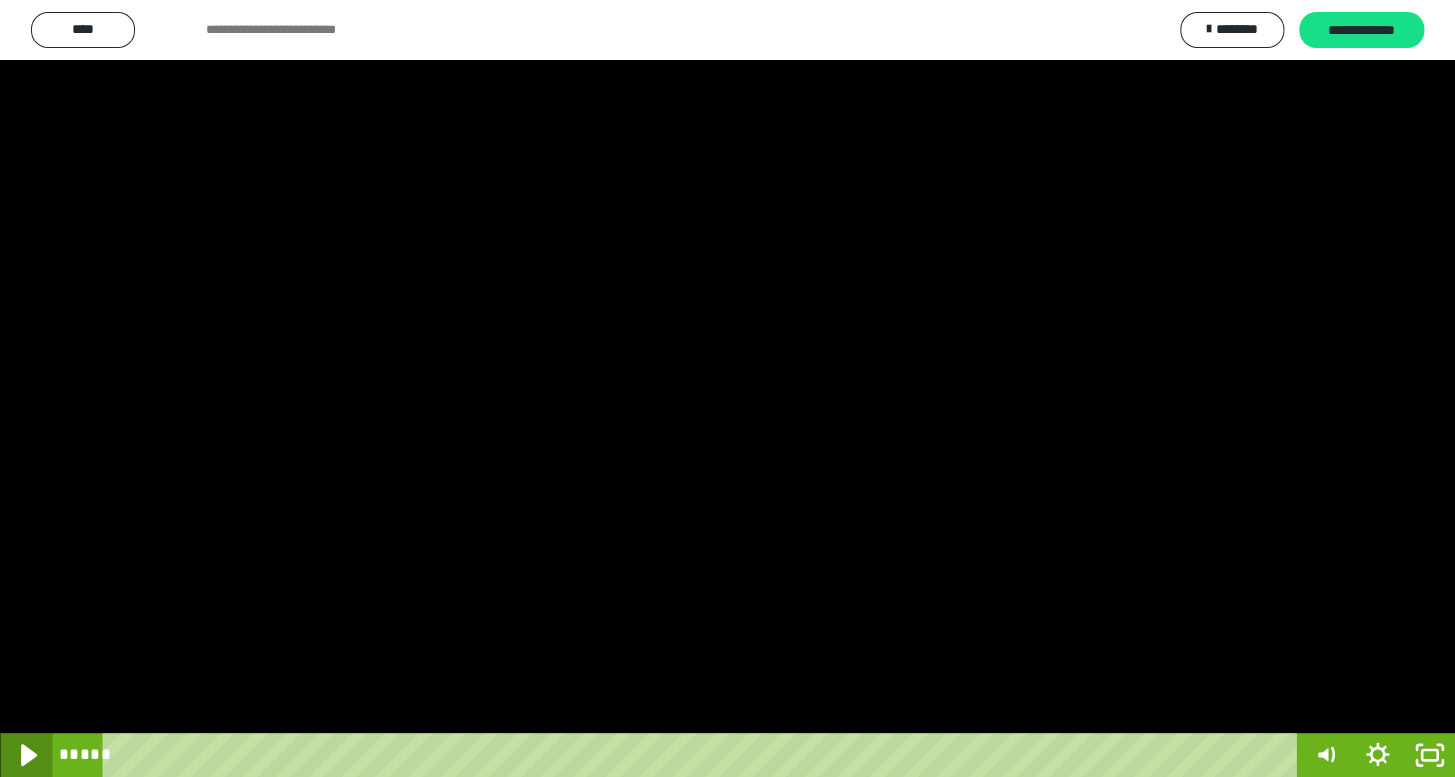 click 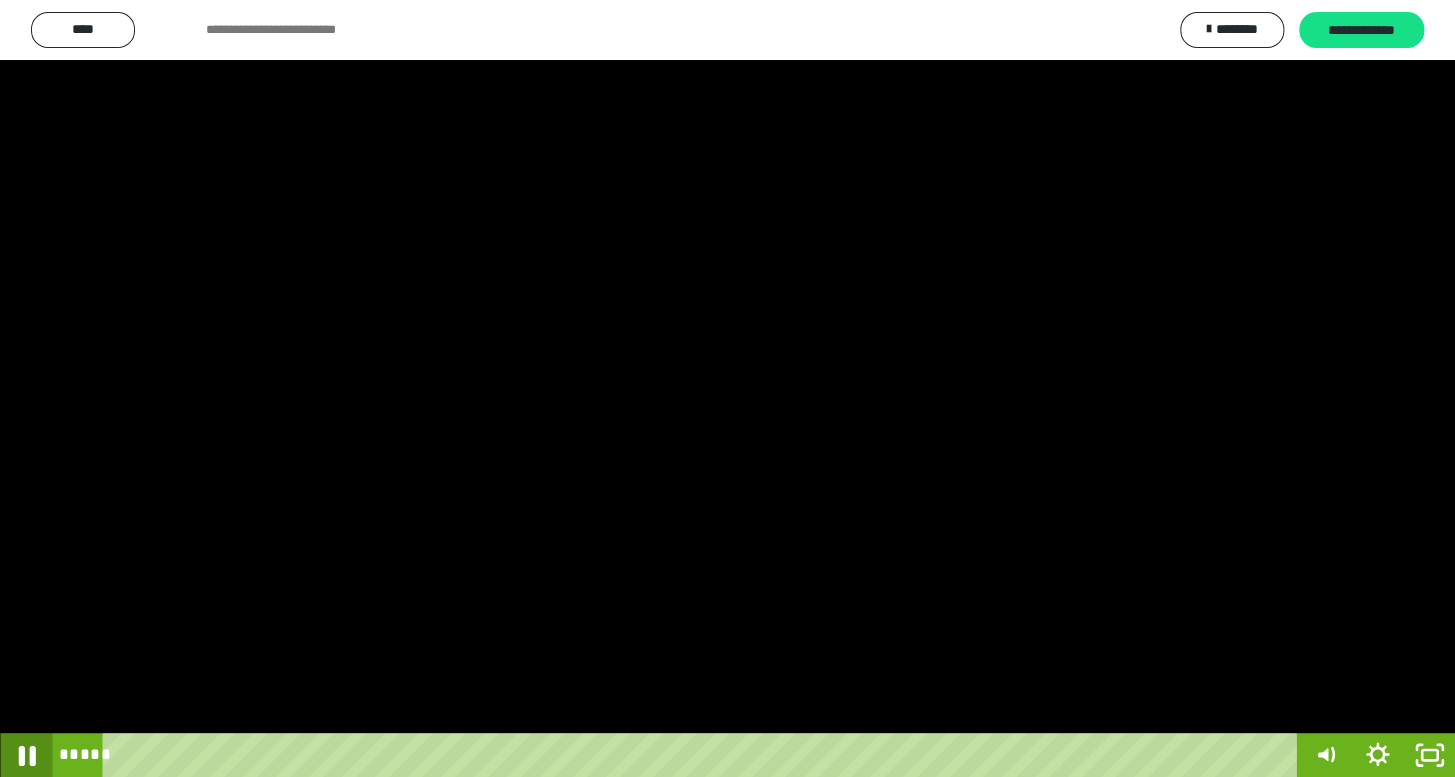 click 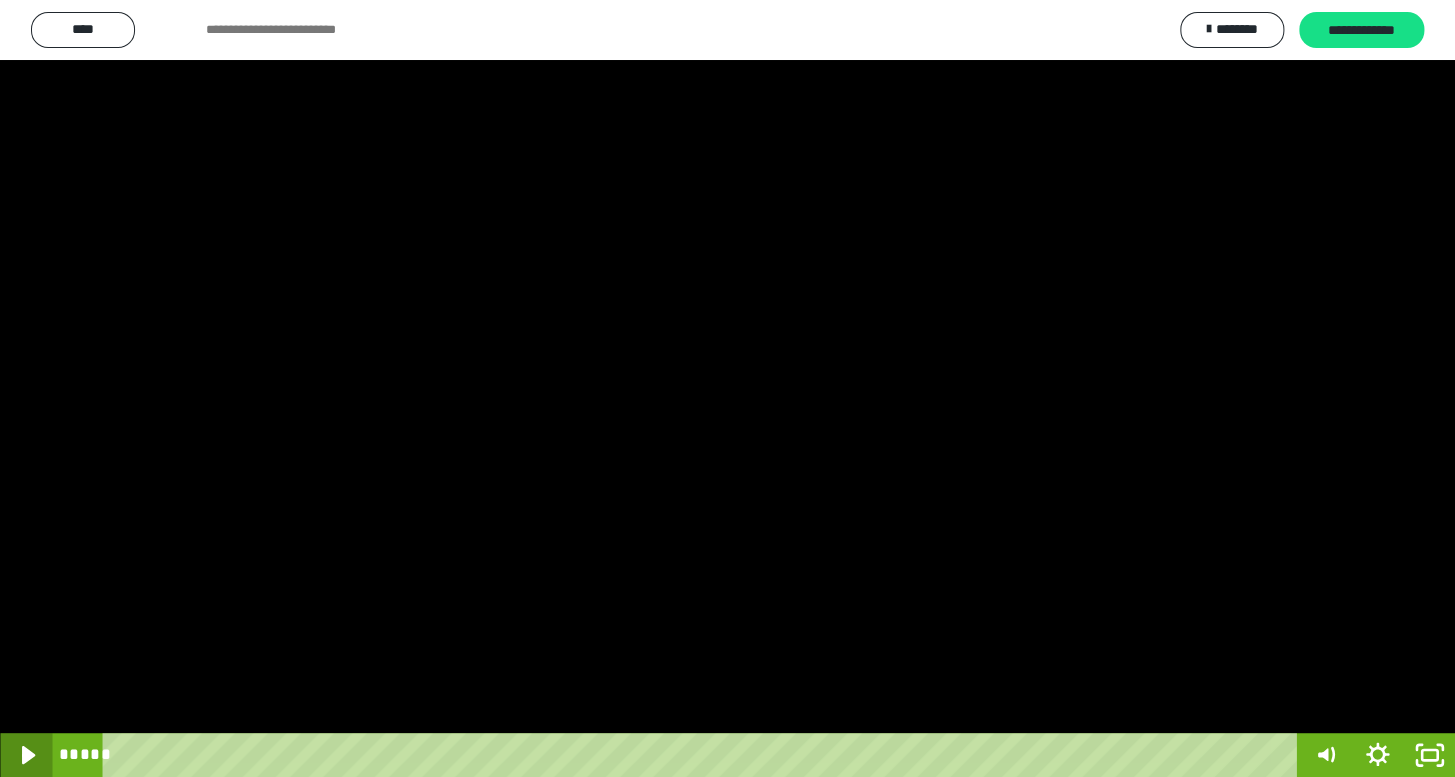 click 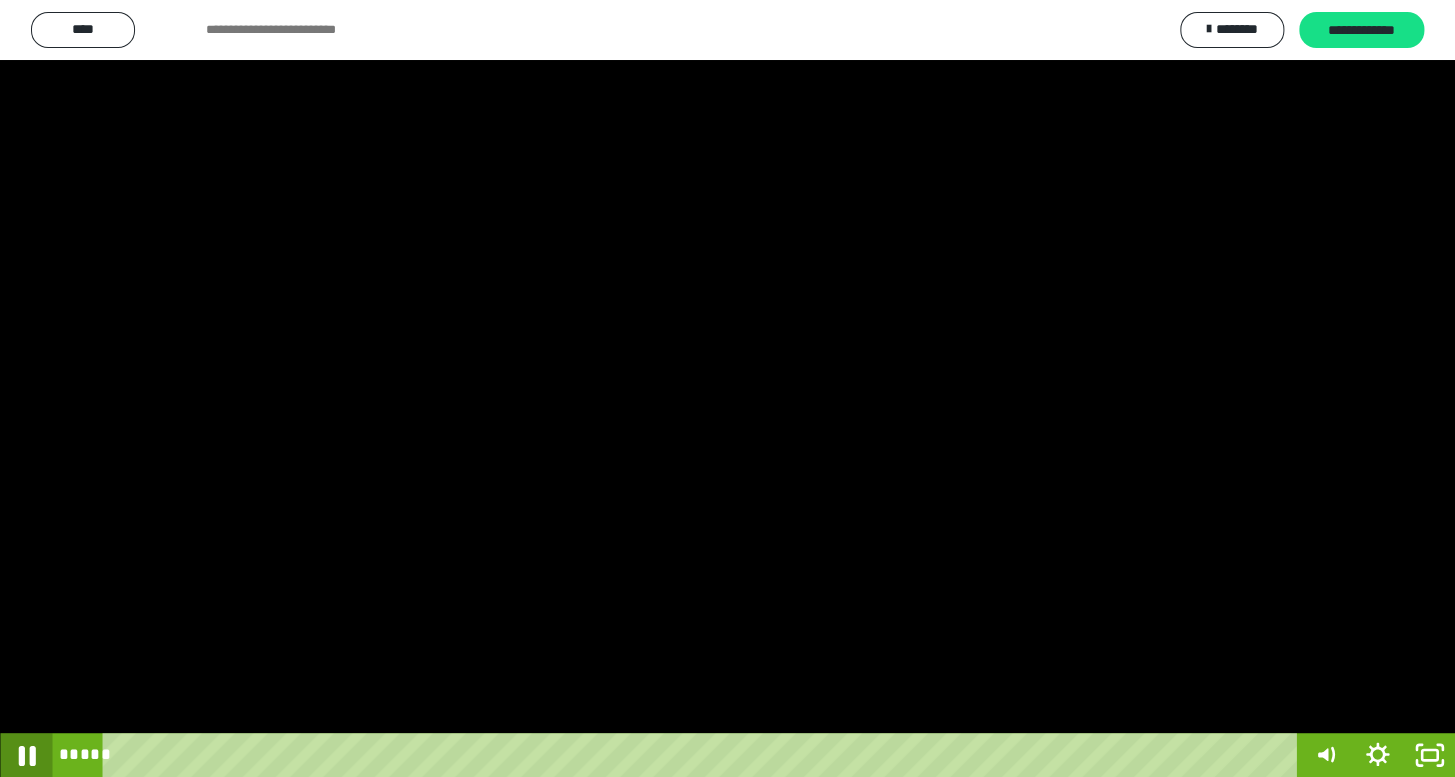 click 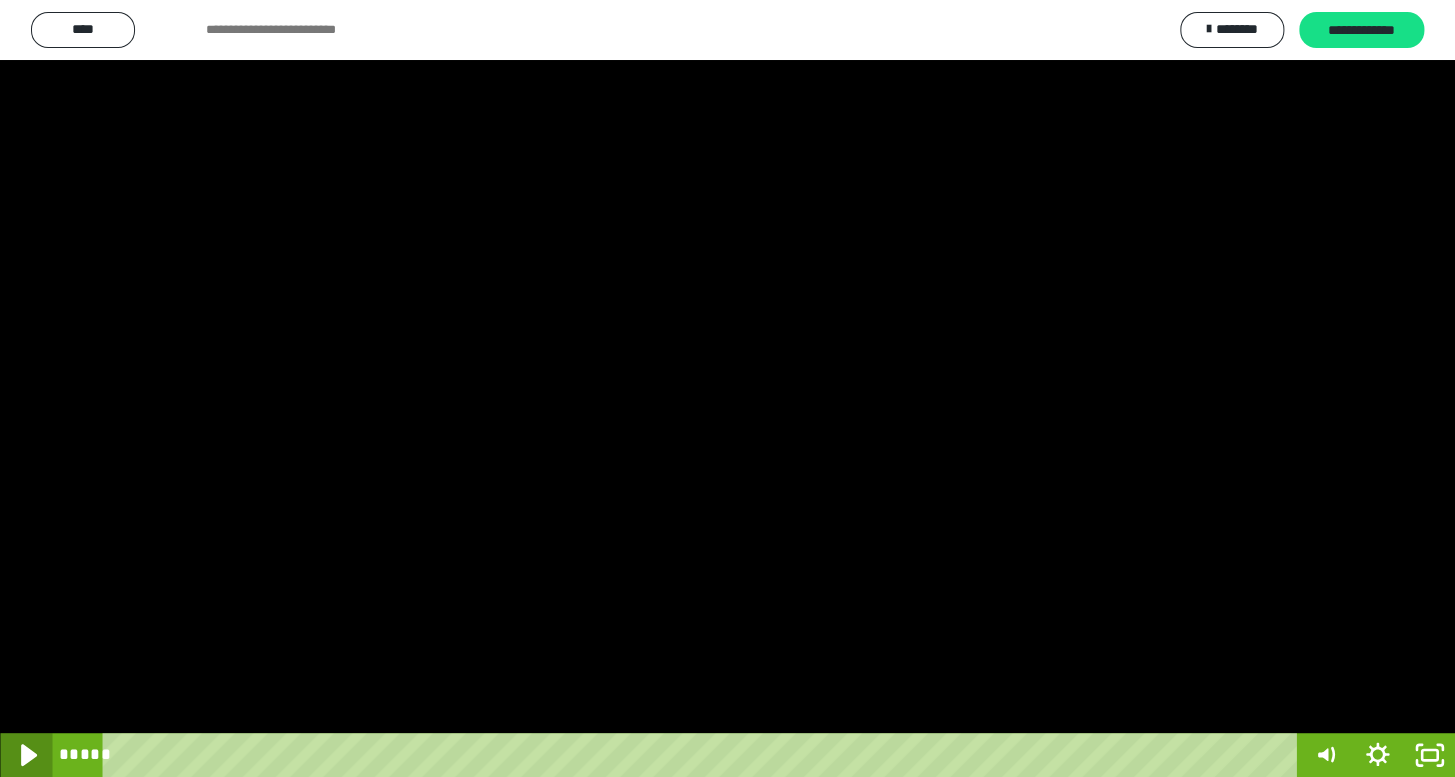 click 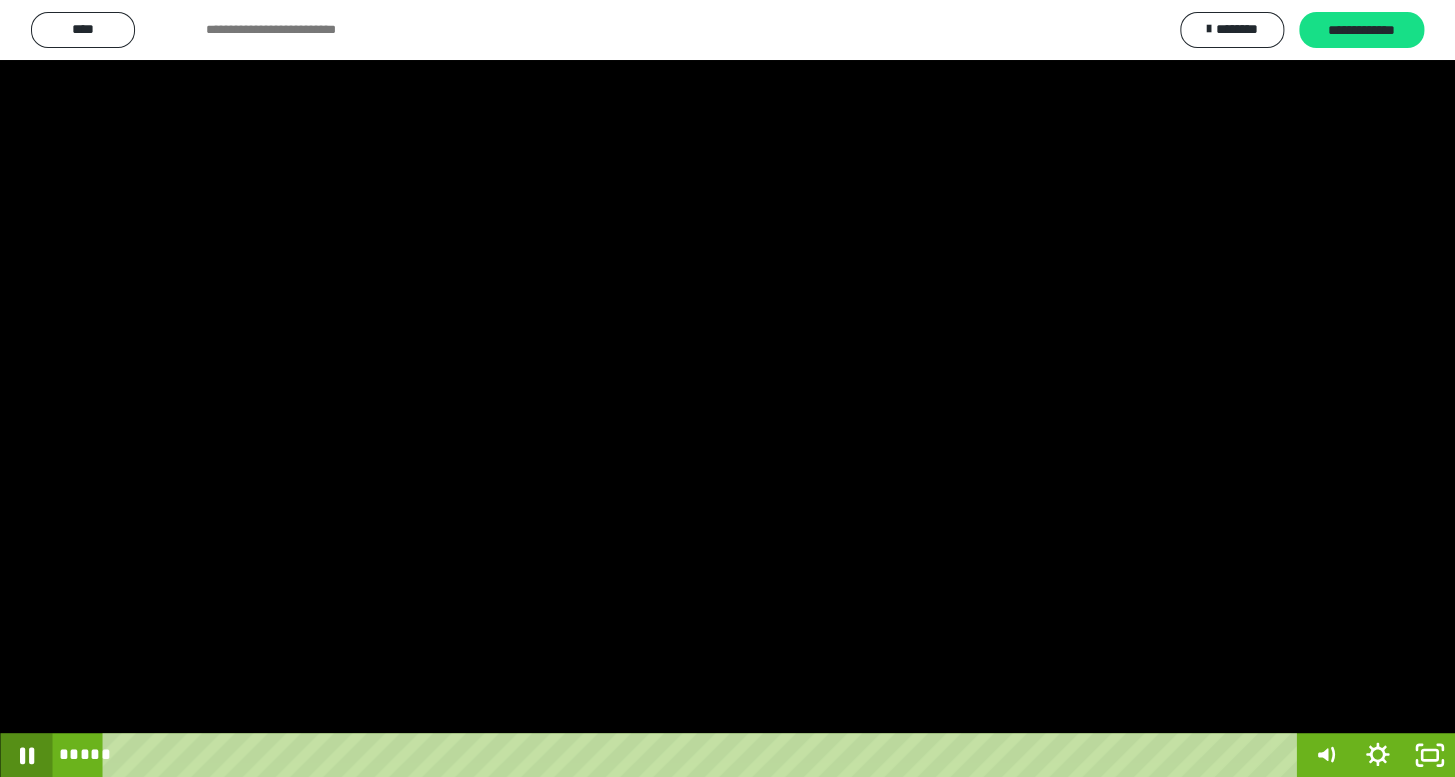 click 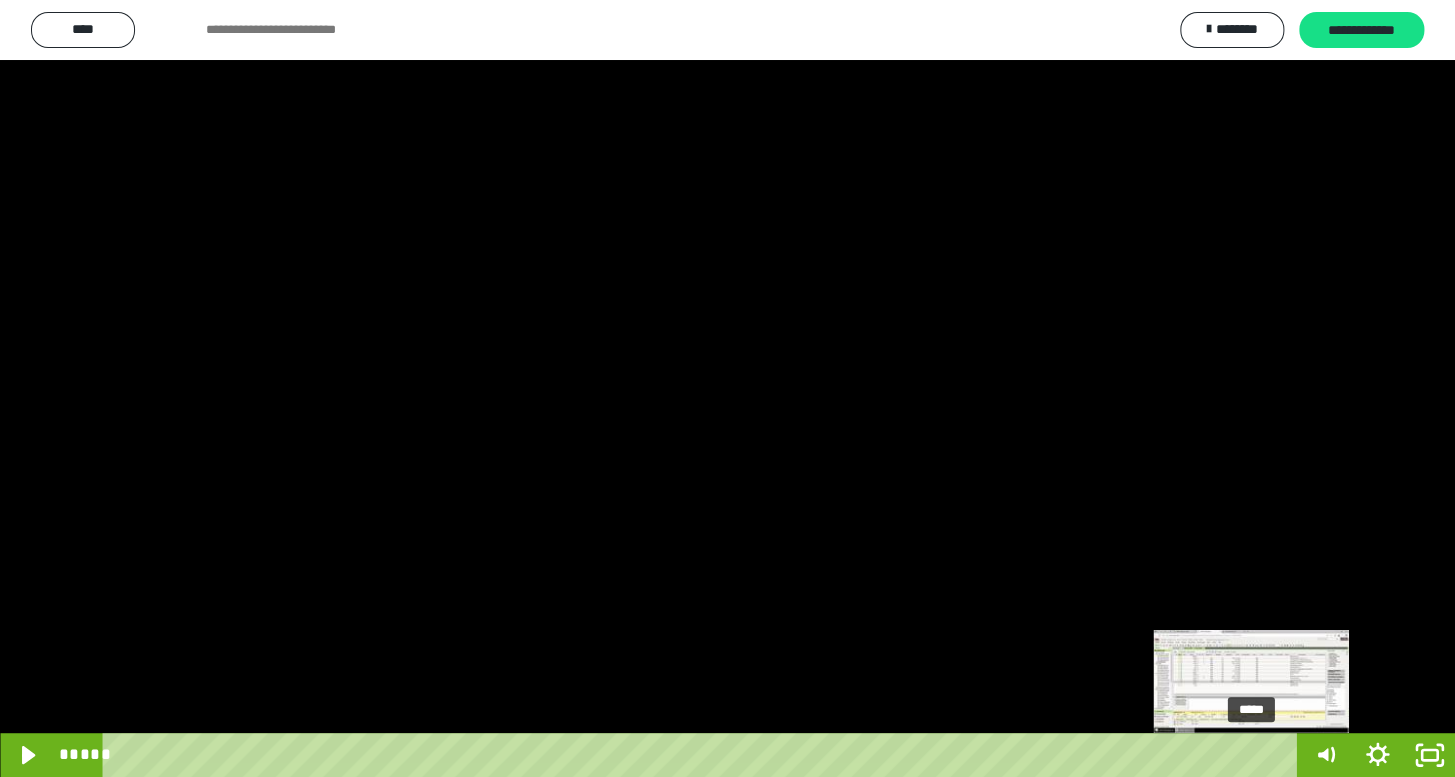 click at bounding box center (1251, 755) 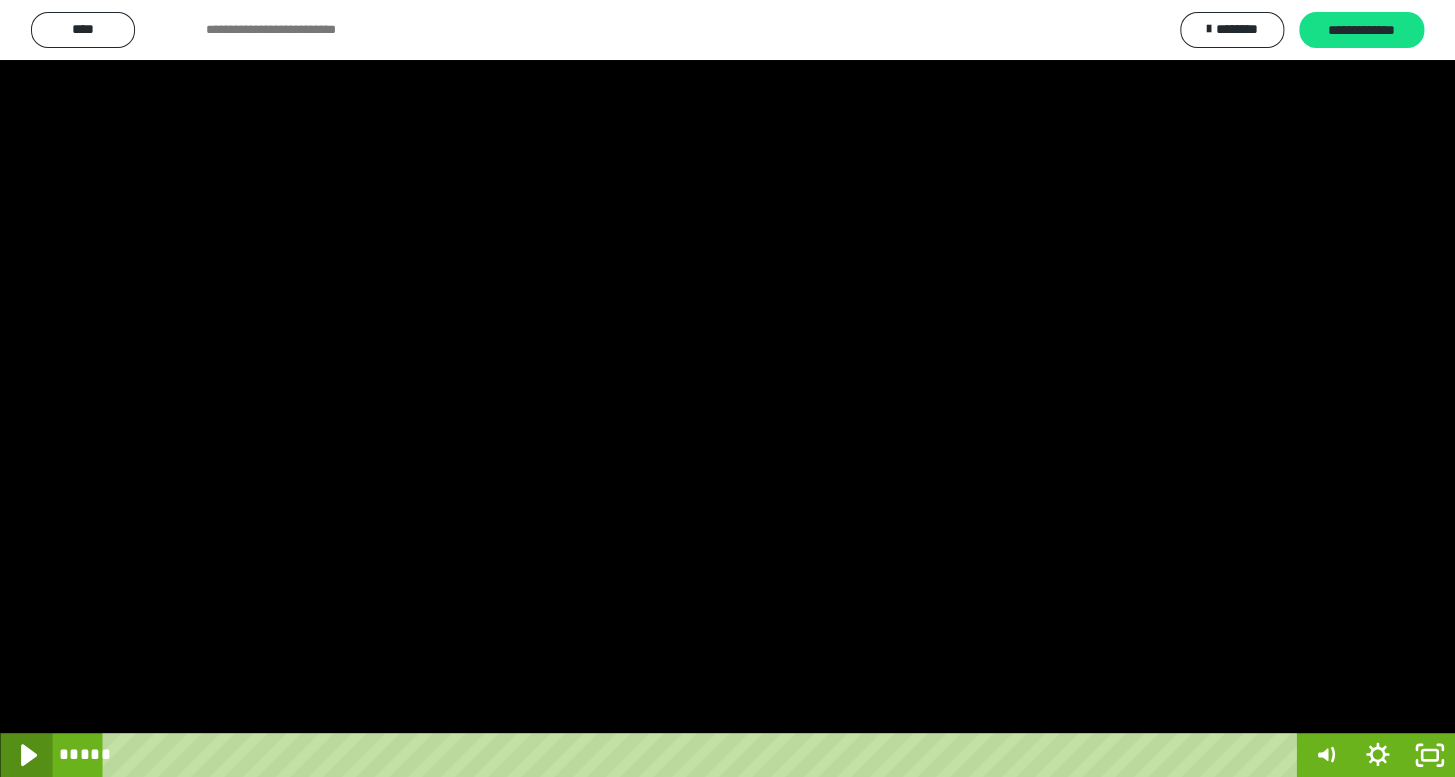 click 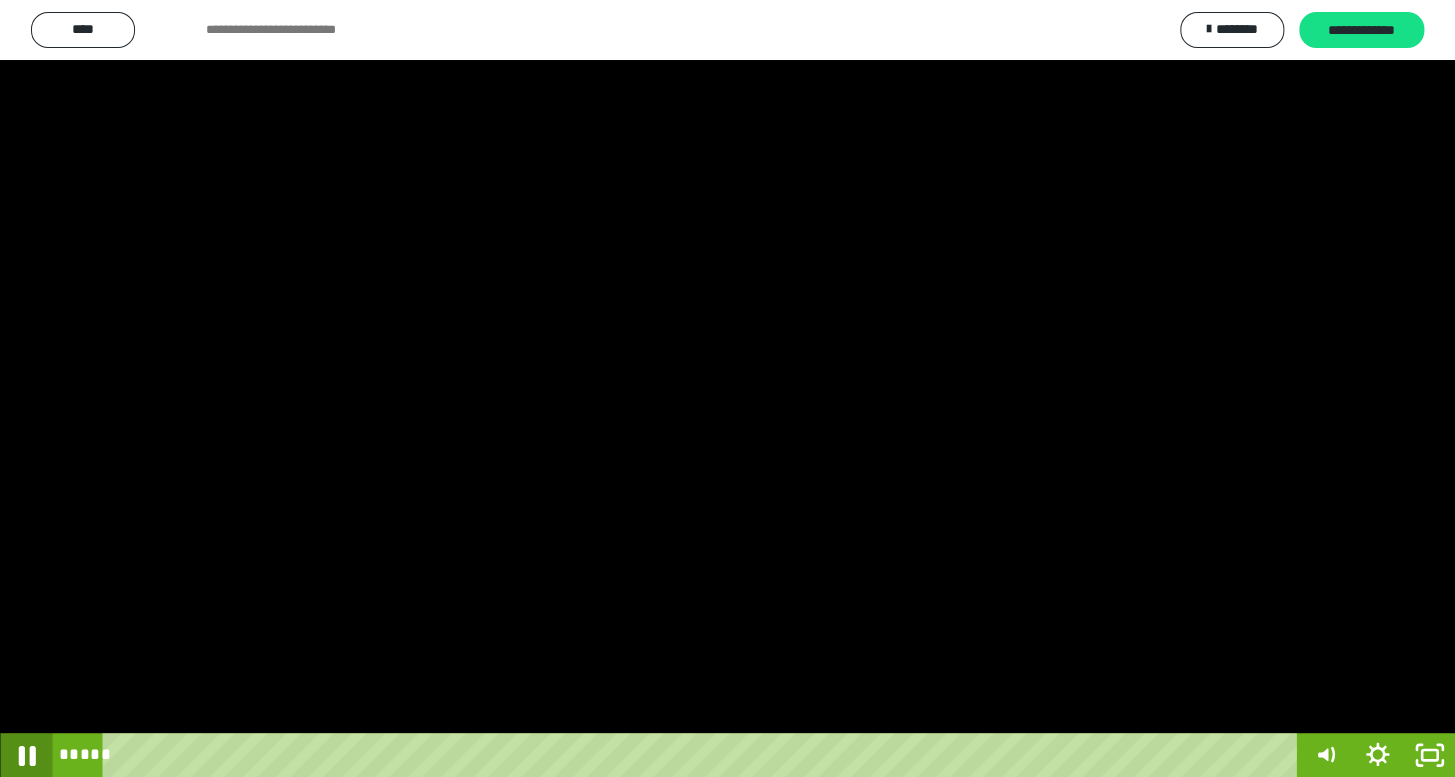 click 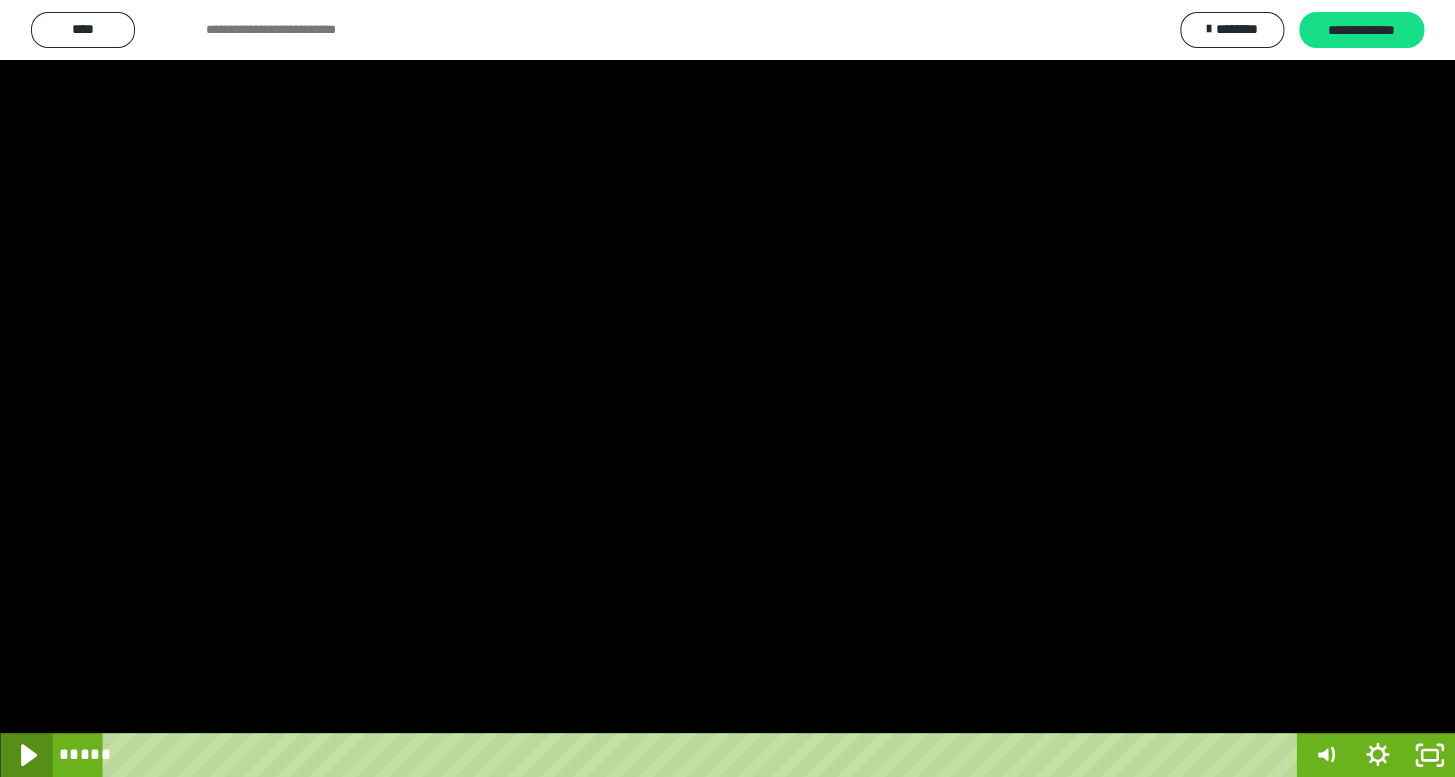 click 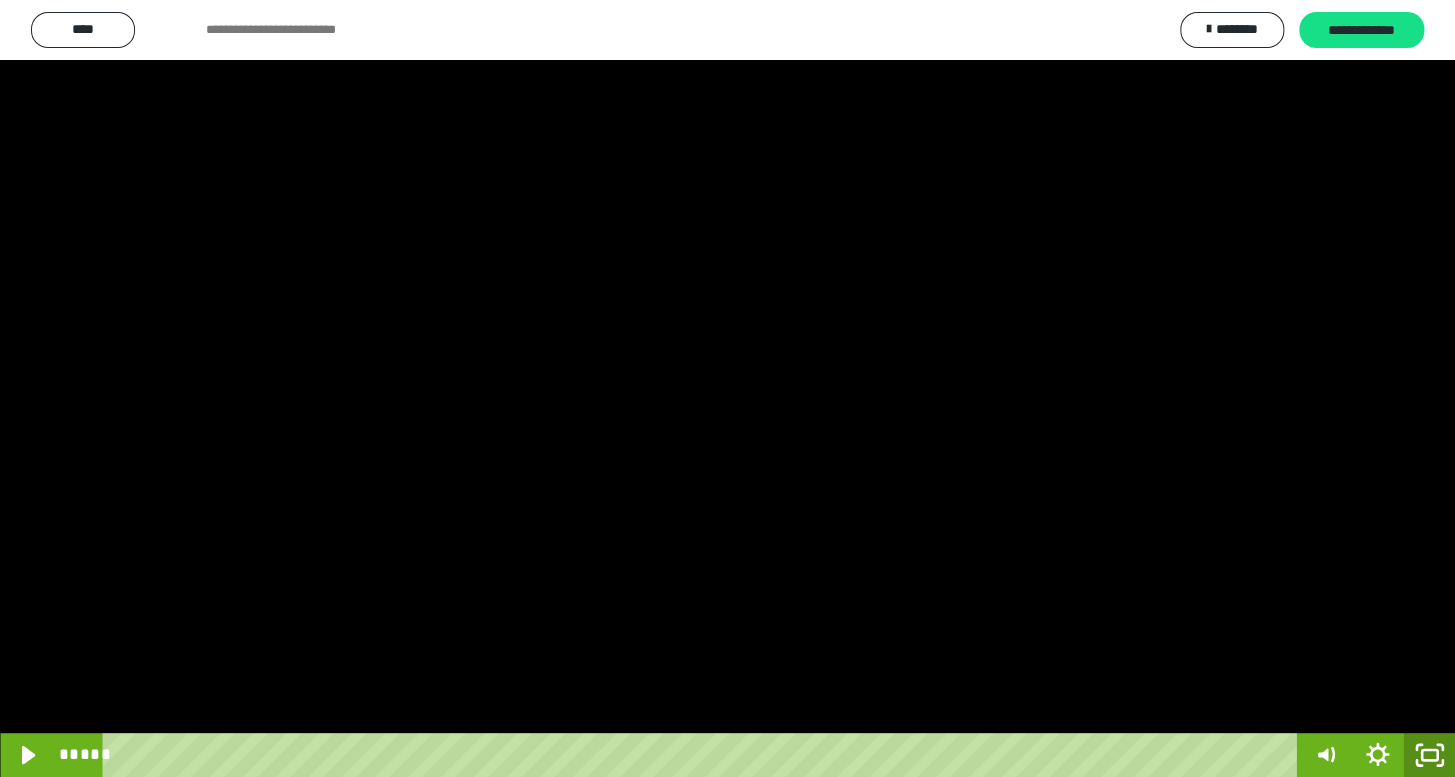 click 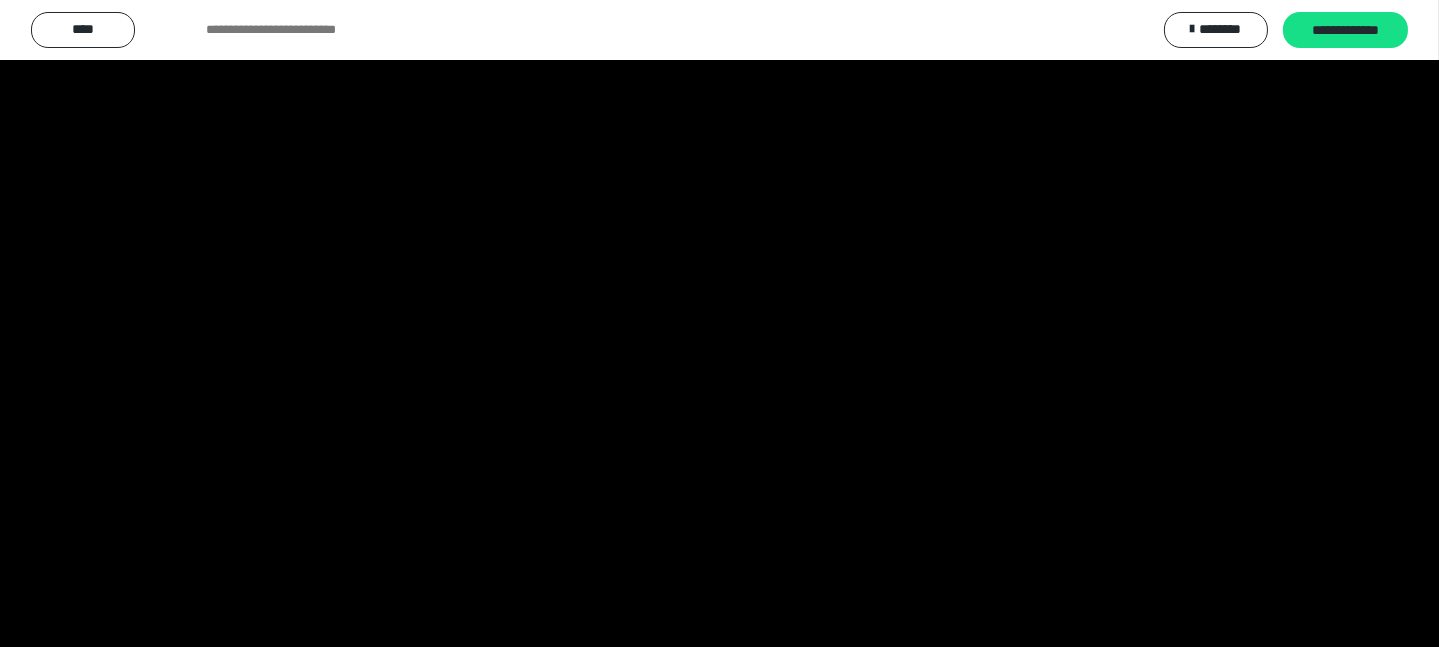 scroll, scrollTop: 3906, scrollLeft: 0, axis: vertical 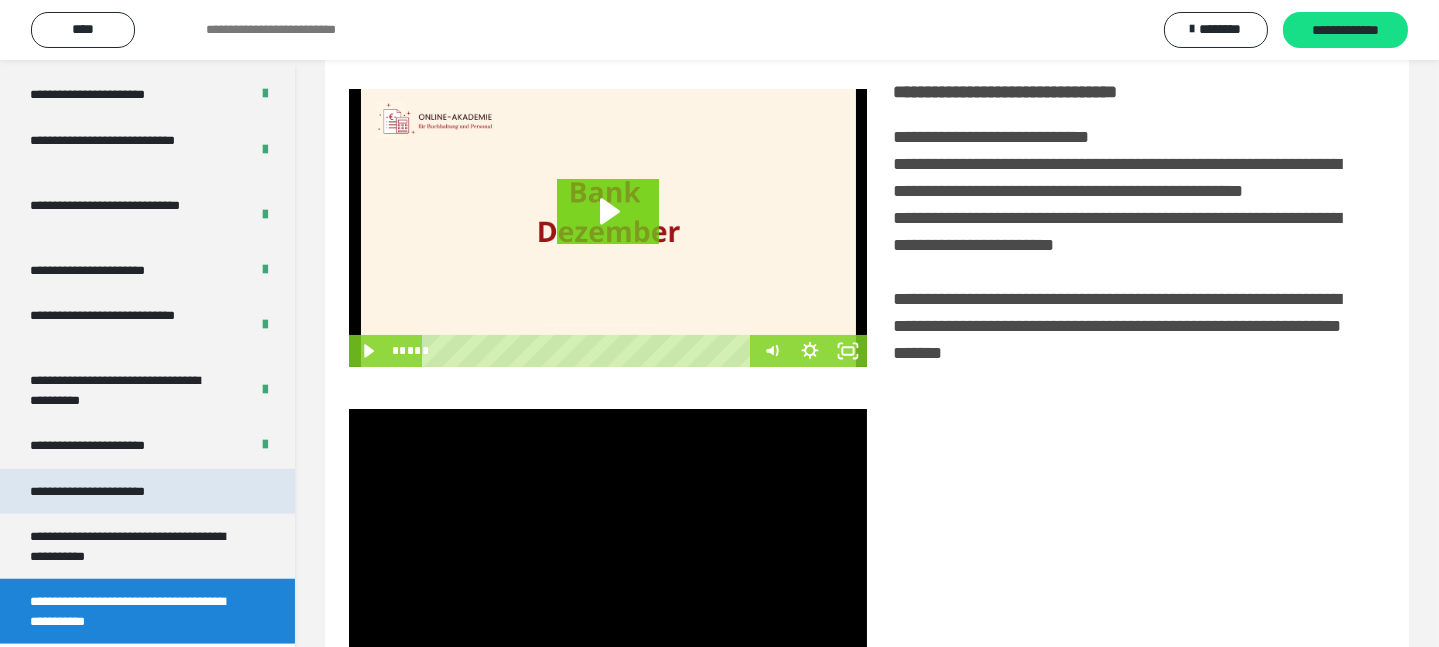 click on "**********" at bounding box center [111, 491] 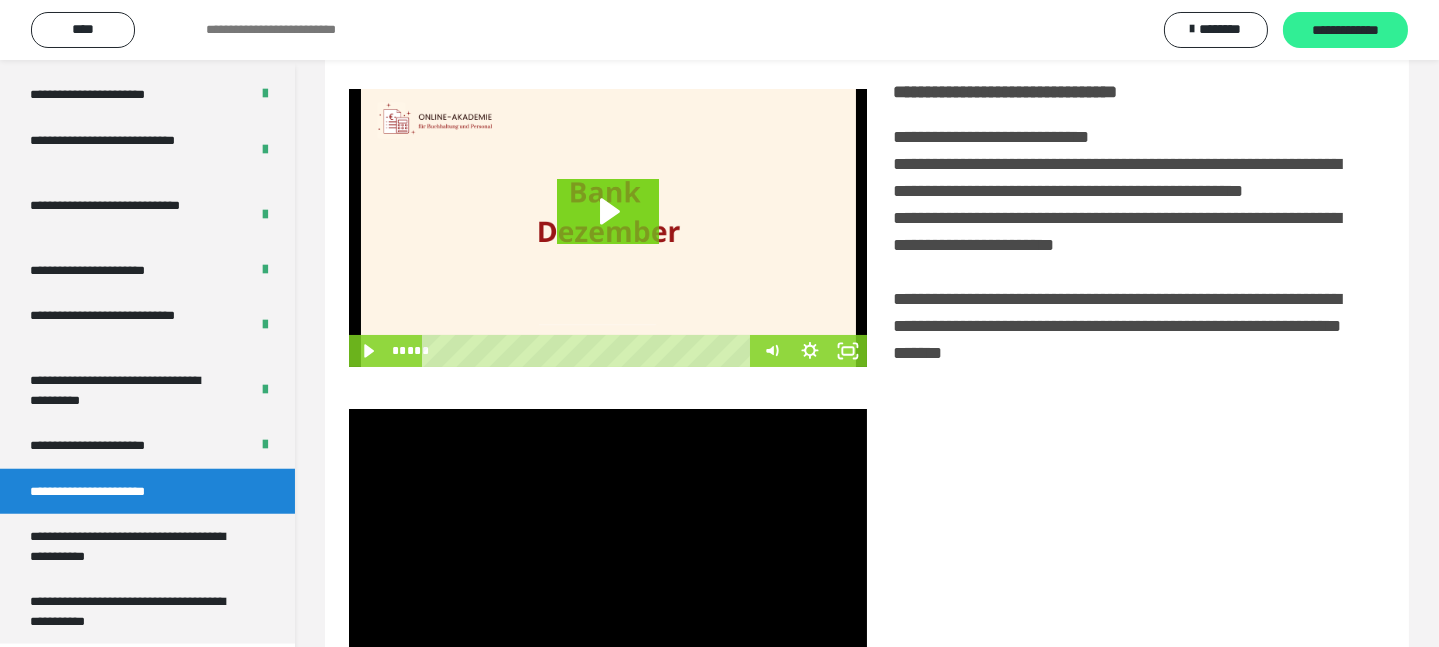 click on "**********" at bounding box center (1345, 31) 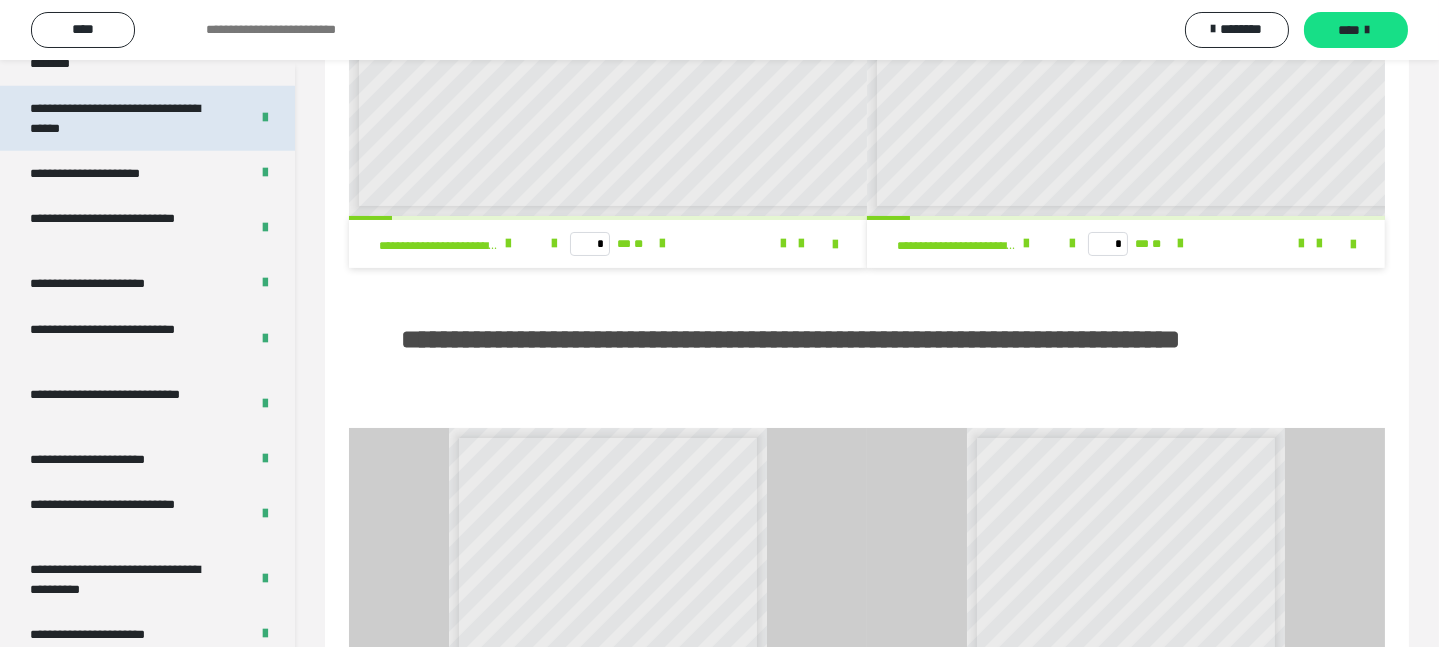 scroll, scrollTop: 3906, scrollLeft: 0, axis: vertical 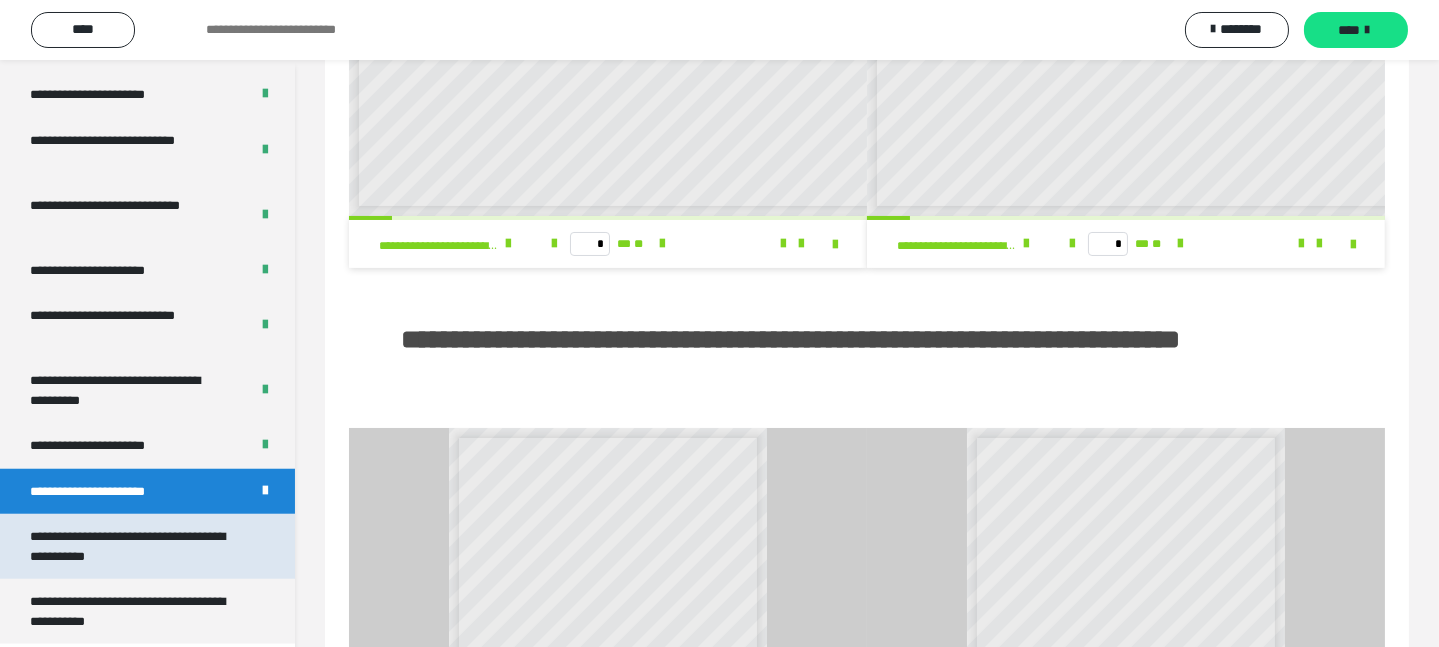 click on "**********" at bounding box center [132, 546] 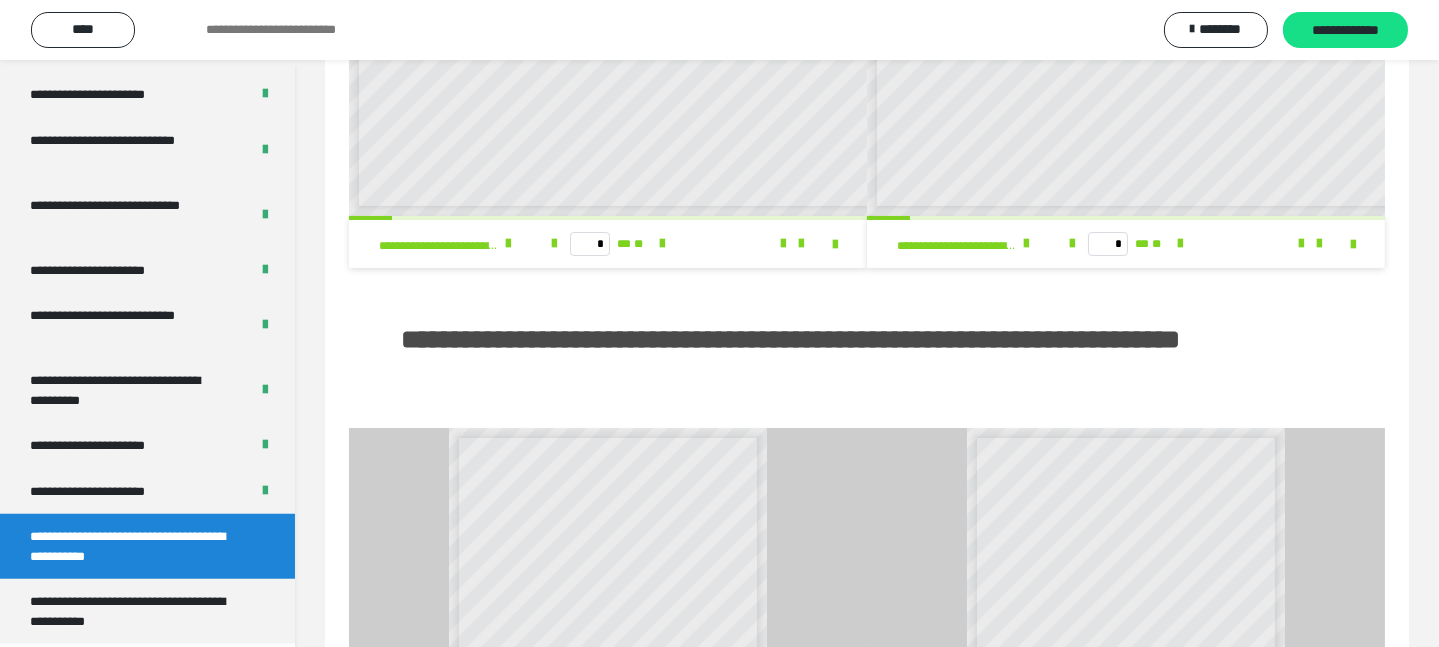 scroll, scrollTop: 260, scrollLeft: 0, axis: vertical 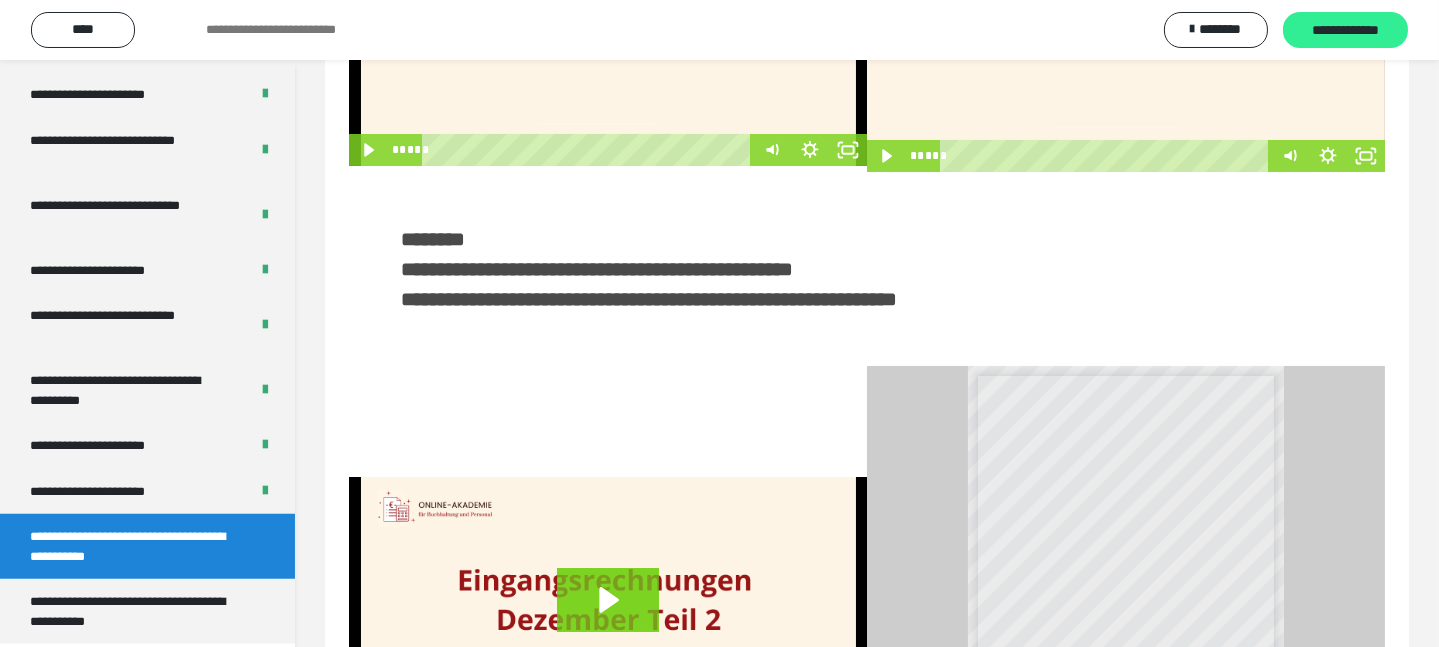 click on "**********" at bounding box center (1345, 31) 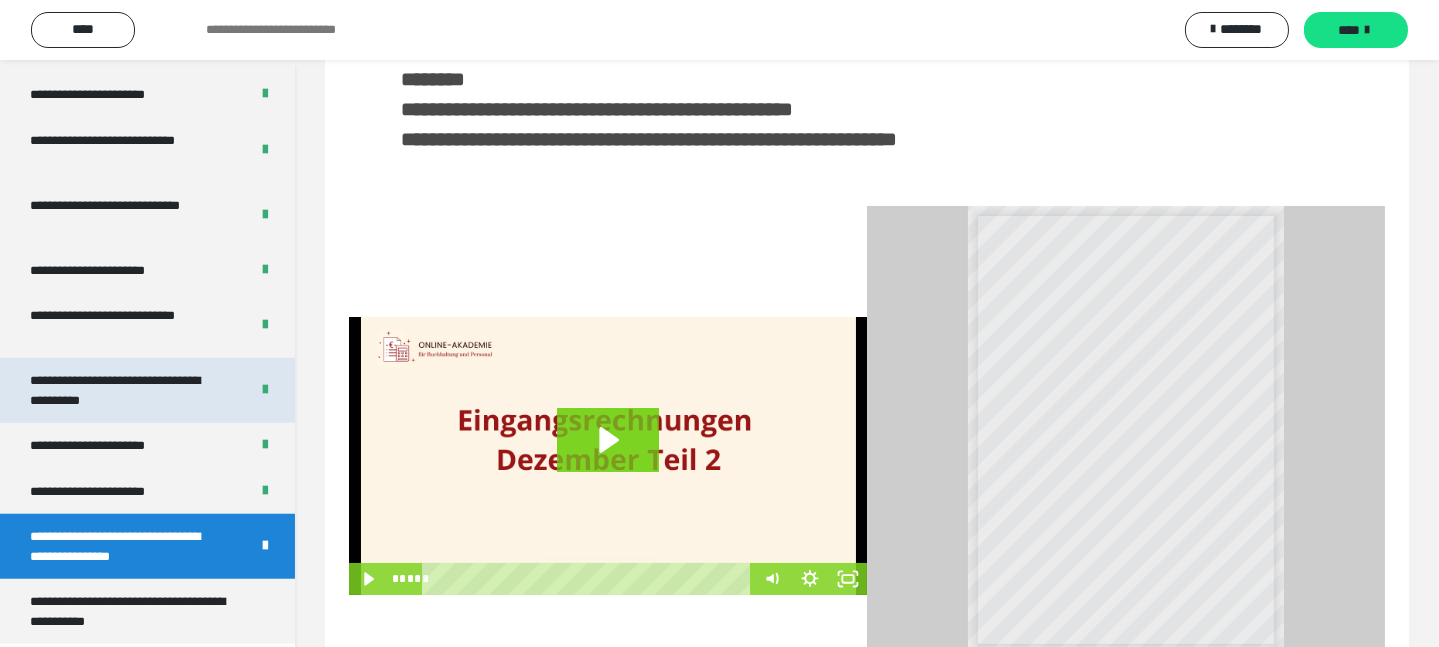 scroll, scrollTop: 532, scrollLeft: 0, axis: vertical 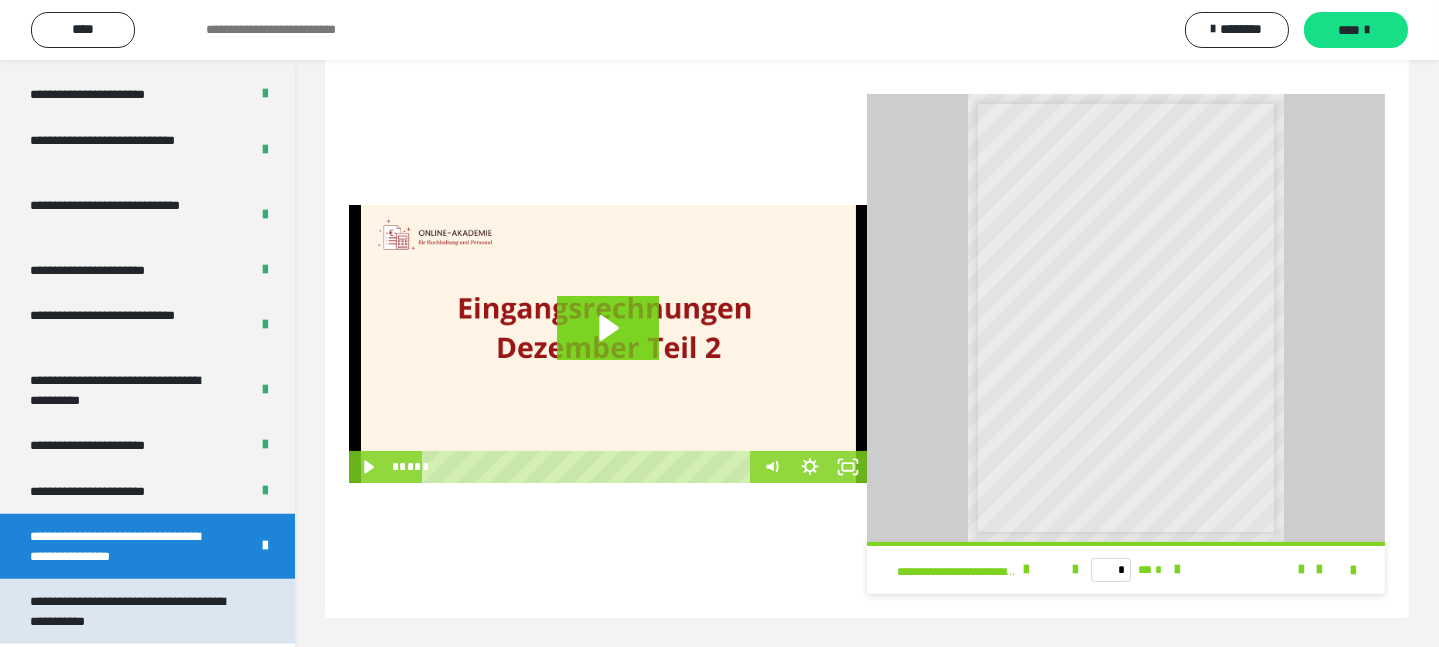 click on "**********" at bounding box center [132, 611] 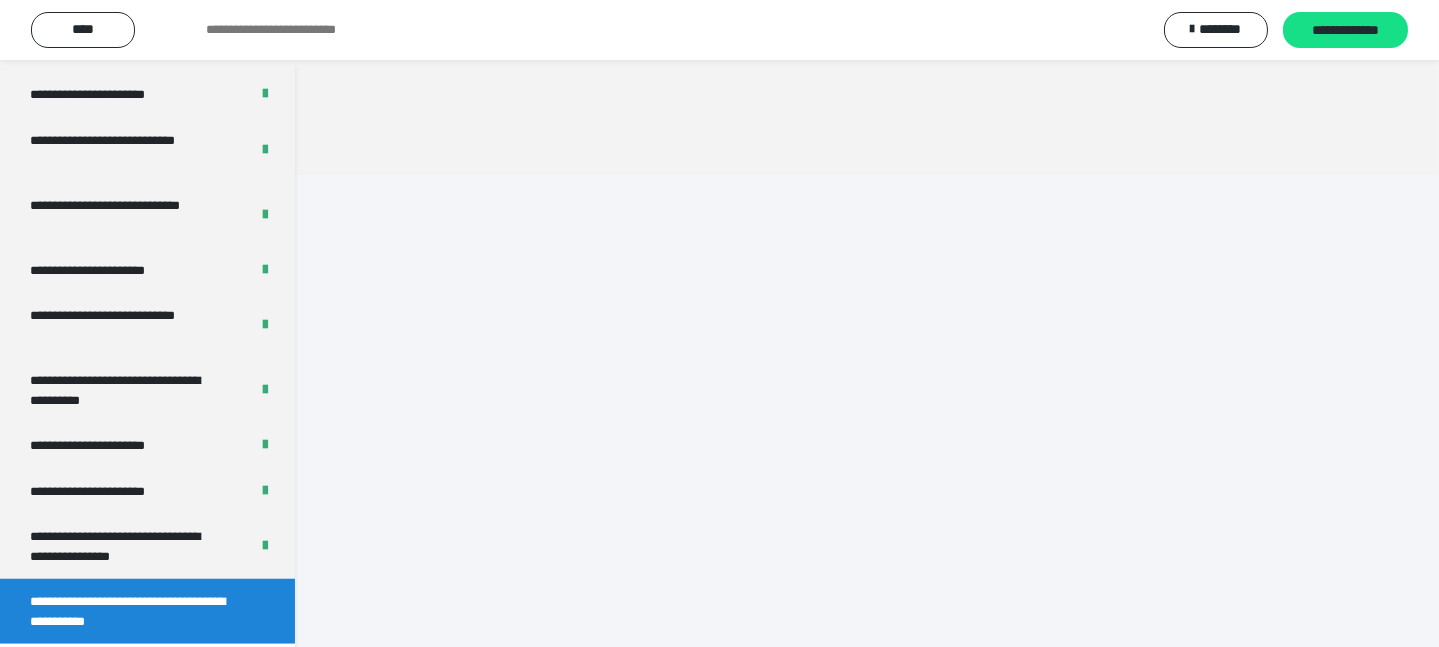 scroll, scrollTop: 60, scrollLeft: 0, axis: vertical 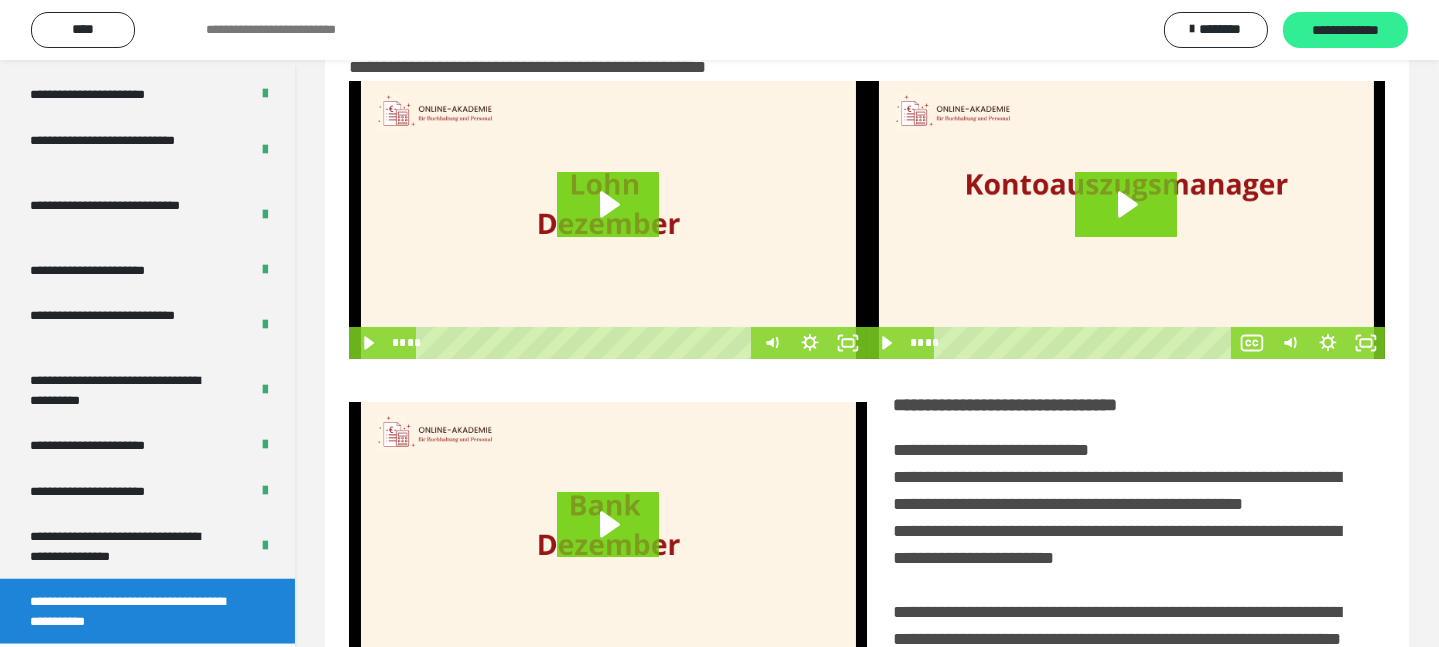 click on "**********" at bounding box center (1345, 31) 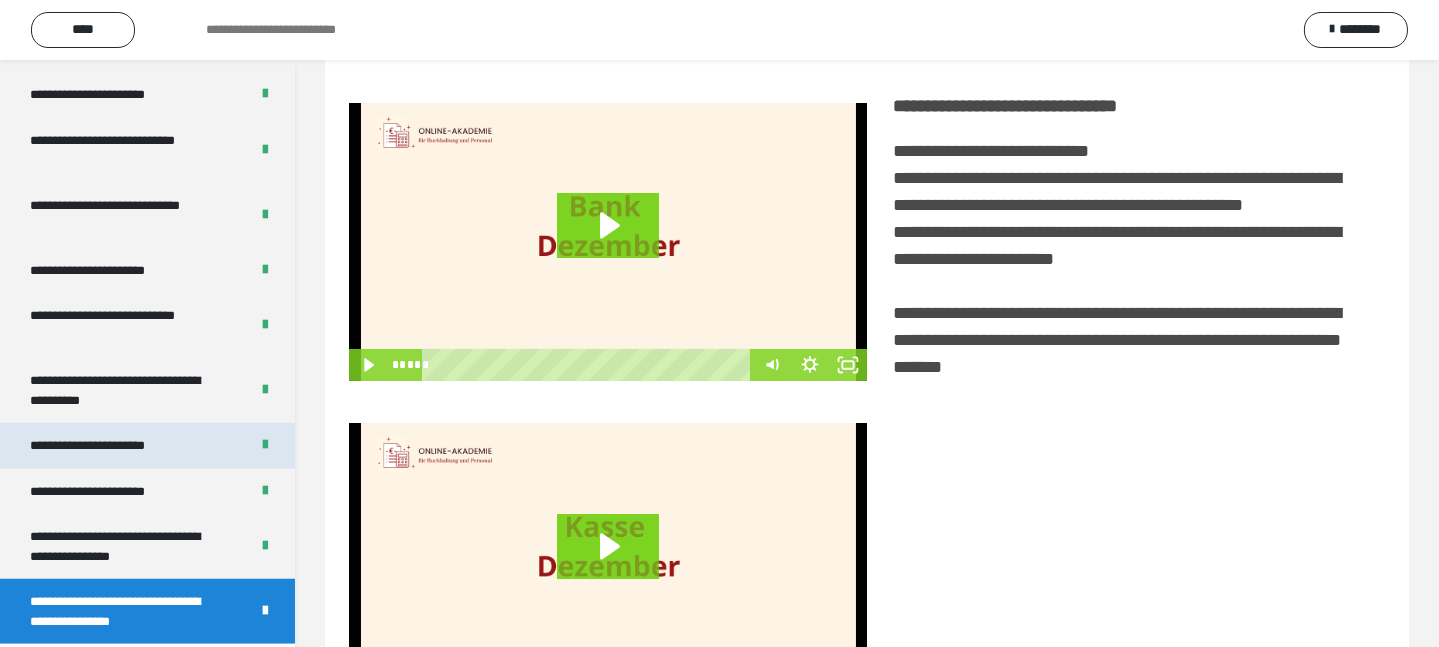 scroll, scrollTop: 494, scrollLeft: 0, axis: vertical 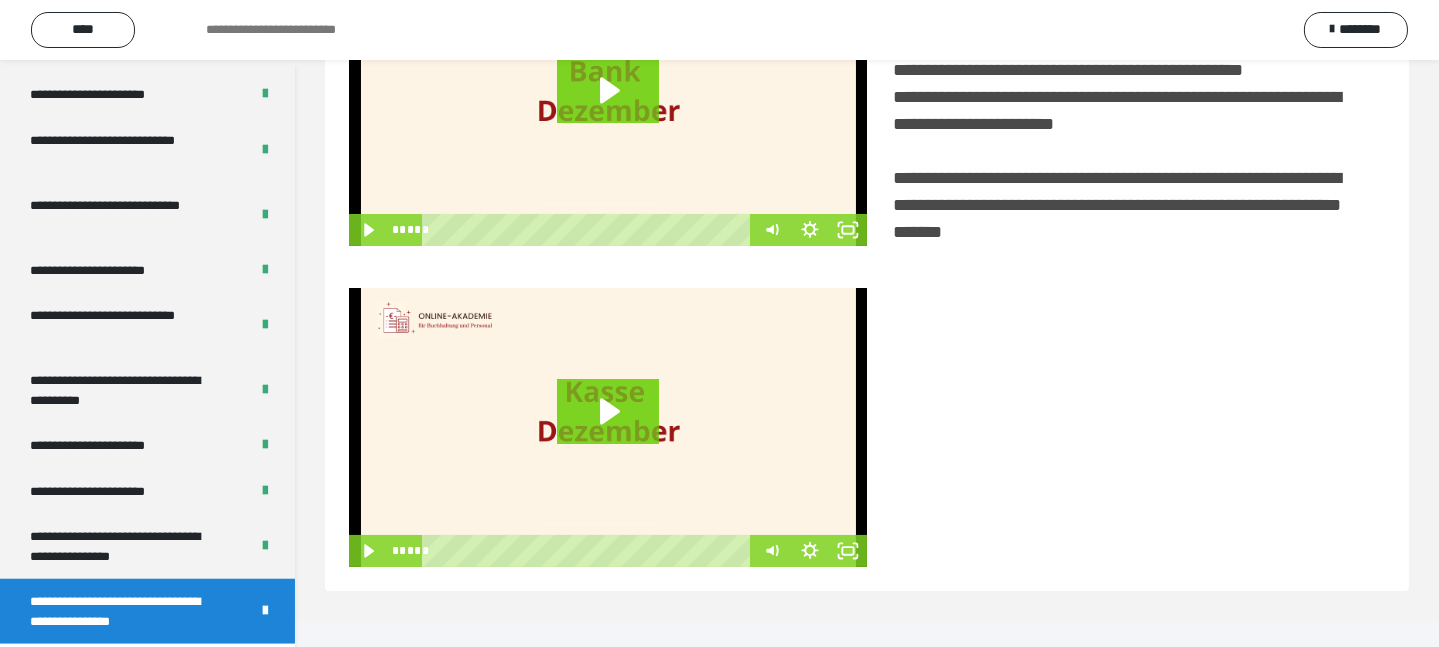 click on "**********" at bounding box center (867, 93) 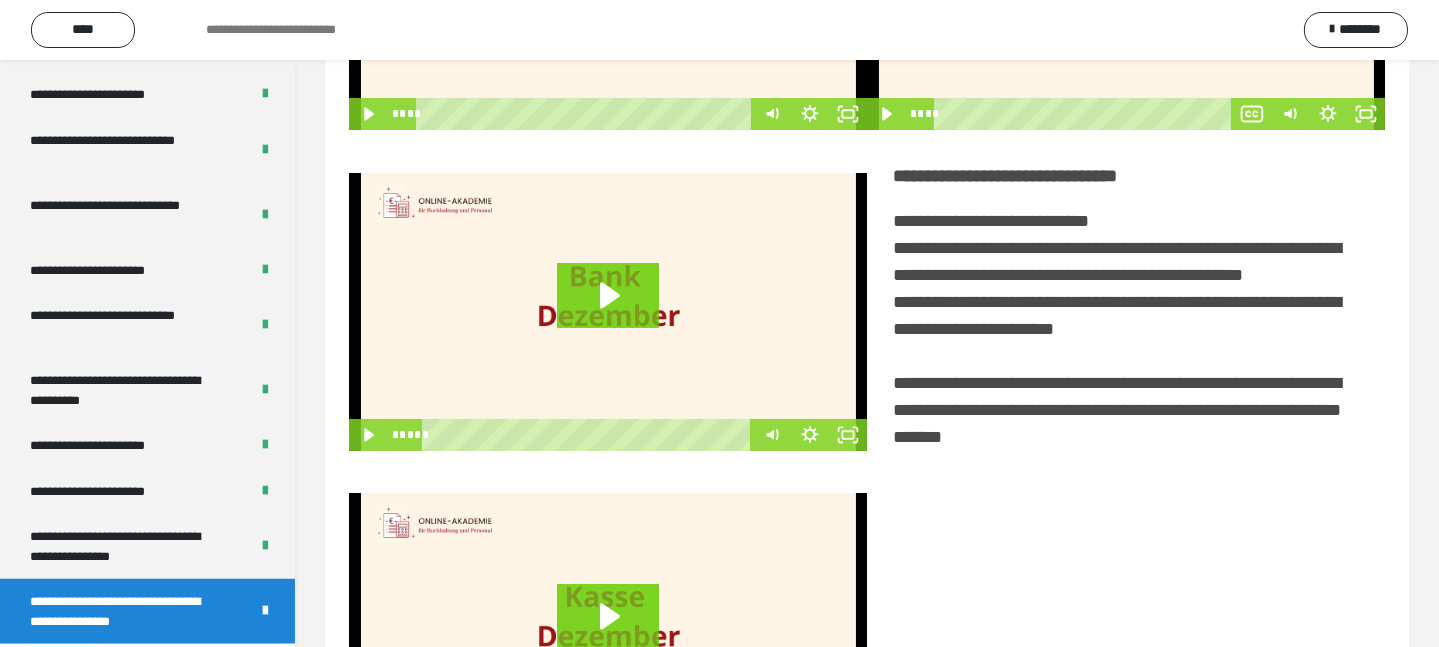 scroll, scrollTop: 0, scrollLeft: 0, axis: both 